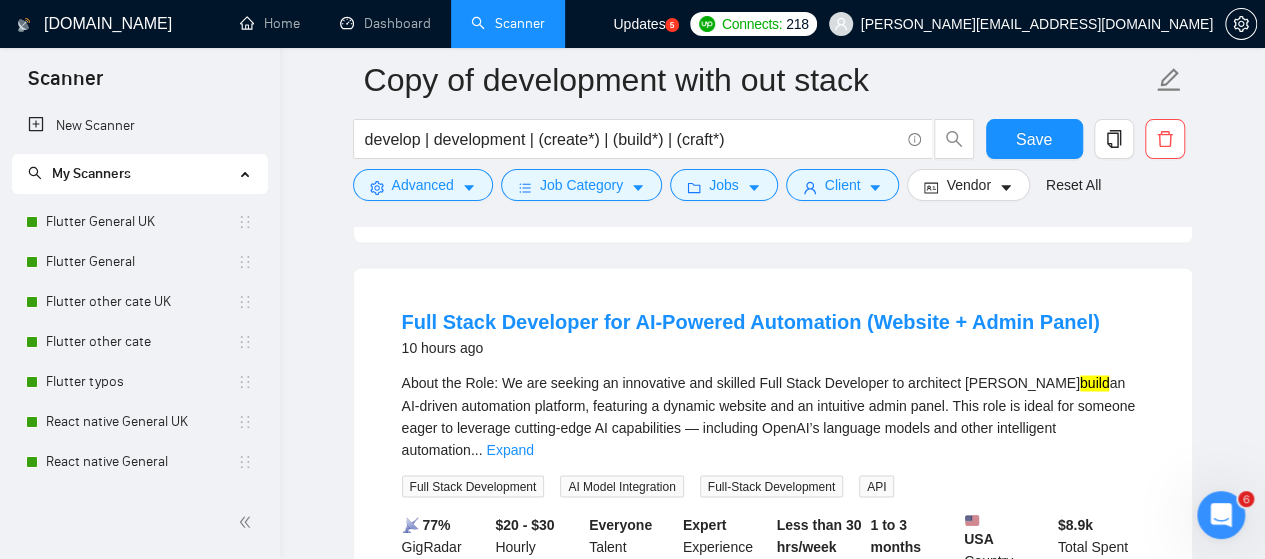 scroll, scrollTop: 1504, scrollLeft: 0, axis: vertical 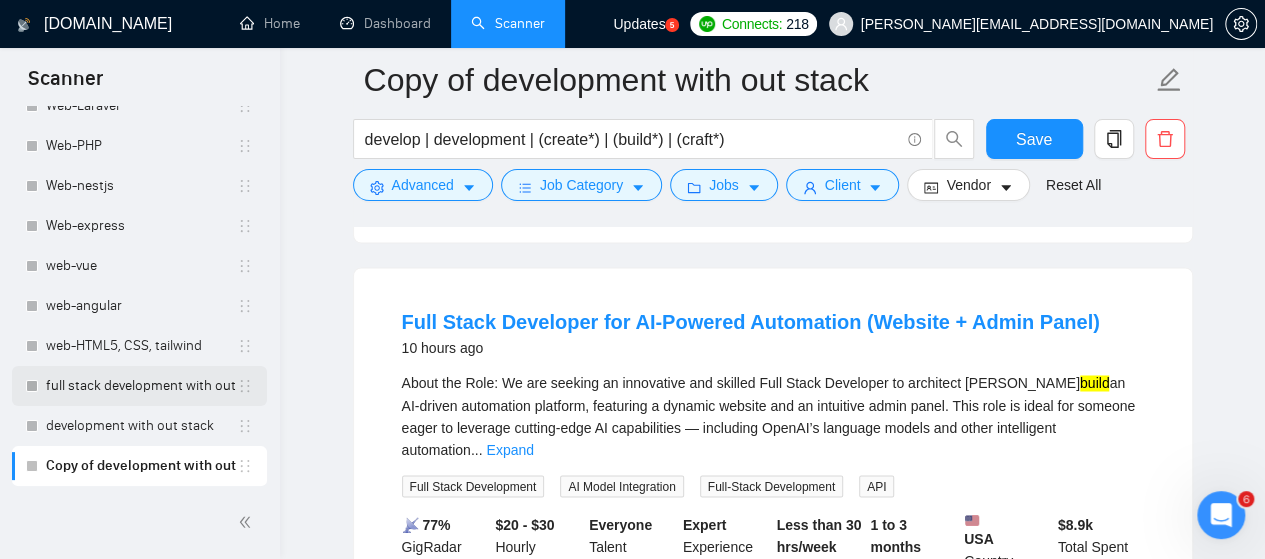 click on "full stack development with out stack" at bounding box center (141, 386) 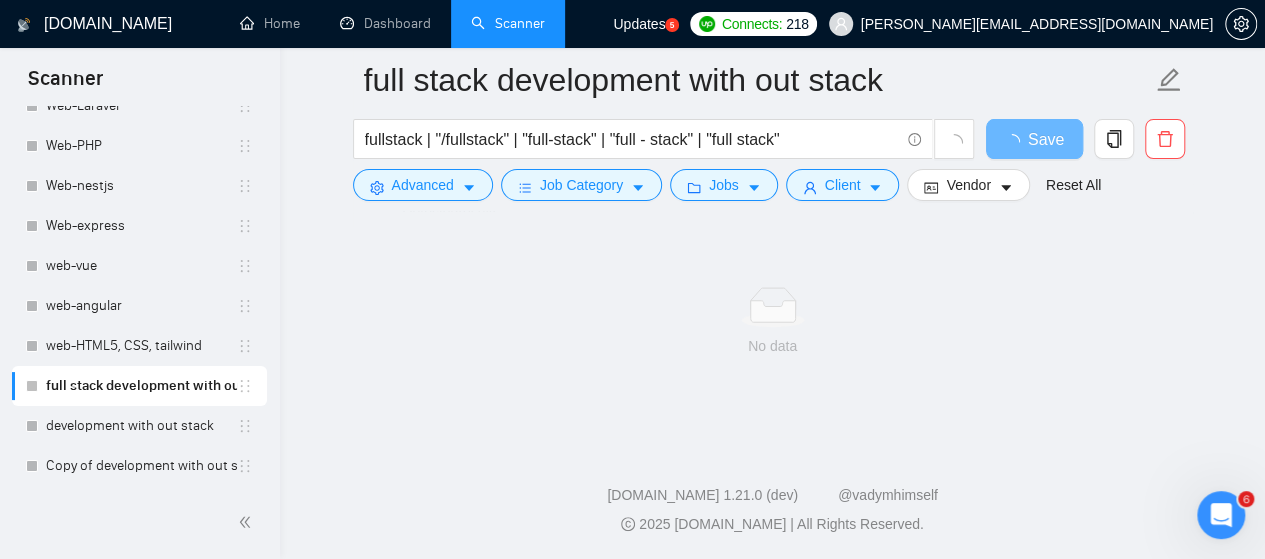 scroll, scrollTop: 170, scrollLeft: 0, axis: vertical 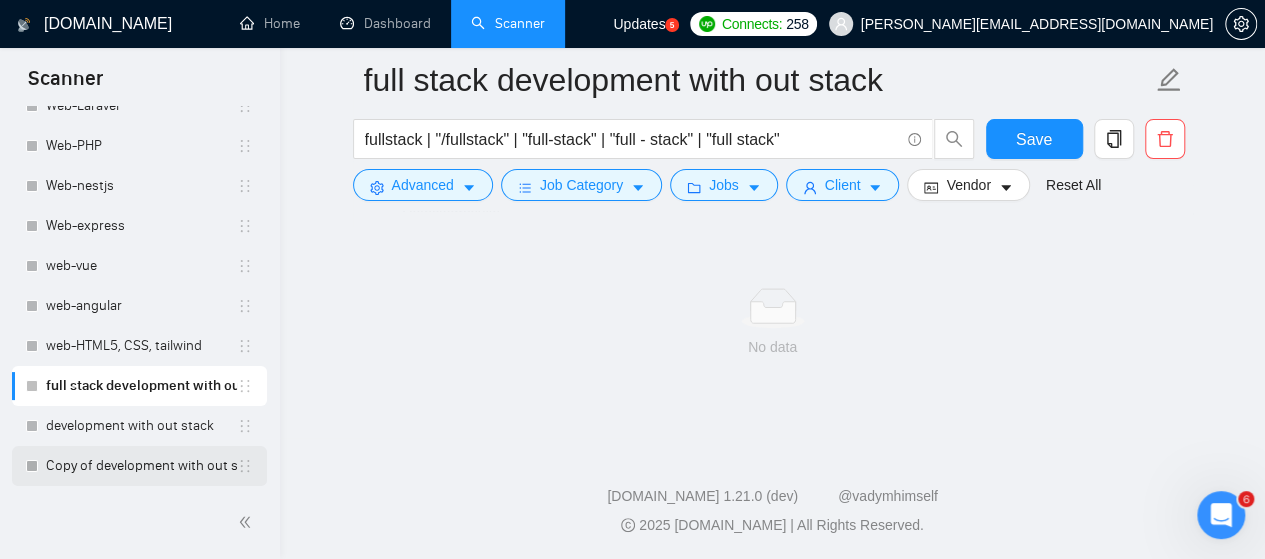 click on "Copy of development with out stack" at bounding box center (141, 466) 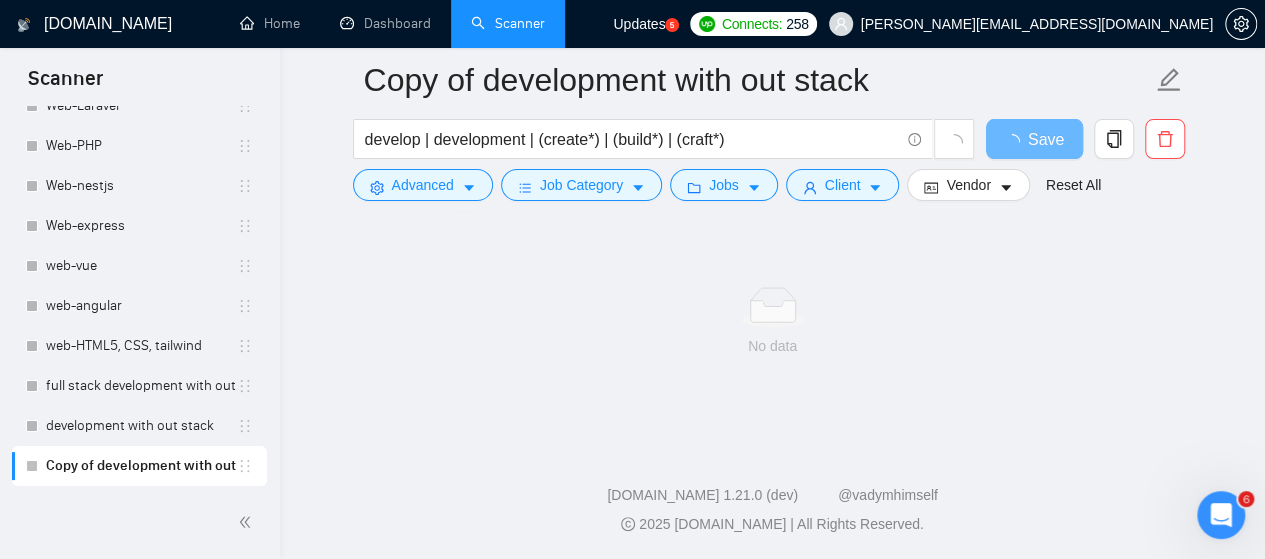 scroll, scrollTop: 170, scrollLeft: 0, axis: vertical 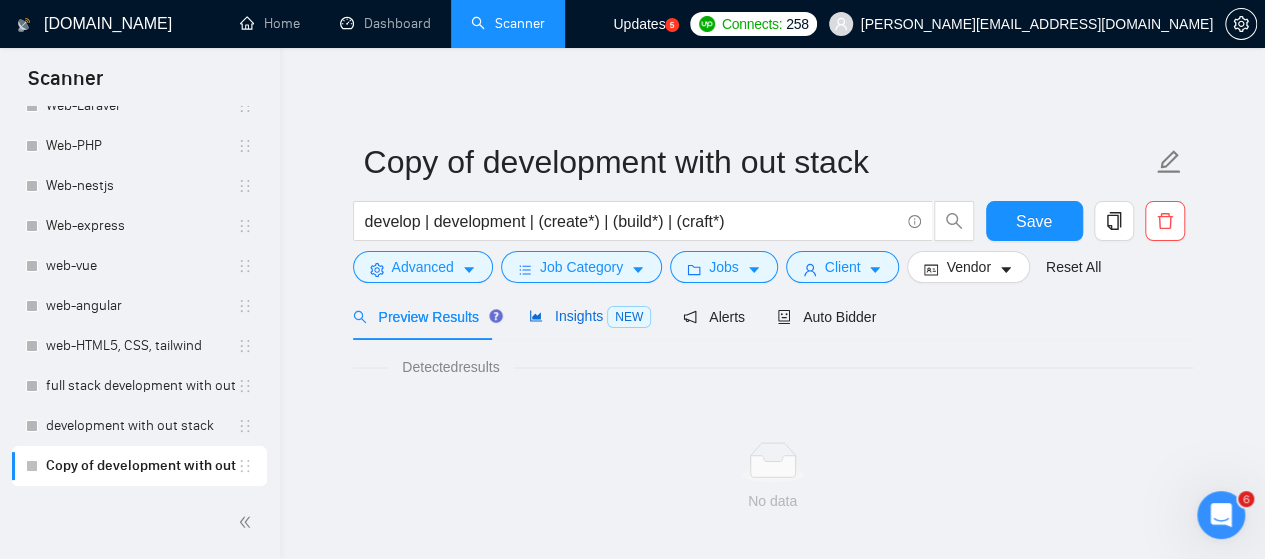 click on "Insights NEW" at bounding box center [590, 316] 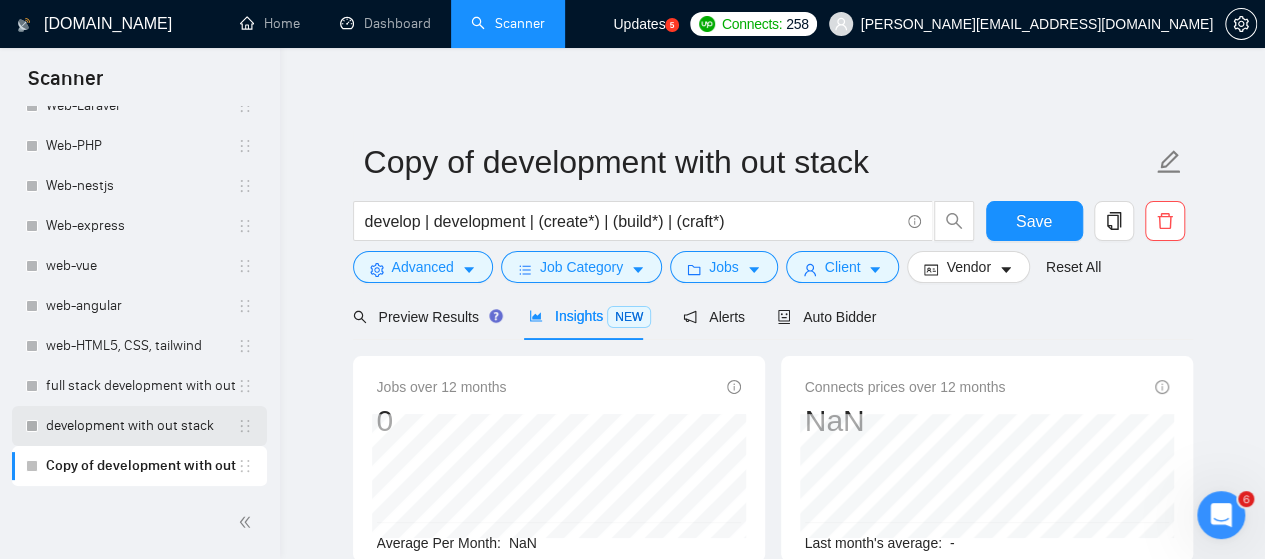 click on "development with out stack" at bounding box center (141, 426) 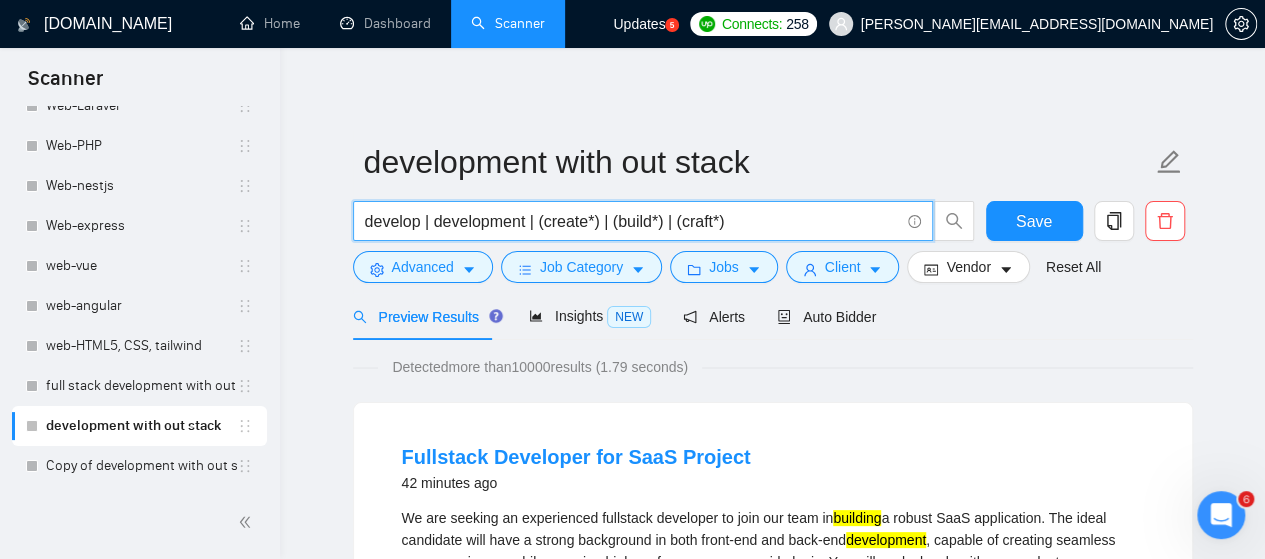 click on "develop | development | (create*) | (build*) | (craft*)" at bounding box center [632, 221] 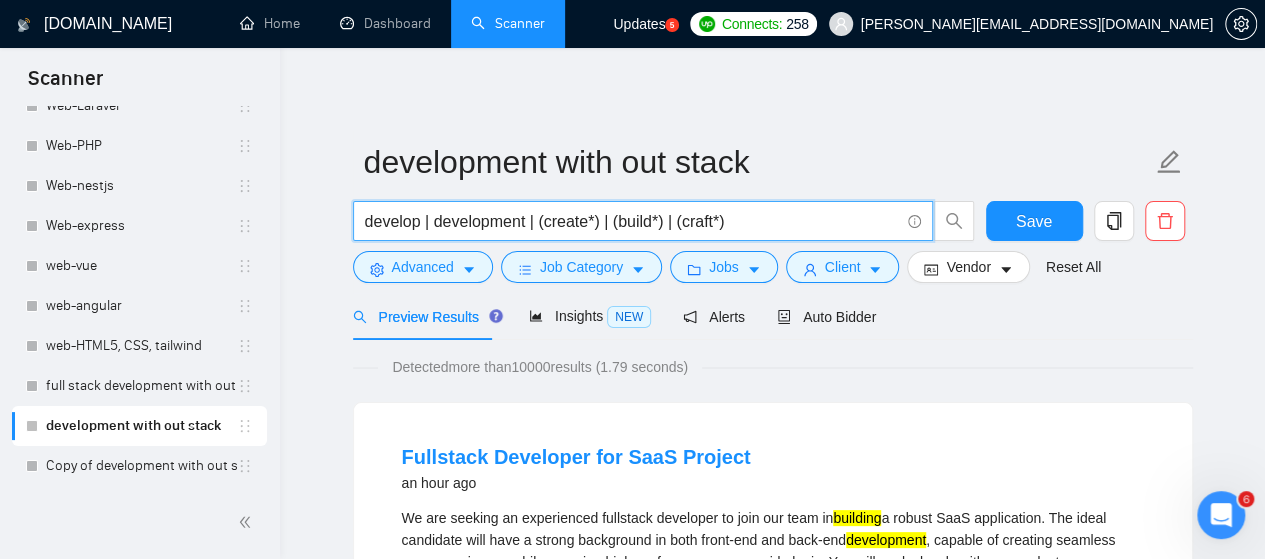 paste on "fullstack | "/fullstack" | "full-stack" | "full - stack" | "full stack"| (fullstack*)" 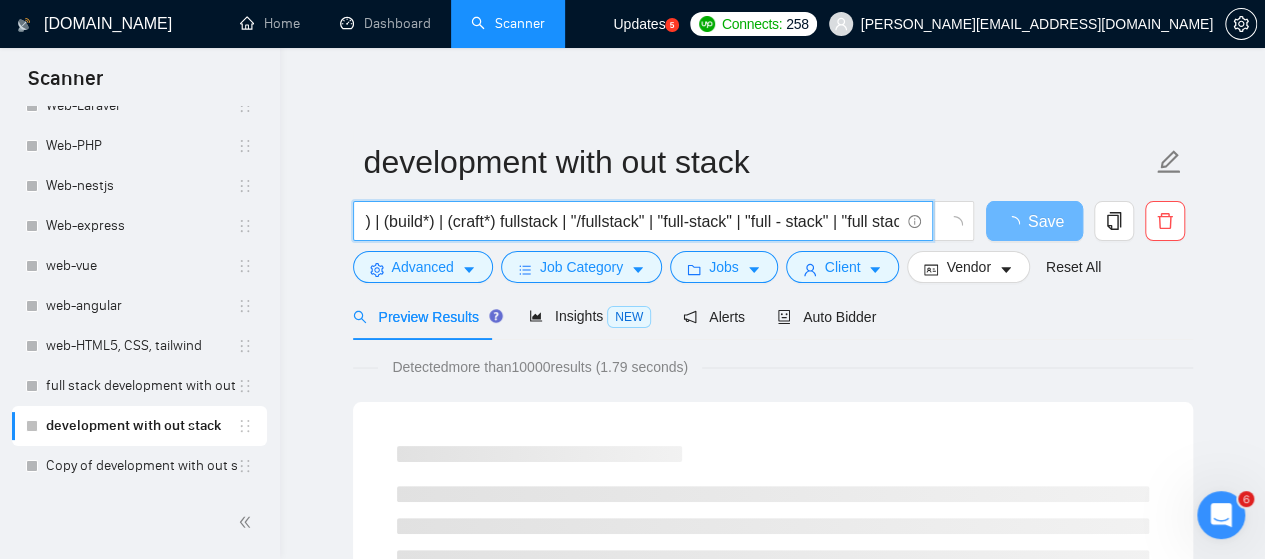 scroll, scrollTop: 0, scrollLeft: 222, axis: horizontal 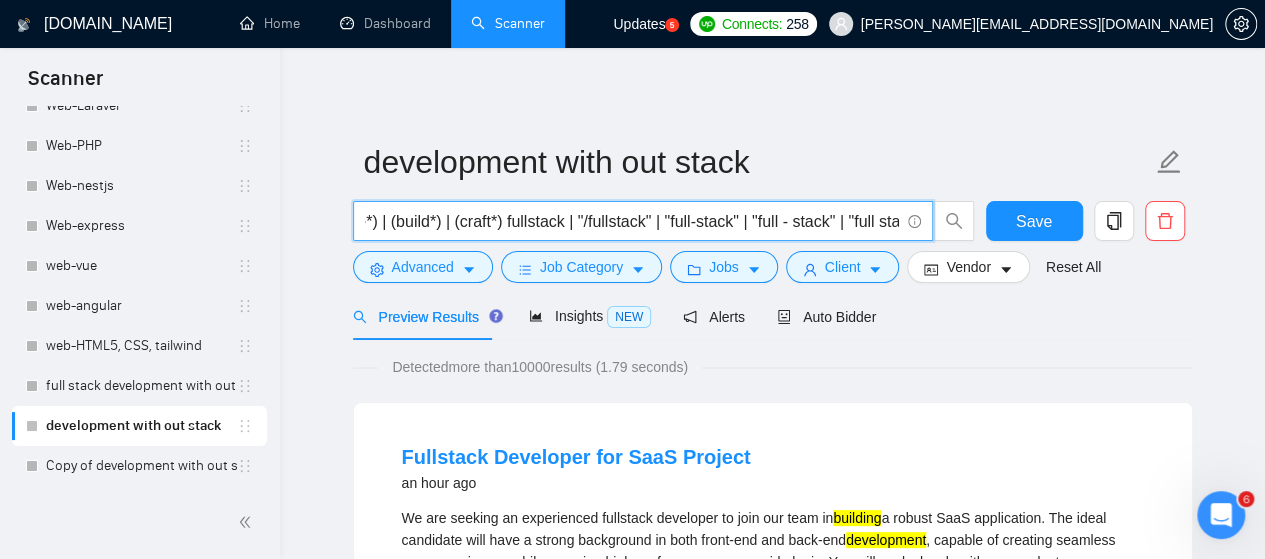 click on "develop | development | (create*) | (build*) | (craft*) fullstack | "/fullstack" | "full-stack" | "full - stack" | "full stack"| (fullstack*)" at bounding box center [632, 221] 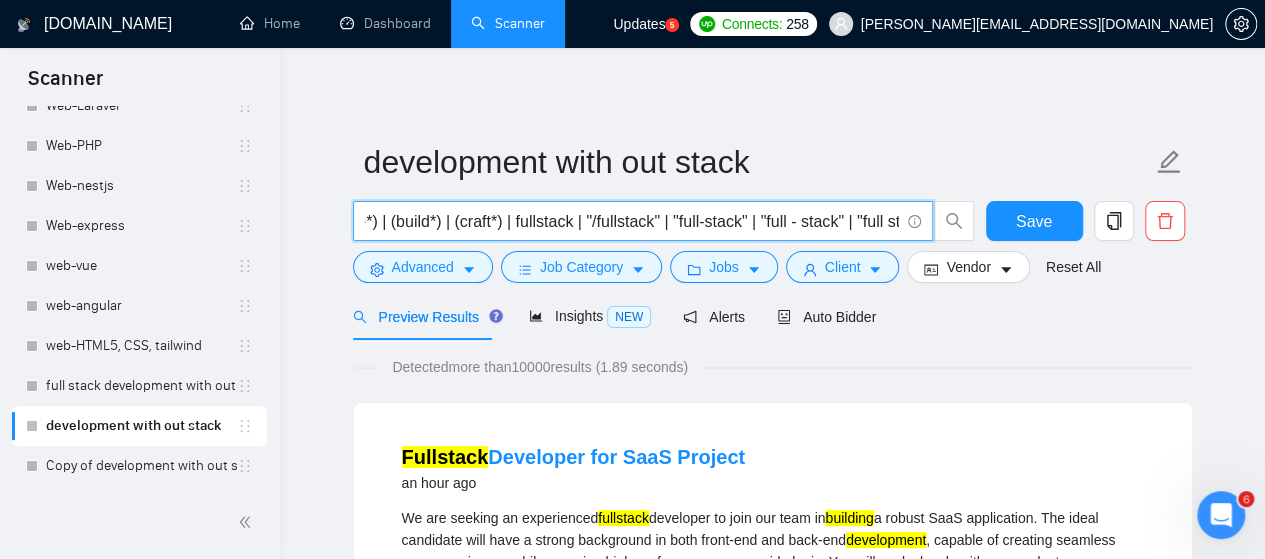 click on "develop | development | (create*) | (build*) | (craft*) | fullstack | "/fullstack" | "full-stack" | "full - stack" | "full stack"| (fullstack*)" at bounding box center (632, 221) 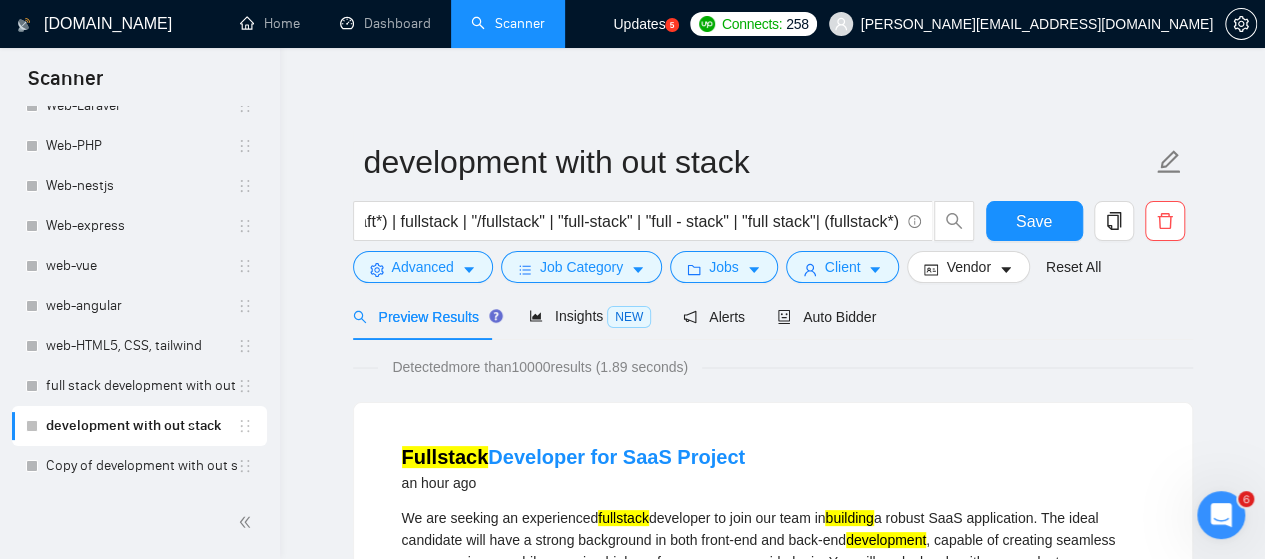 scroll, scrollTop: 0, scrollLeft: 0, axis: both 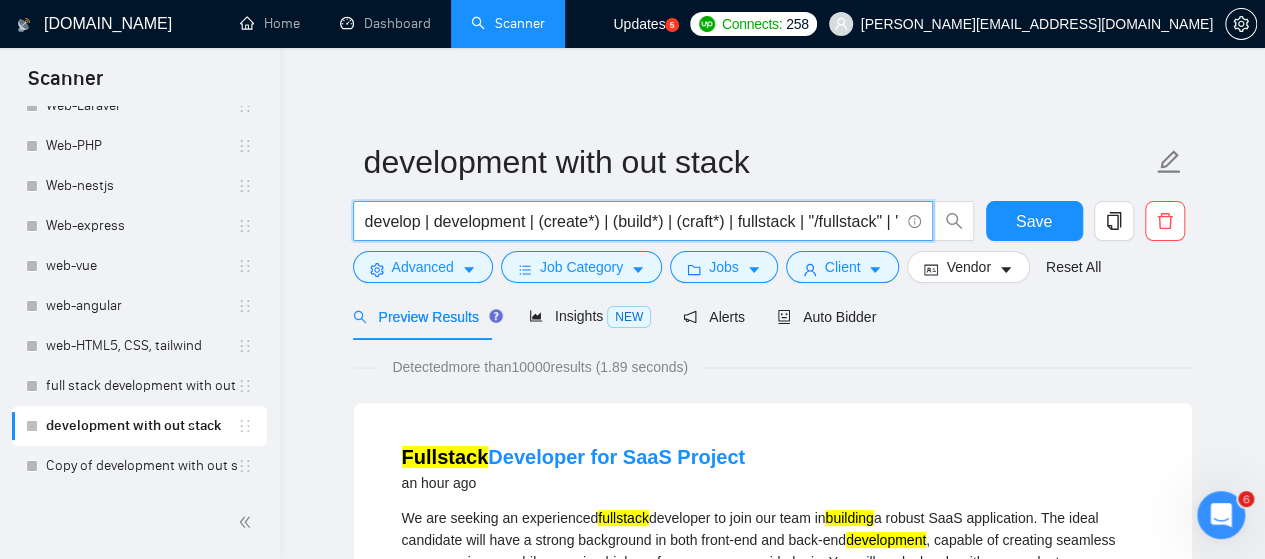 click on "develop | development | (create*) | (build*) | (craft*) | fullstack | "/fullstack" | "full-stack" | "full - stack" | "full stack"| (fullstack*)" at bounding box center [632, 221] 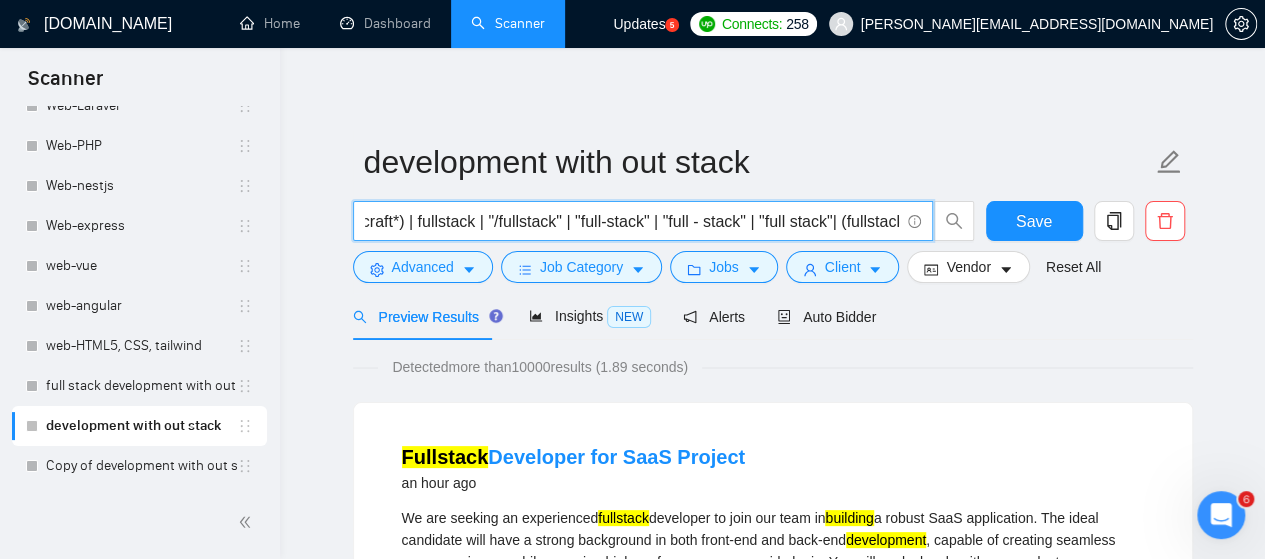 scroll, scrollTop: 0, scrollLeft: 339, axis: horizontal 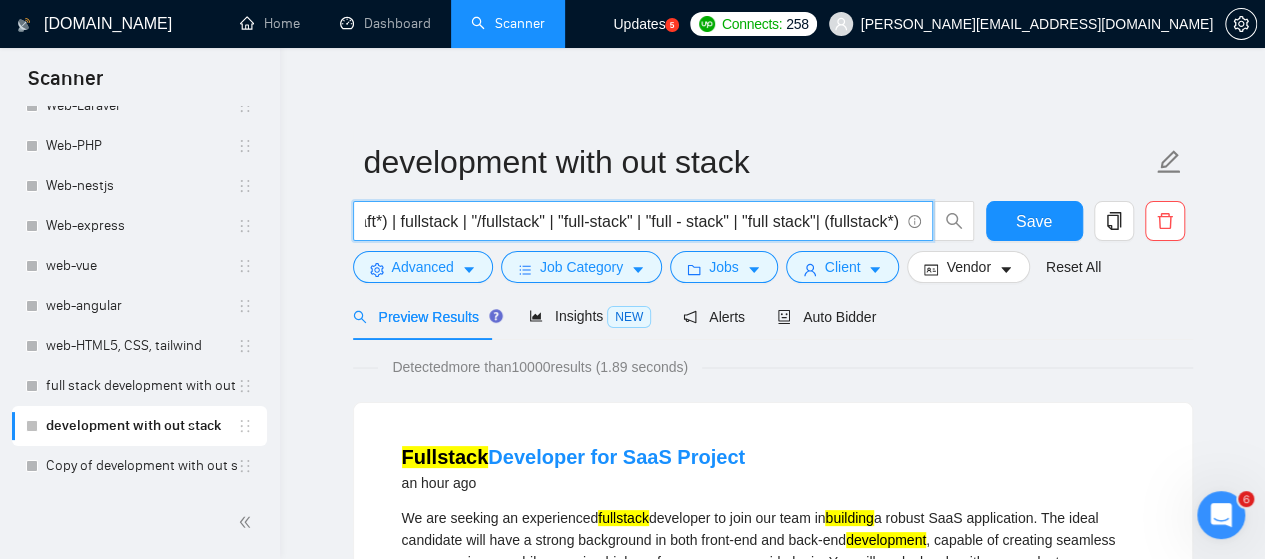 paste on "website | "web site" | site | webpage | "web page"" 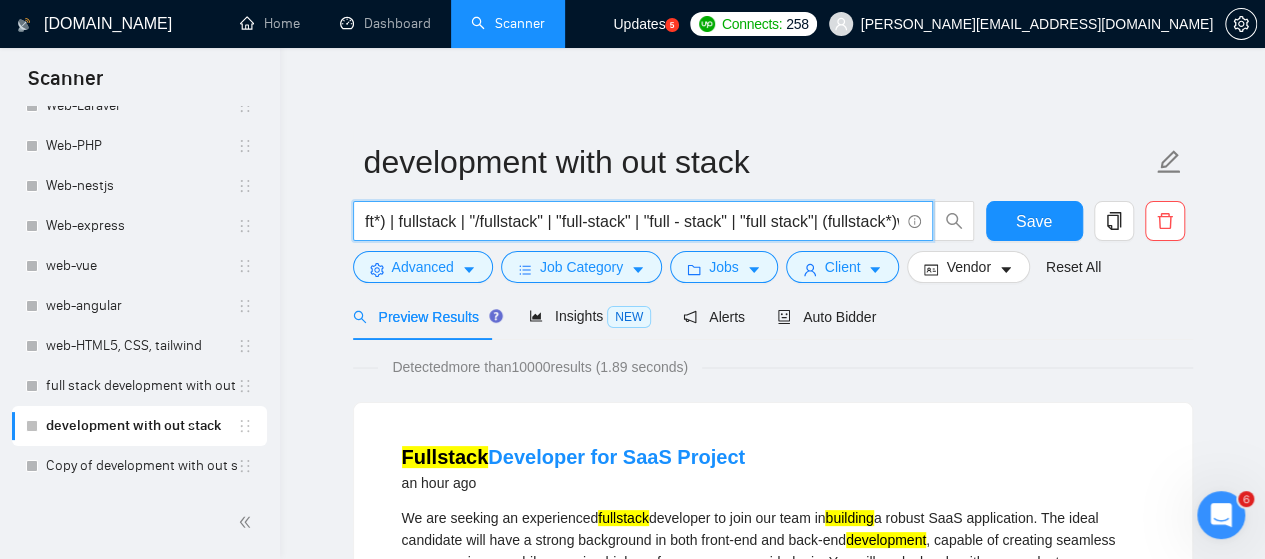 scroll, scrollTop: 0, scrollLeft: 685, axis: horizontal 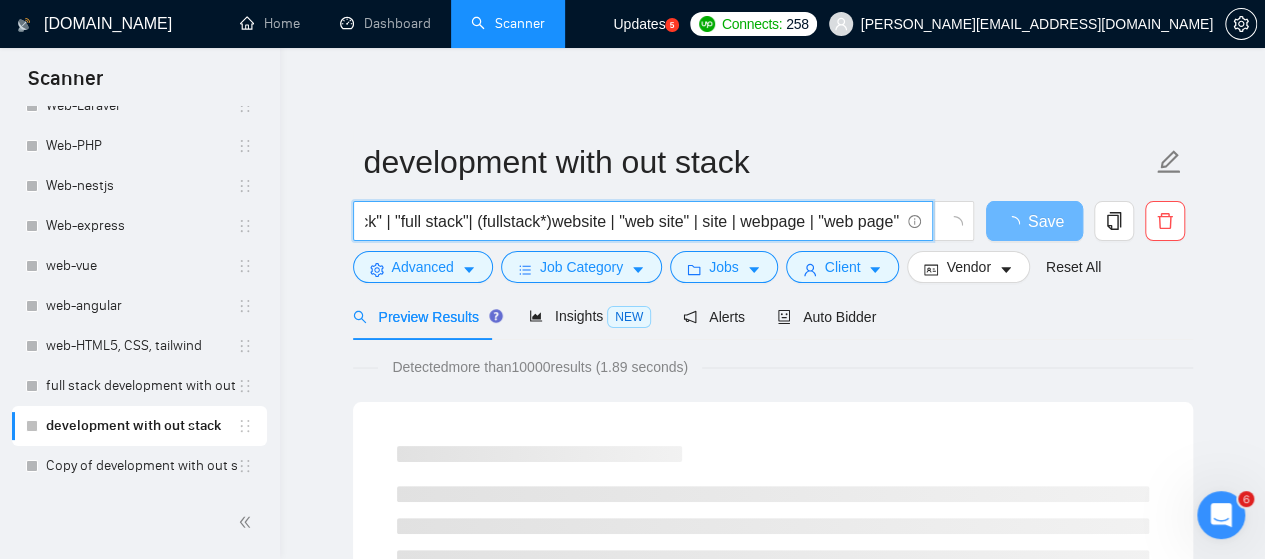 click on "develop | development | (create*) | (build*) | (craft*) | fullstack | "/fullstack" | "full-stack" | "full - stack" | "full stack"| (fullstack*)website | "web site" | site | webpage | "web page"" at bounding box center (632, 221) 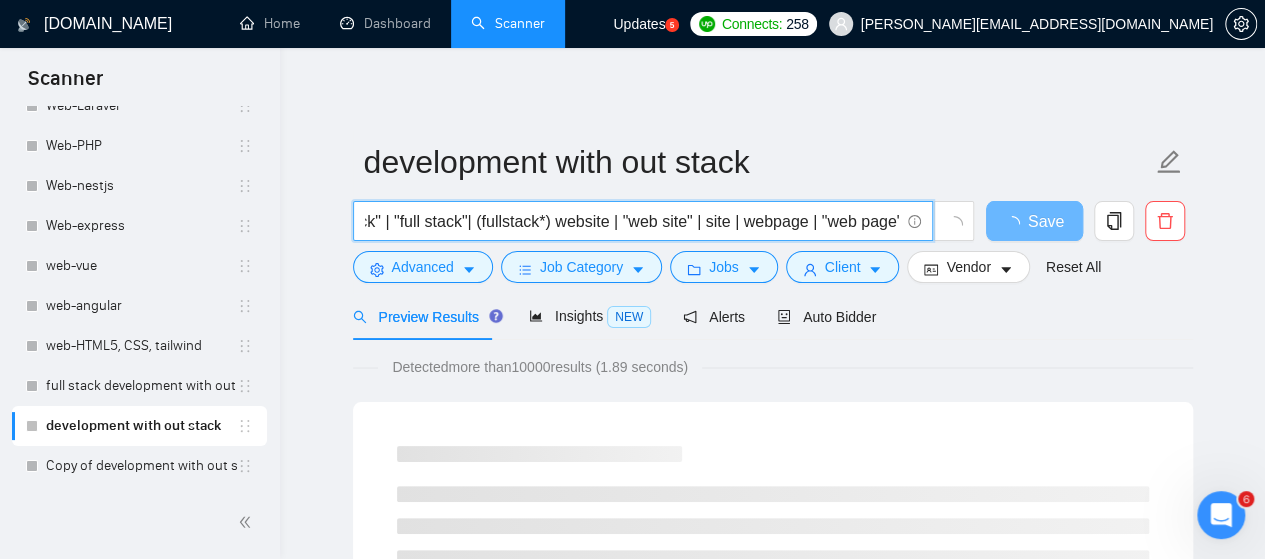 paste on "website | "web site" | site | webpage | "web page"" 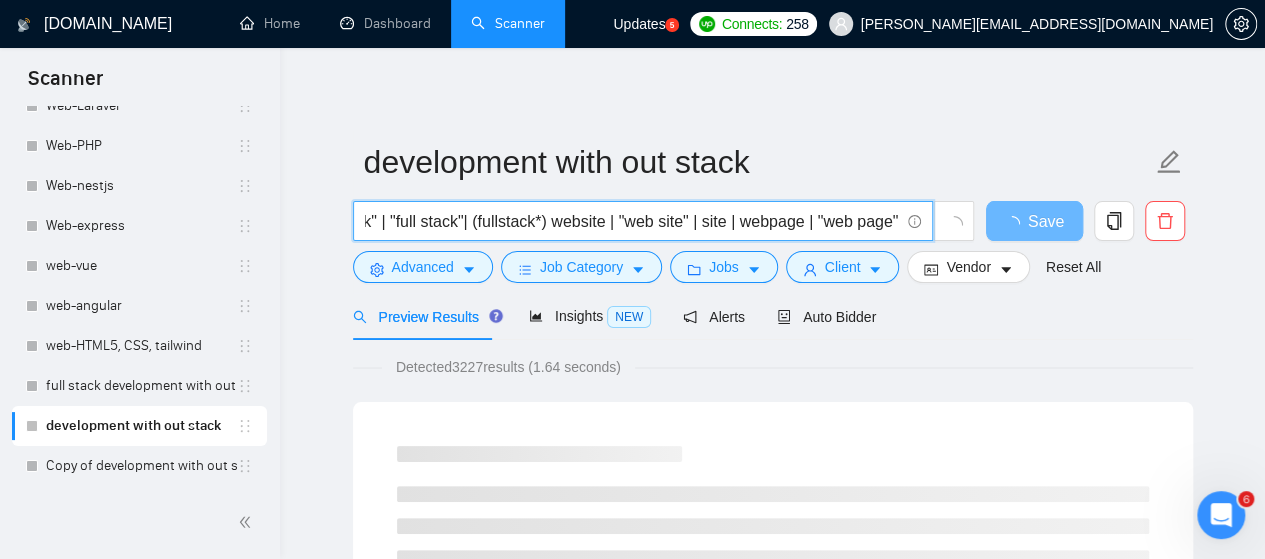 scroll, scrollTop: 0, scrollLeft: 689, axis: horizontal 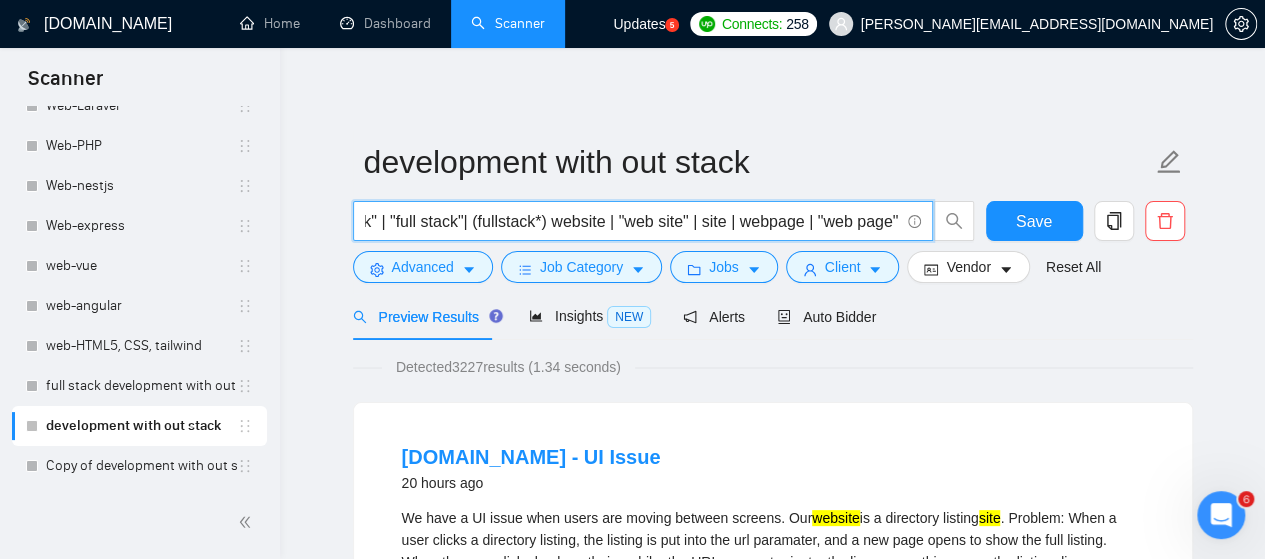 click on "develop | development | (create*) | (build*) | (craft*) | fullstack | "/fullstack" | "full-stack" | "full - stack" | "full stack"| (fullstack*) website | "web site" | site | webpage | "web page"" at bounding box center (632, 221) 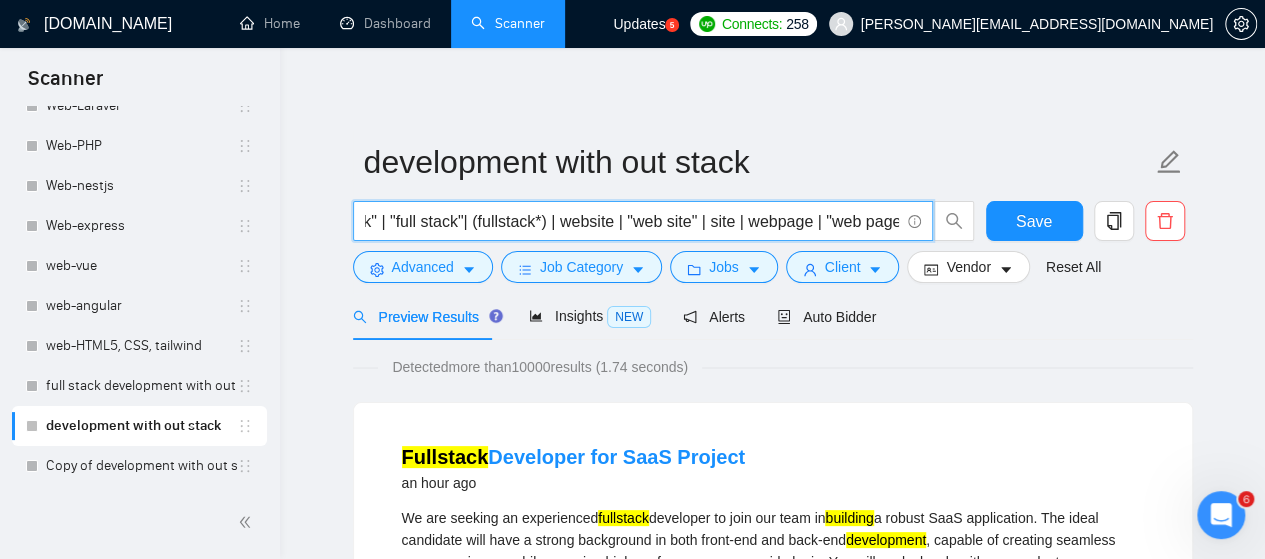 type on "develop | development | (create*) | (build*) | (craft*) | fullstack | "/fullstack" | "full-stack" | "full - stack" | "full stack"| (fullstack*) | website | "web site" | site | webpage | "web page"" 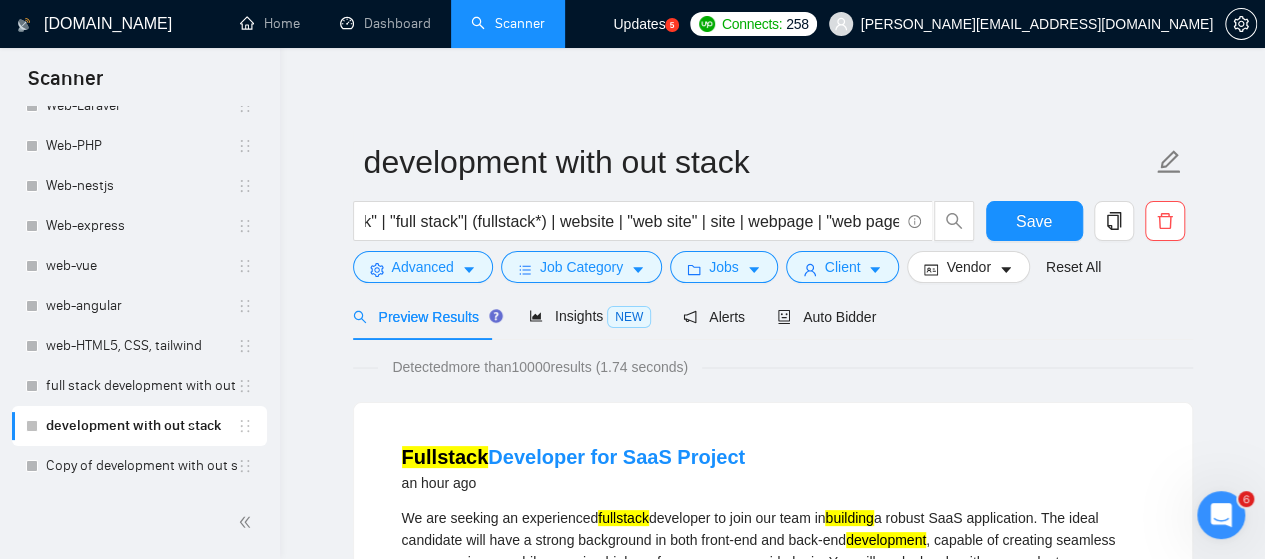 scroll, scrollTop: 0, scrollLeft: 0, axis: both 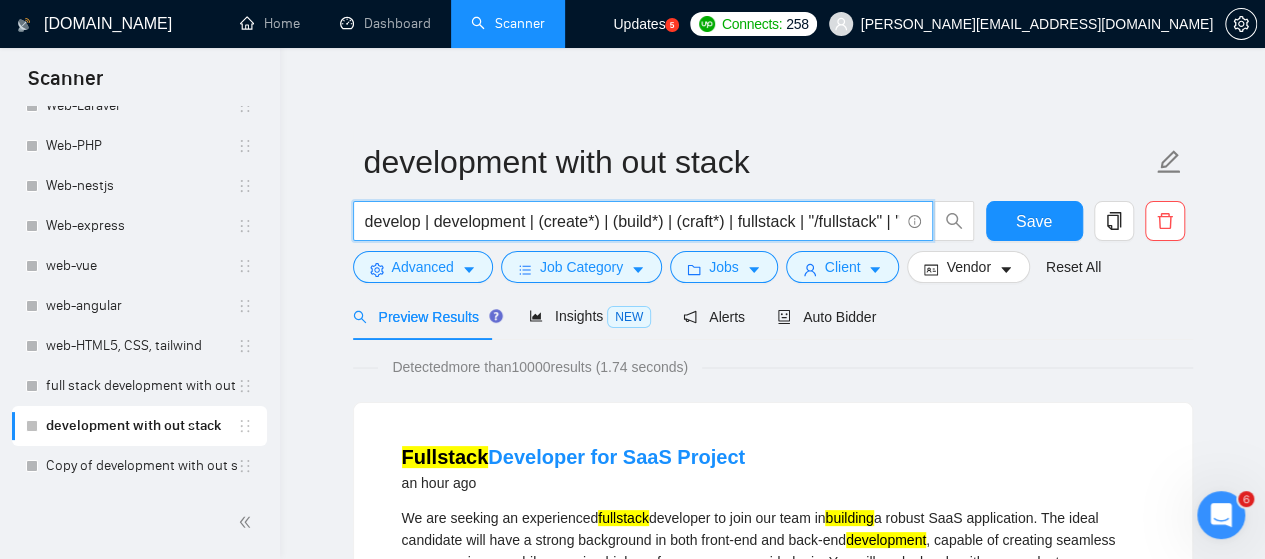 click on "develop | development | (create*) | (build*) | (craft*) | fullstack | "/fullstack" | "full-stack" | "full - stack" | "full stack"| (fullstack*) | website | "web site" | site | webpage | "web page"" at bounding box center (632, 221) 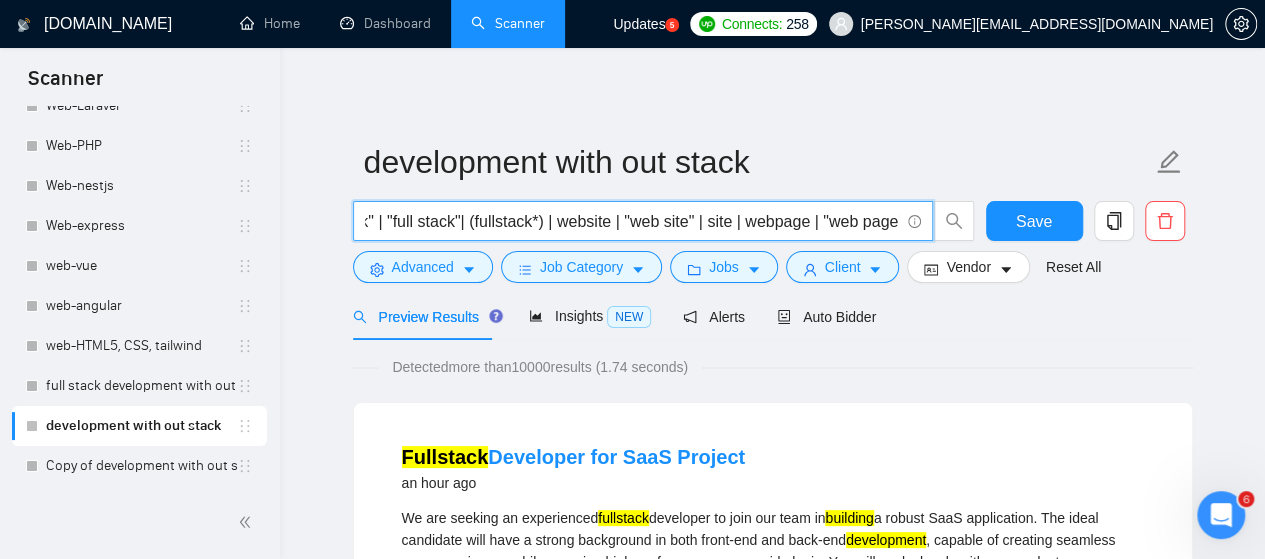 scroll, scrollTop: 0, scrollLeft: 698, axis: horizontal 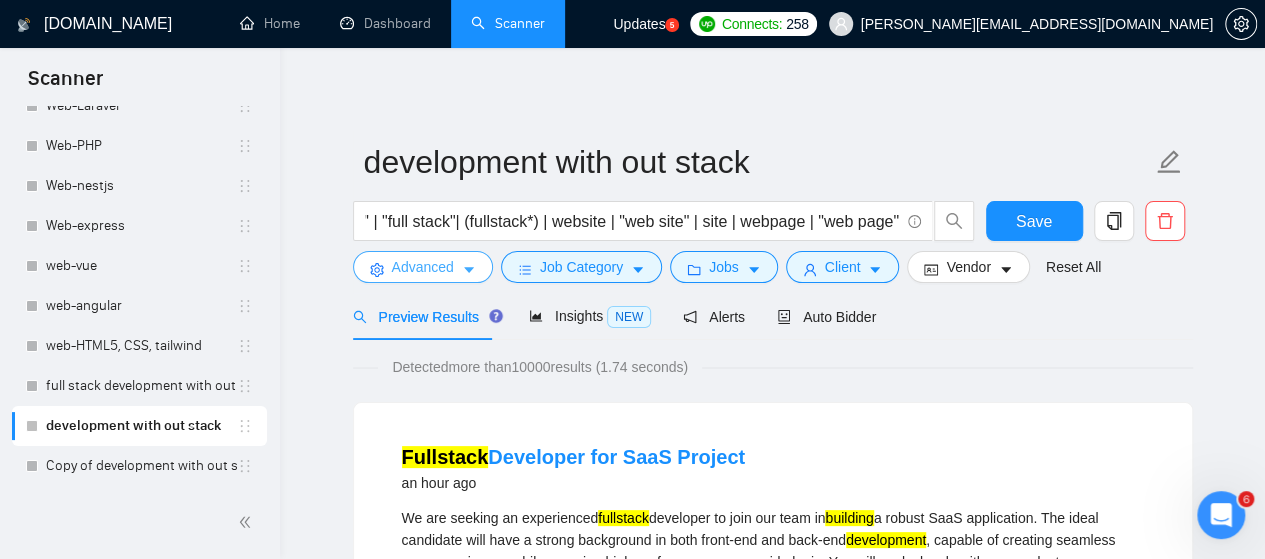 click 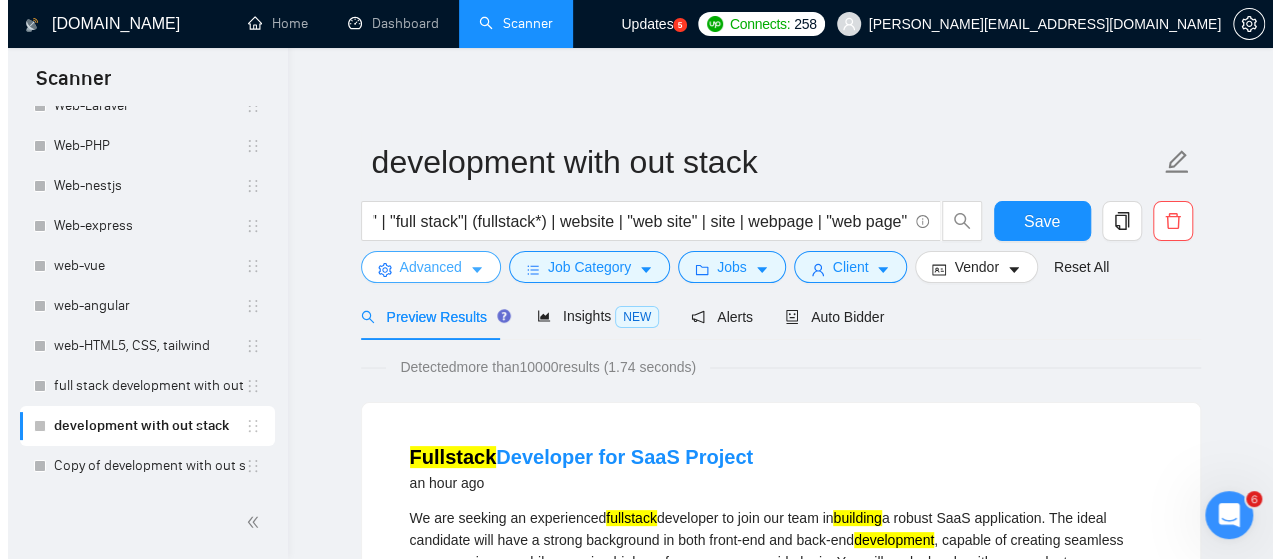 scroll, scrollTop: 0, scrollLeft: 0, axis: both 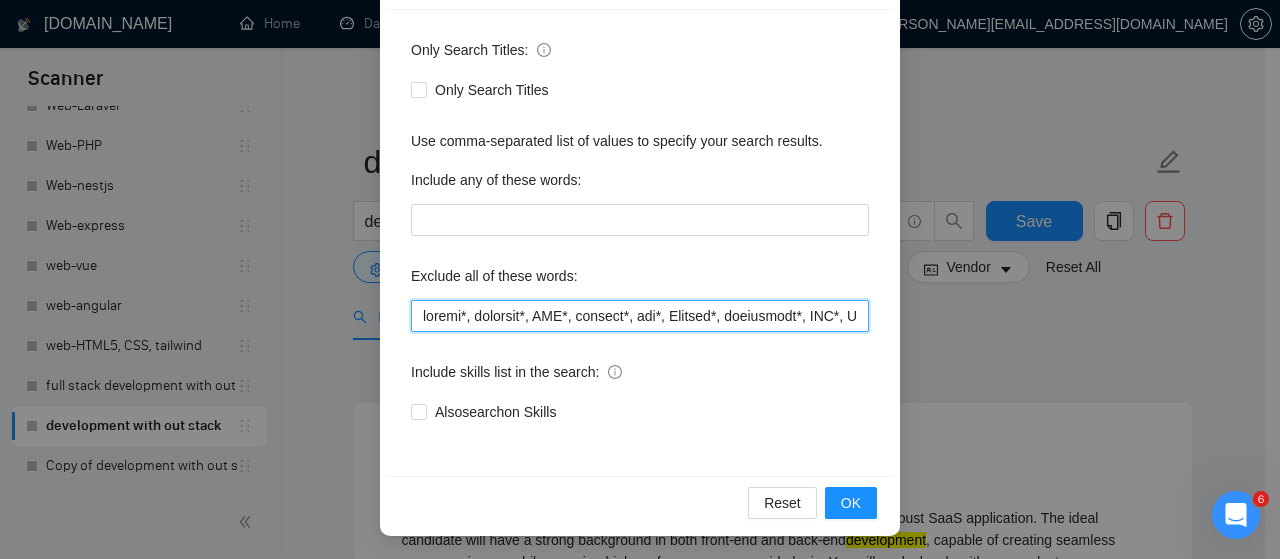 click at bounding box center [640, 316] 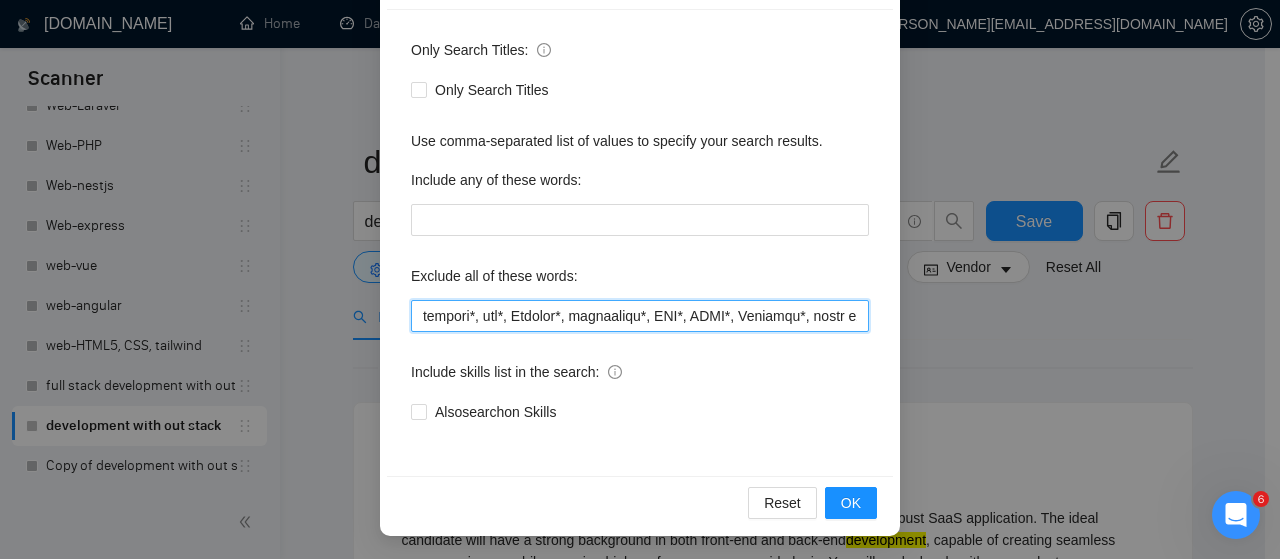 scroll, scrollTop: 0, scrollLeft: 350, axis: horizontal 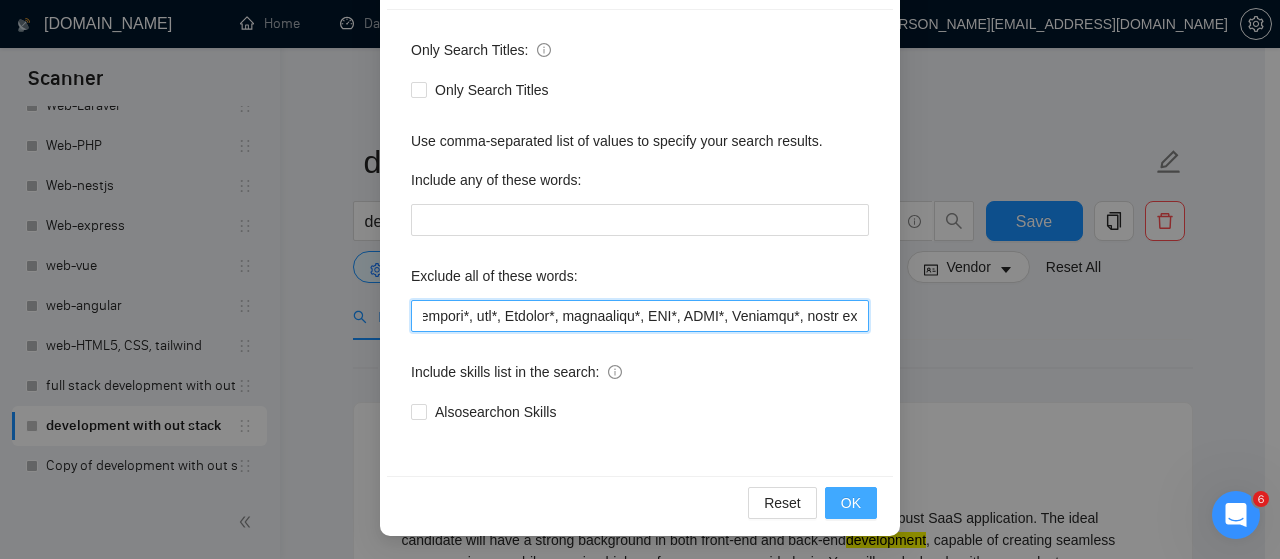 type on "node*, react*, wordpress*, next*, cookie*, autodesk*, CTO*, angular*, php*, Laravel*, consultant*, CSS*, HTML*, Tailwind*, email signature*, shopify*, node*, wordpress*, laravel*, react*,"Final", "salesfunnel", "maintnance", "only feature", "TanStack", "token", "1 week sprint", "Not an agency", "SEO" ," job title", "Bing", "Lemlist", "Salesforce", "Equity", (equity*), "Unity", "[PERSON_NAME]", "nocode", "no-code", bot, urgent, consulting, consult, tutor, teacher, mentor, update, updates, maintain, maintenance, asap, fix, parser, parsing, small, little, tweaks, tweak, fixes, bug, bugs, ssalesforce, bing, "job title", "SEO", "Lemlist", "No agencies", "won't be recruiting agencies", "agencies not to apply", "No agency", "No Agencies", "Individual only",  "individual to", "individual who",  "No agencies please", "(No agencies please)", "Candidate Interviewing", "Candidate Interview Consulting", "this job is not open to teams", "this job is not open to agency", "this job is not open to companies", "NO AGENCY", "[PERSON_NAME]..." 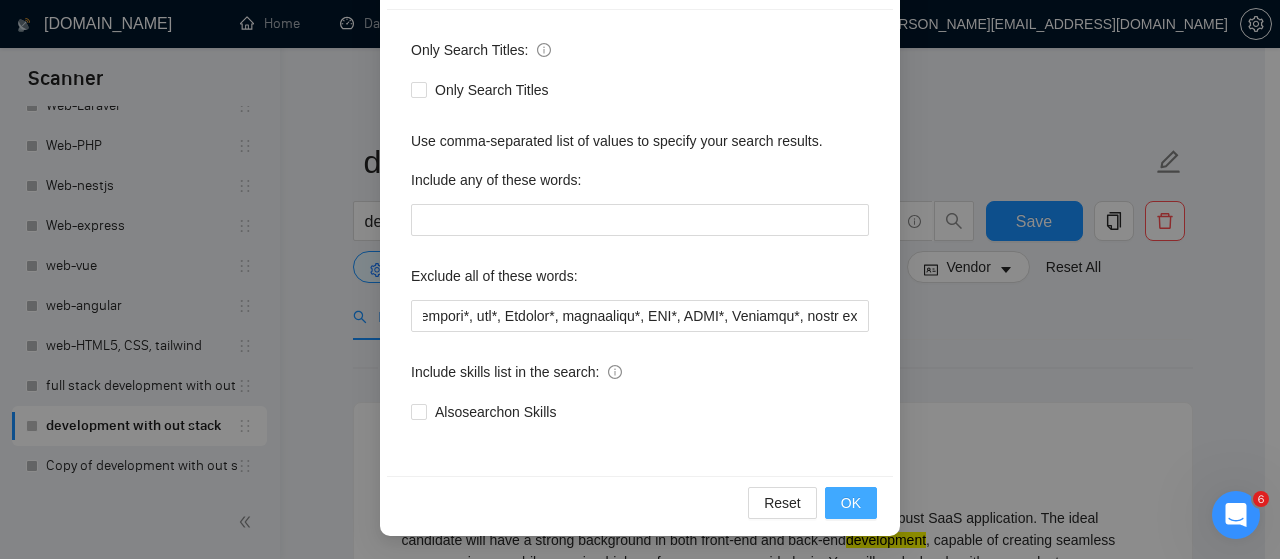 scroll, scrollTop: 0, scrollLeft: 0, axis: both 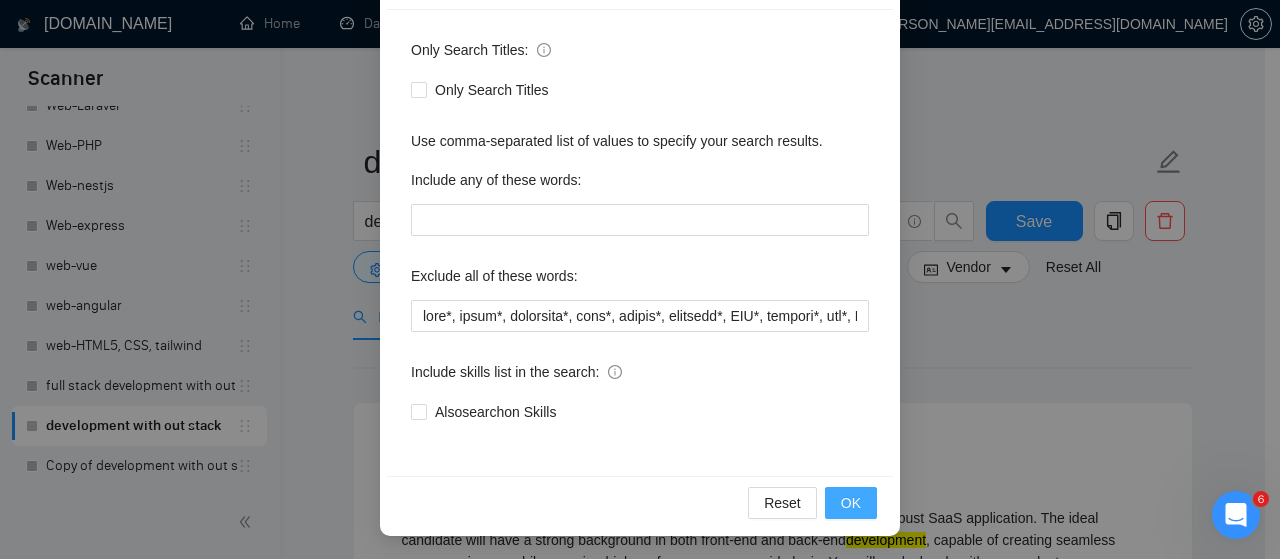 click on "OK" at bounding box center (851, 503) 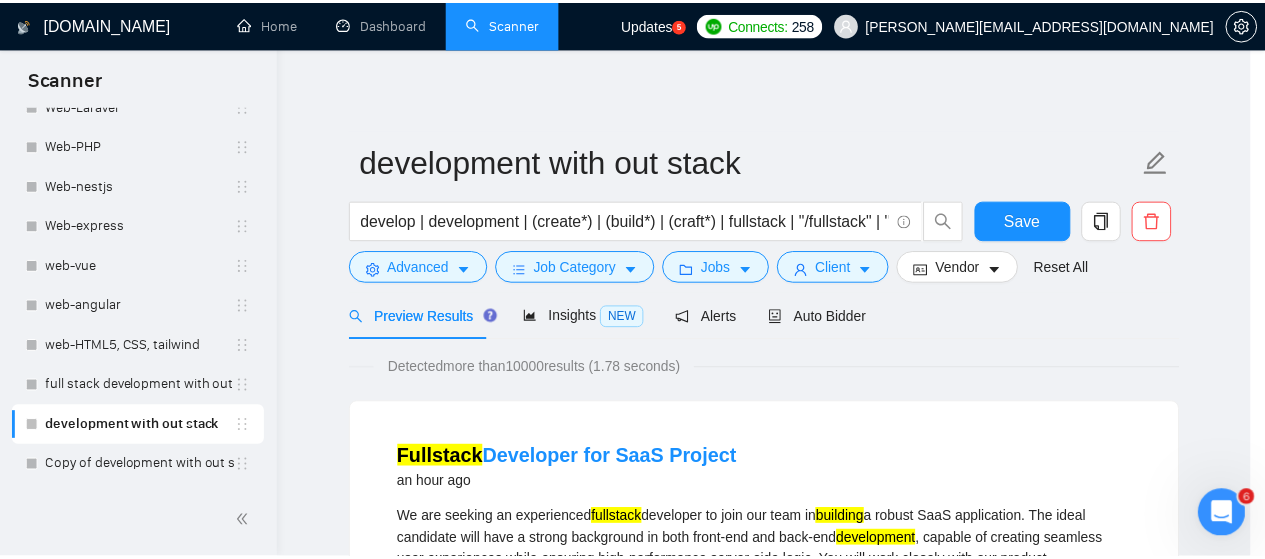 scroll, scrollTop: 172, scrollLeft: 0, axis: vertical 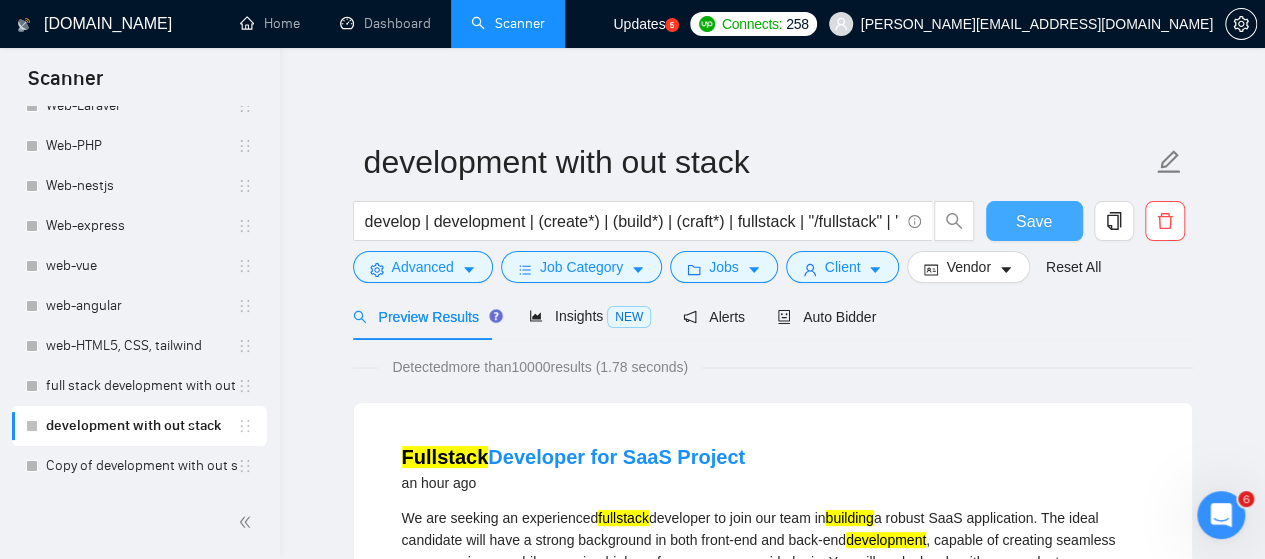 click on "Save" at bounding box center (1034, 221) 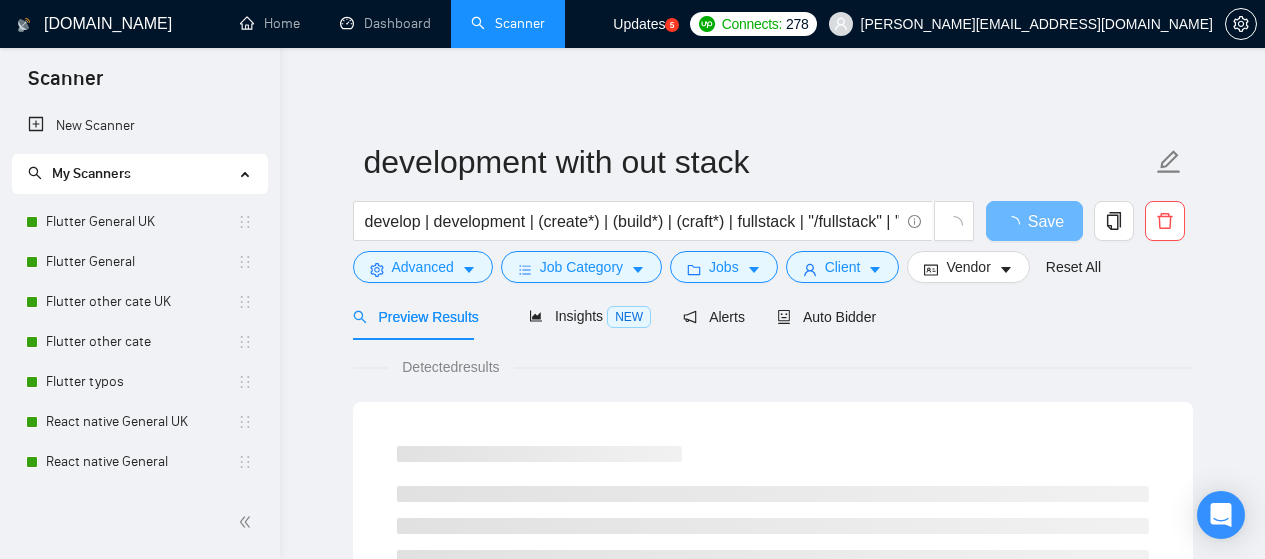 scroll, scrollTop: 0, scrollLeft: 0, axis: both 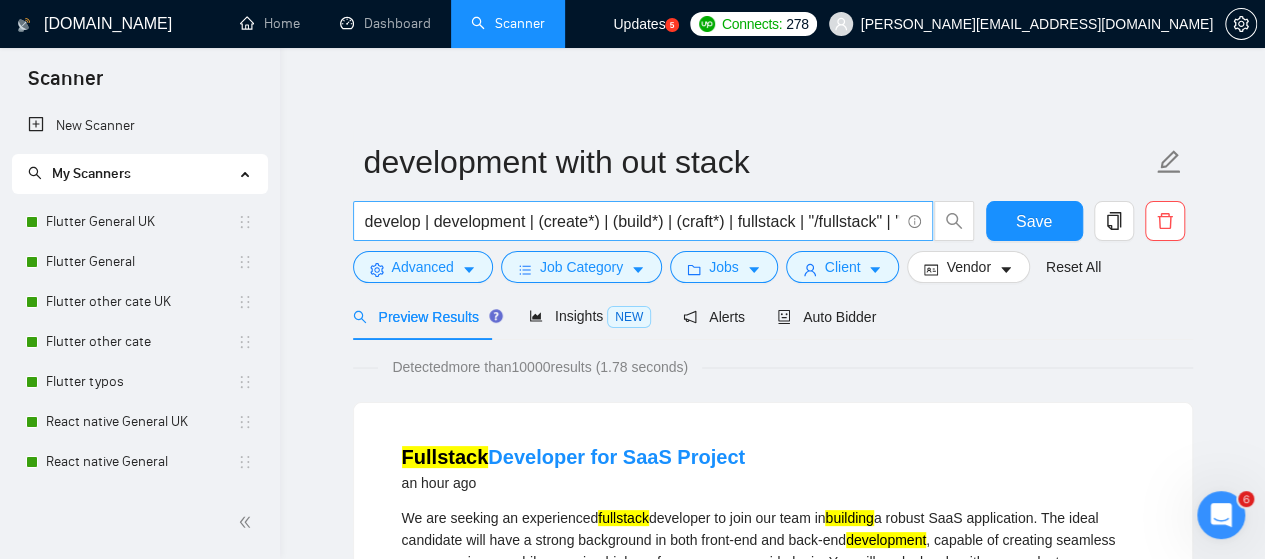 click on "develop | development | (create*) | (build*) | (craft*) | fullstack | "/fullstack" | "full-stack" | "full - stack" | "full stack"| (fullstack*) | website | "web site" | site | webpage | "web page"" at bounding box center (632, 221) 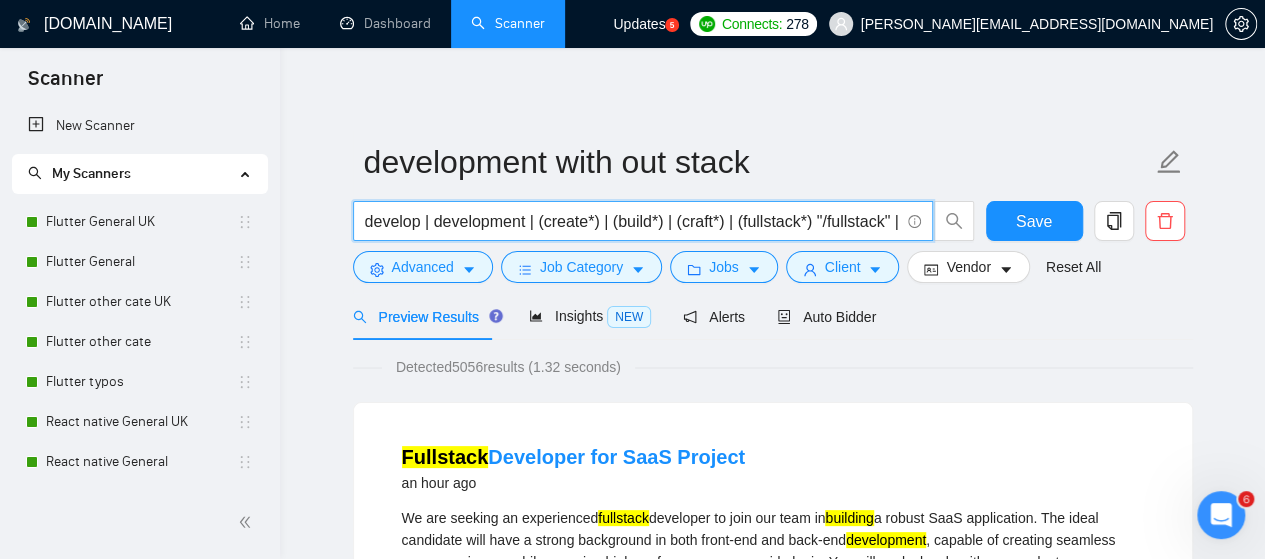 click on "develop | development | (create*) | (build*) | (craft*) | (fullstack*) "/fullstack" | "full-stack" | "full - stack" | "full stack"| (fullstack*) | website | "web site" | site | webpage | "web page"" at bounding box center [632, 221] 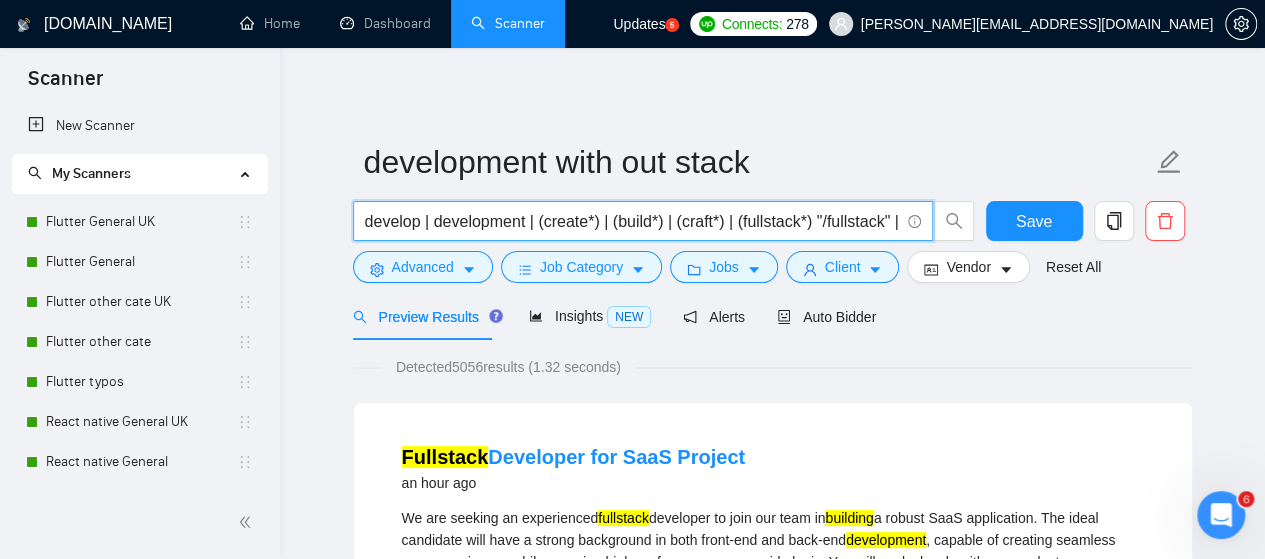 click on "develop | development | (create*) | (build*) | (craft*) | (fullstack*) "/fullstack" | "full-stack" | "full - stack" | "full stack"| (fullstack*) | website | "web site" | site | webpage | "web page"" at bounding box center (632, 221) 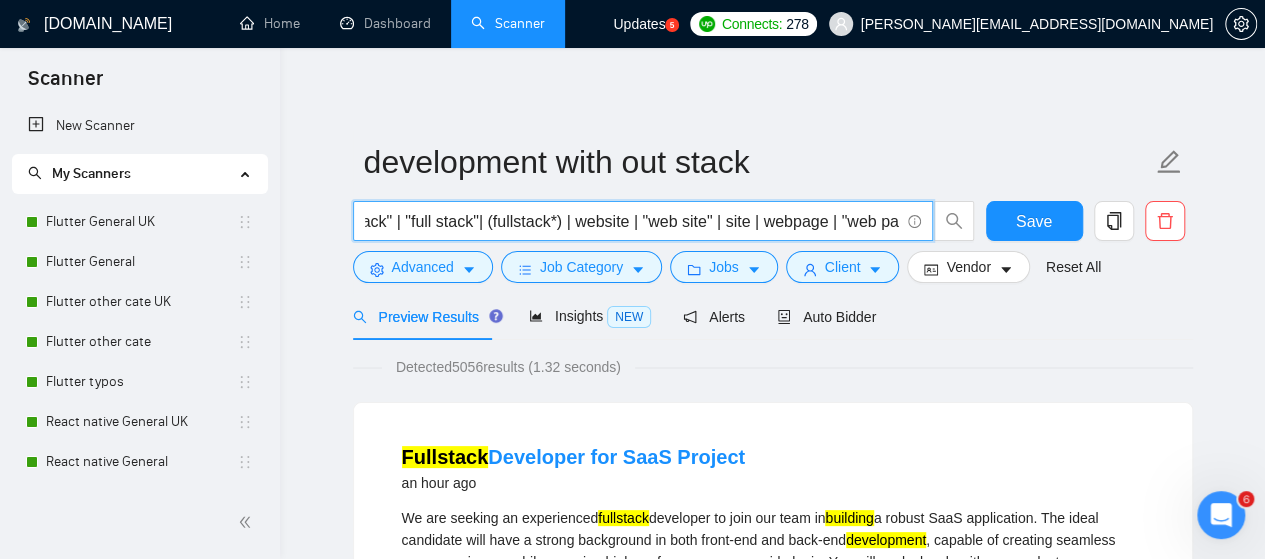 scroll, scrollTop: 0, scrollLeft: 706, axis: horizontal 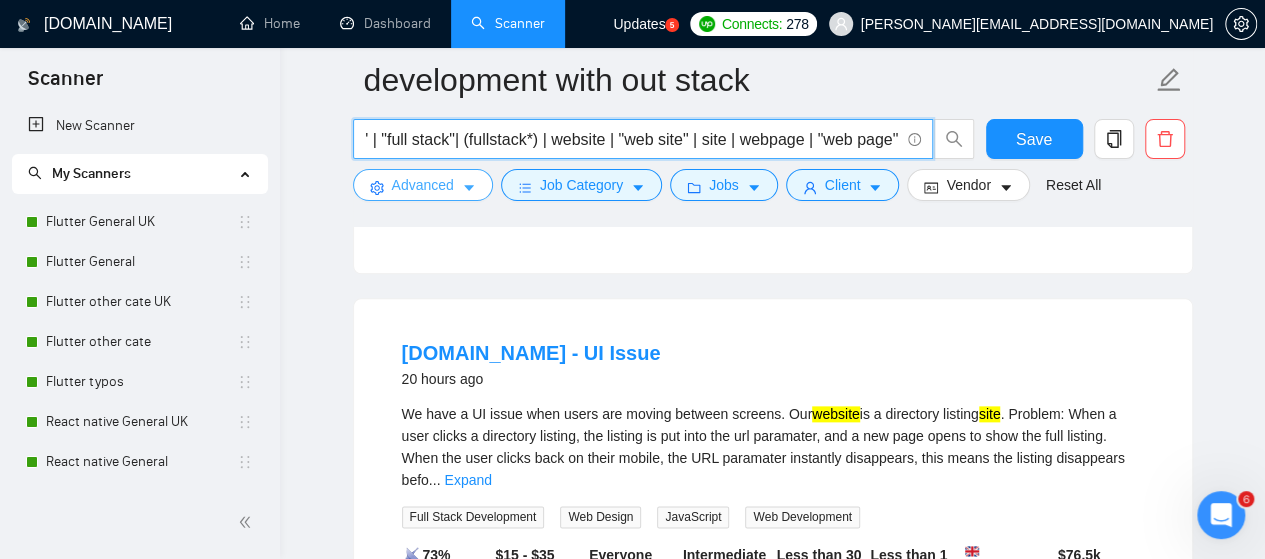 type on "develop | development | (create*) | (build*) | (craft*) | (fullstack*) "/fullstack" | "full-stack" | "full - stack" | "full stack"| (fullstack*) | website | "web site" | site | webpage | "web page"" 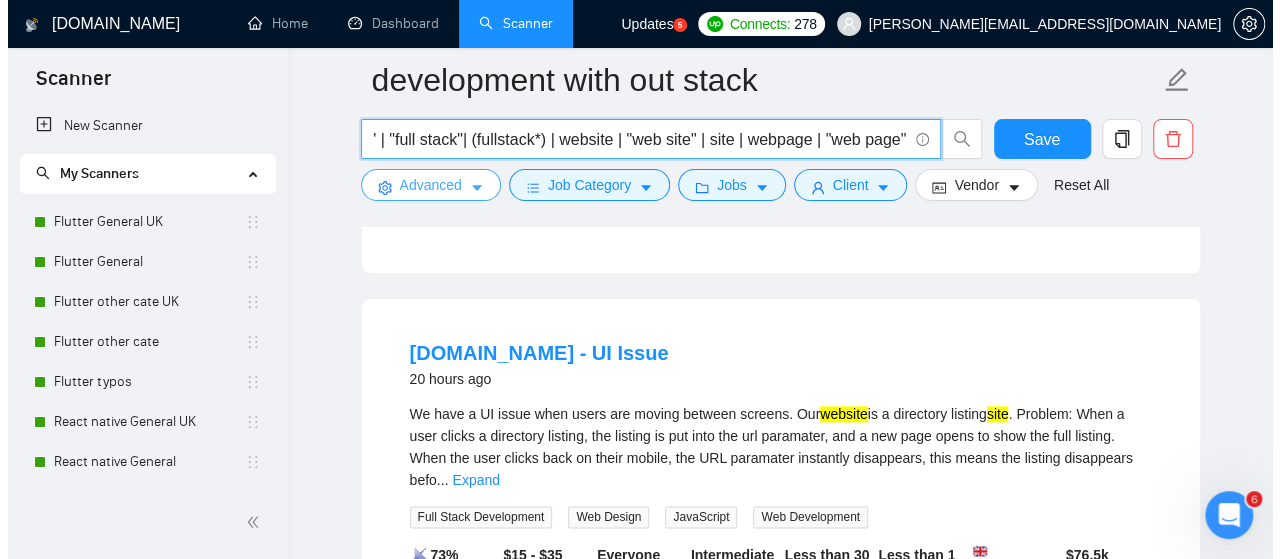 scroll, scrollTop: 0, scrollLeft: 0, axis: both 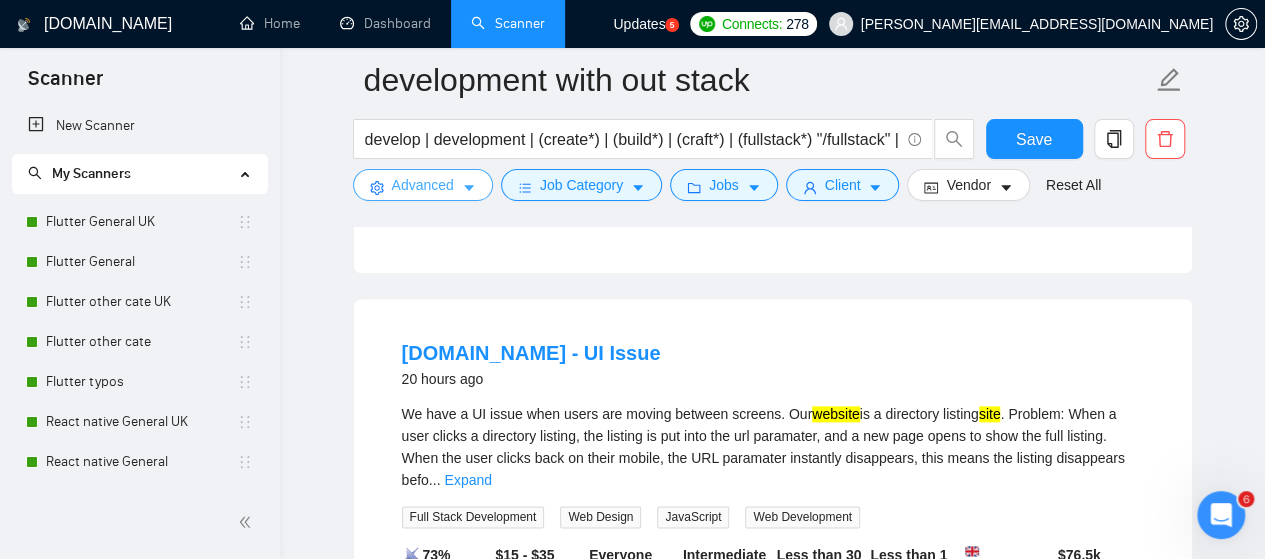 click 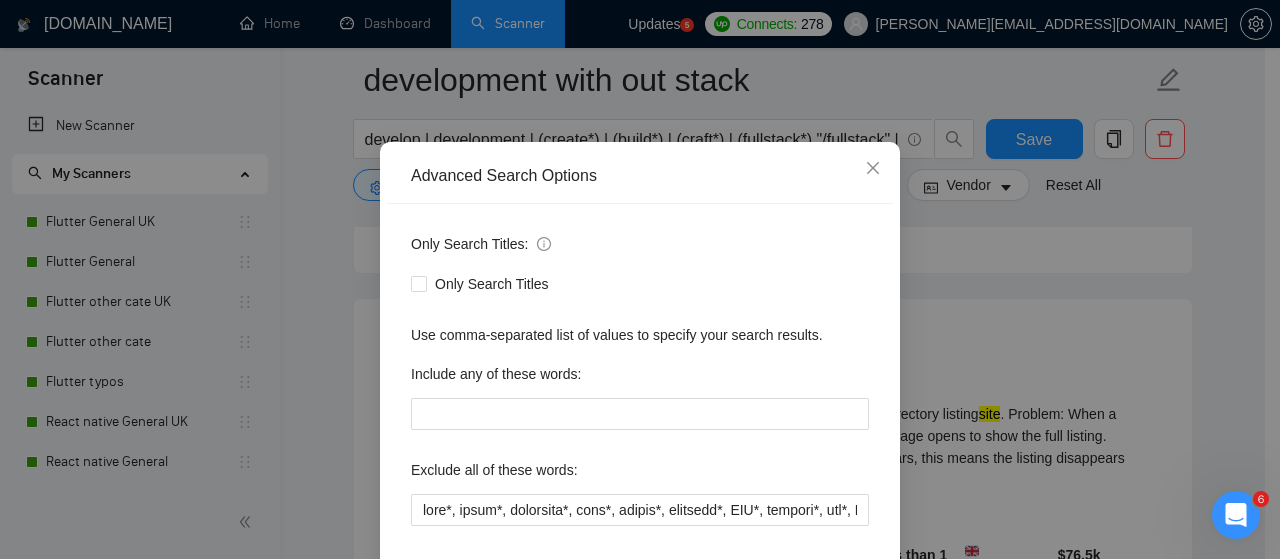 scroll, scrollTop: 200, scrollLeft: 0, axis: vertical 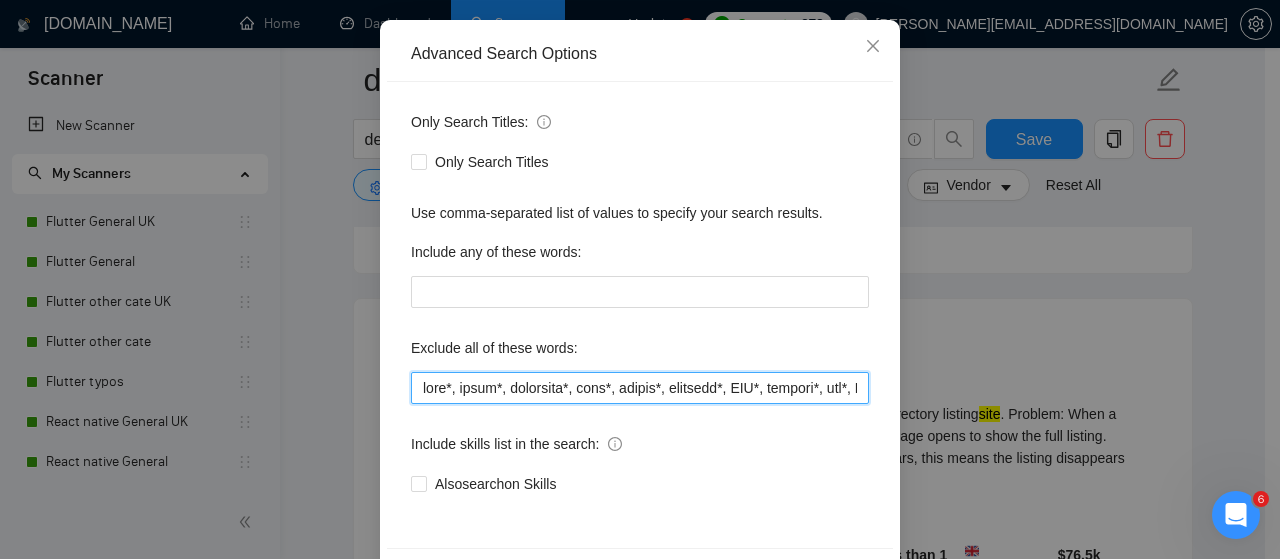 click at bounding box center (640, 388) 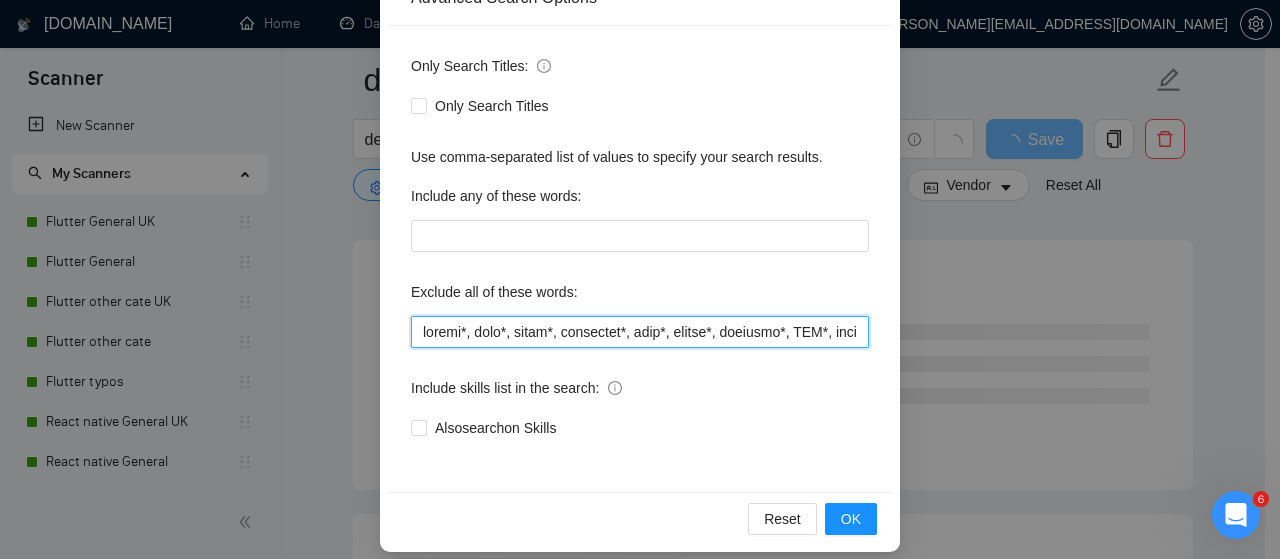 scroll, scrollTop: 272, scrollLeft: 0, axis: vertical 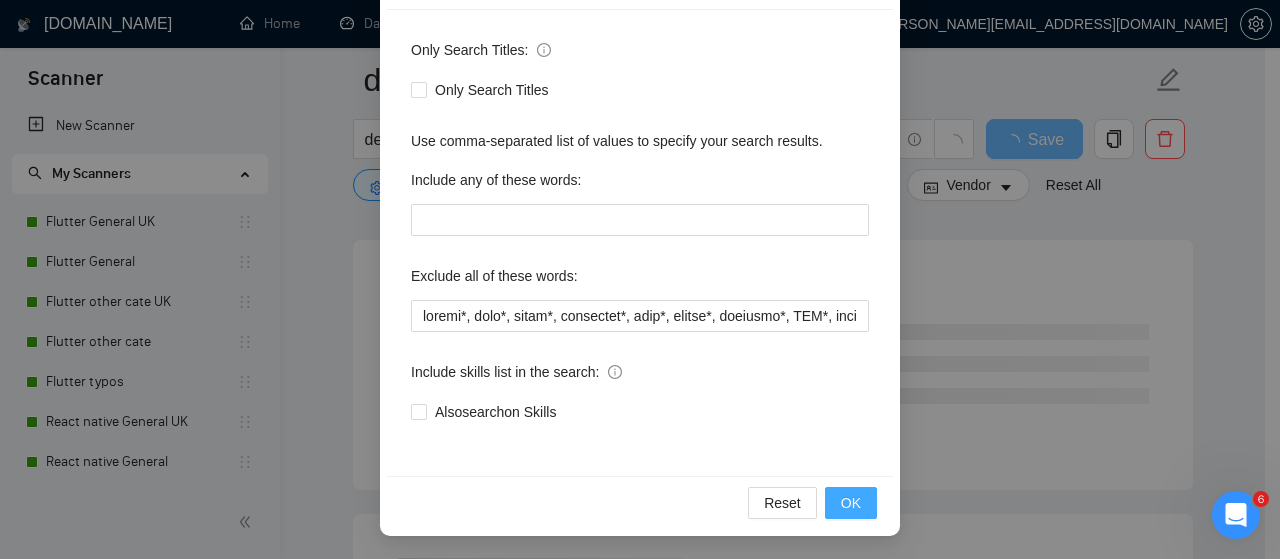 click on "OK" at bounding box center (851, 503) 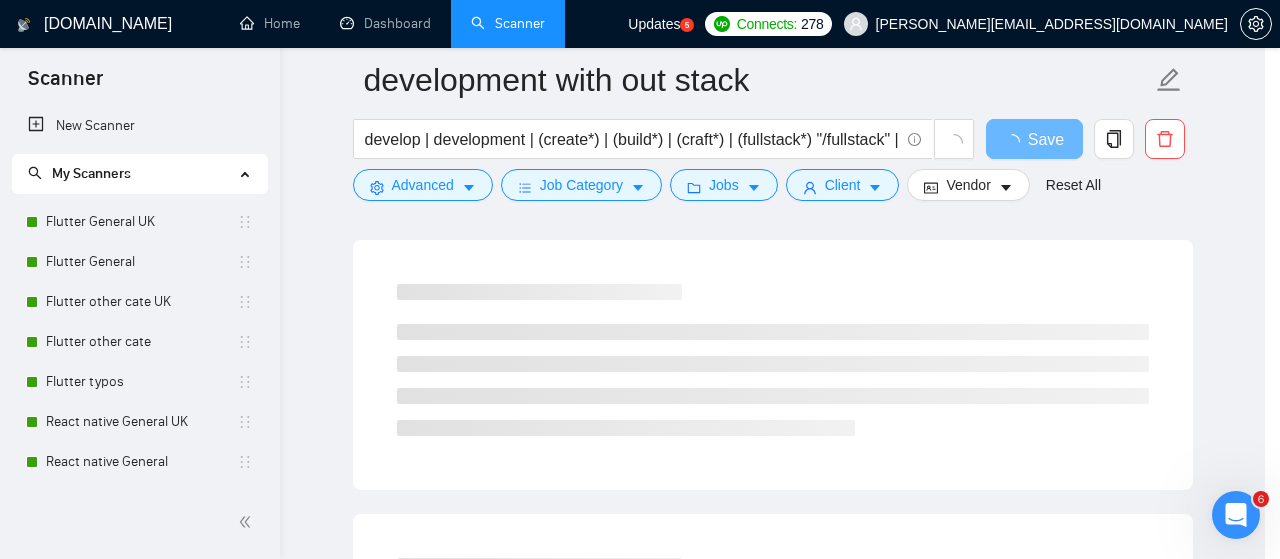scroll, scrollTop: 172, scrollLeft: 0, axis: vertical 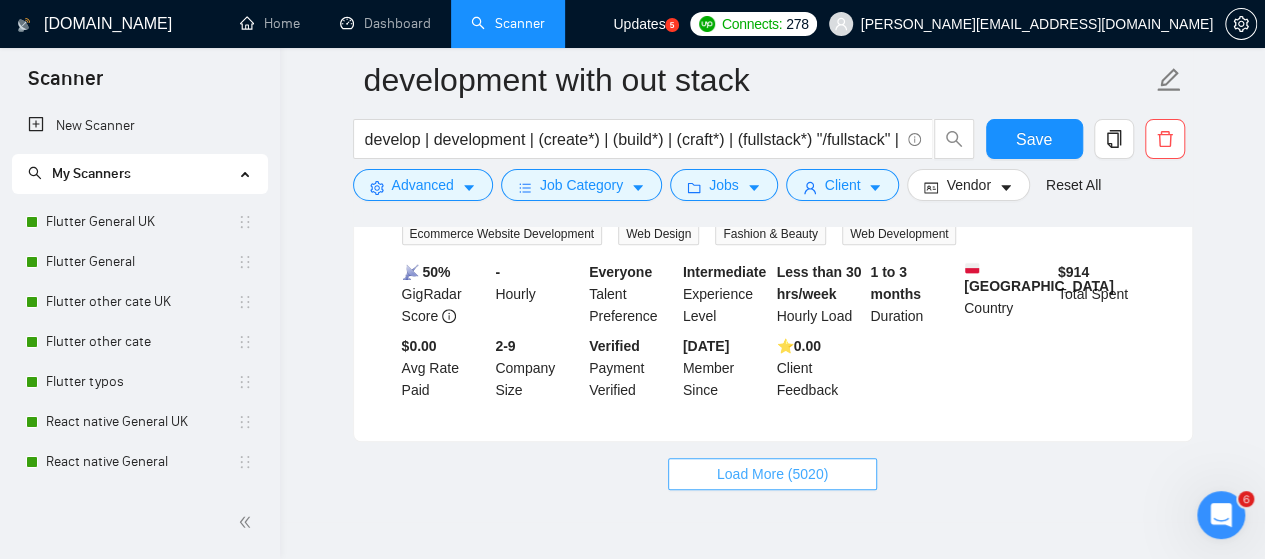 click on "Load More (5020)" at bounding box center [772, 474] 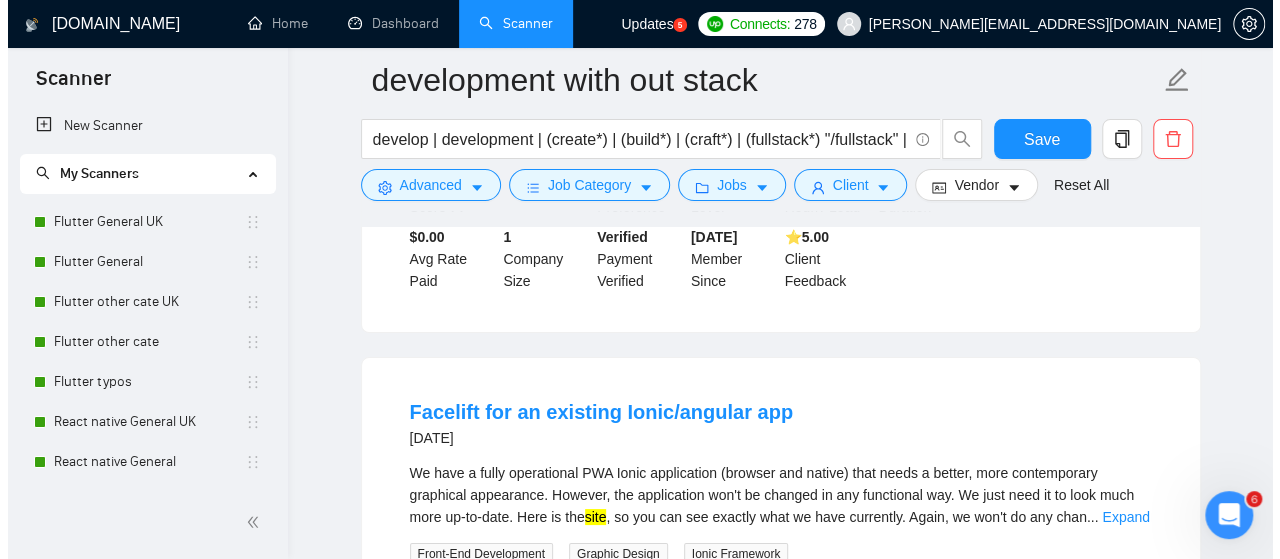 scroll, scrollTop: 7300, scrollLeft: 0, axis: vertical 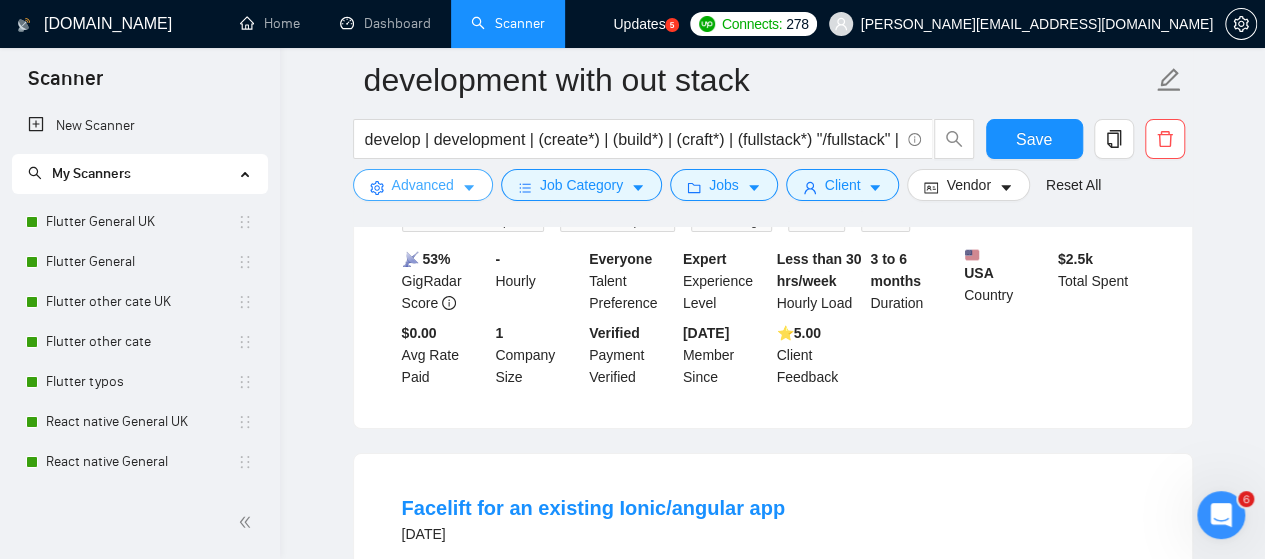 click on "Advanced" at bounding box center [423, 185] 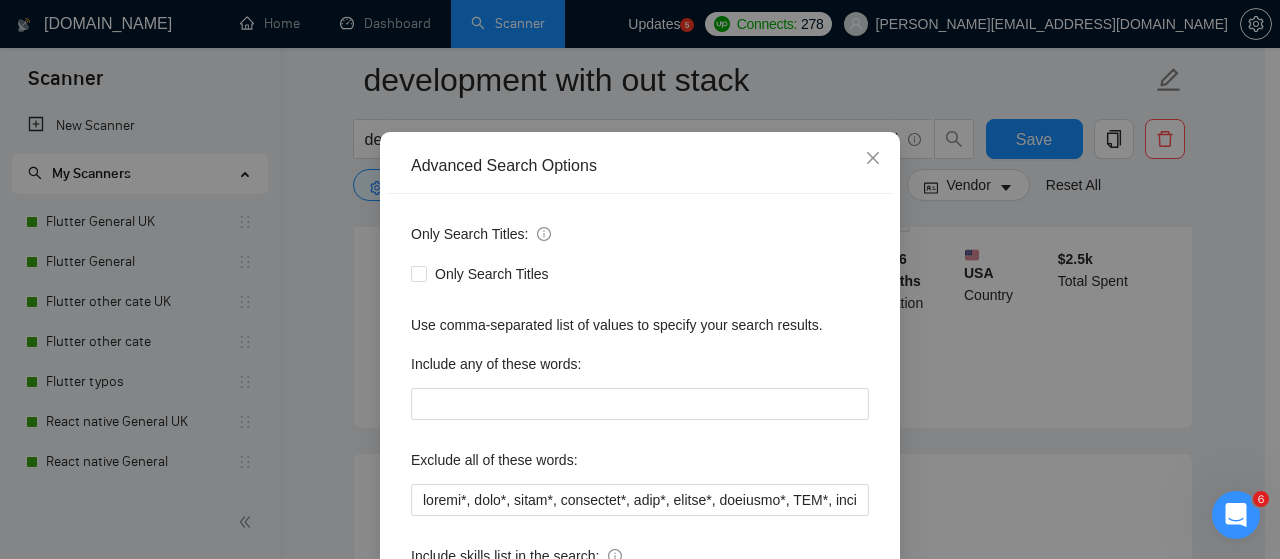 scroll, scrollTop: 200, scrollLeft: 0, axis: vertical 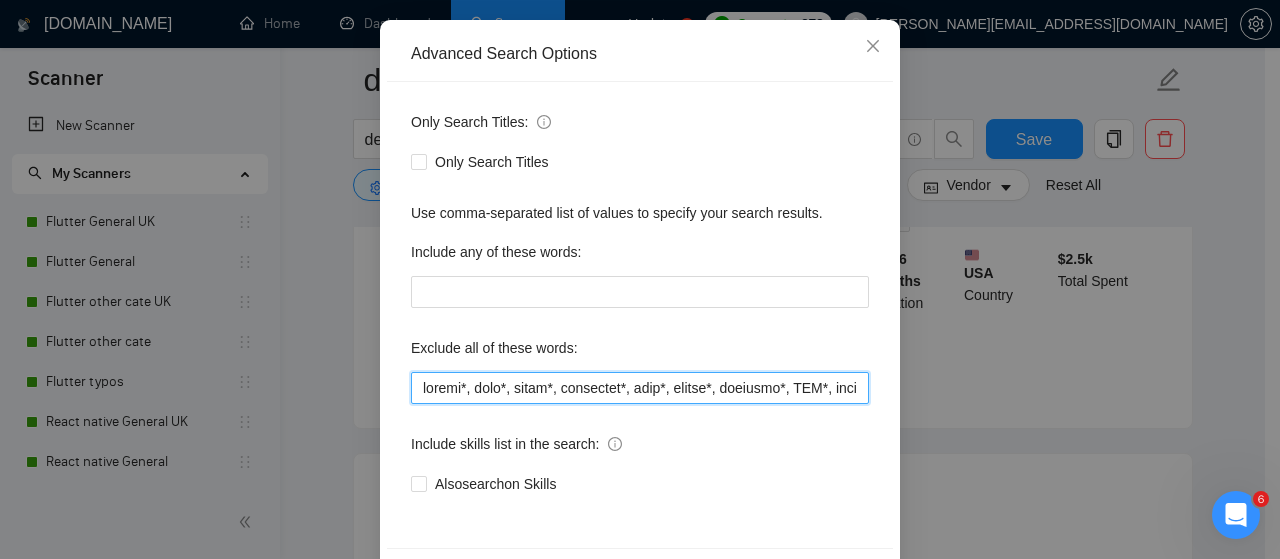 click at bounding box center (640, 388) 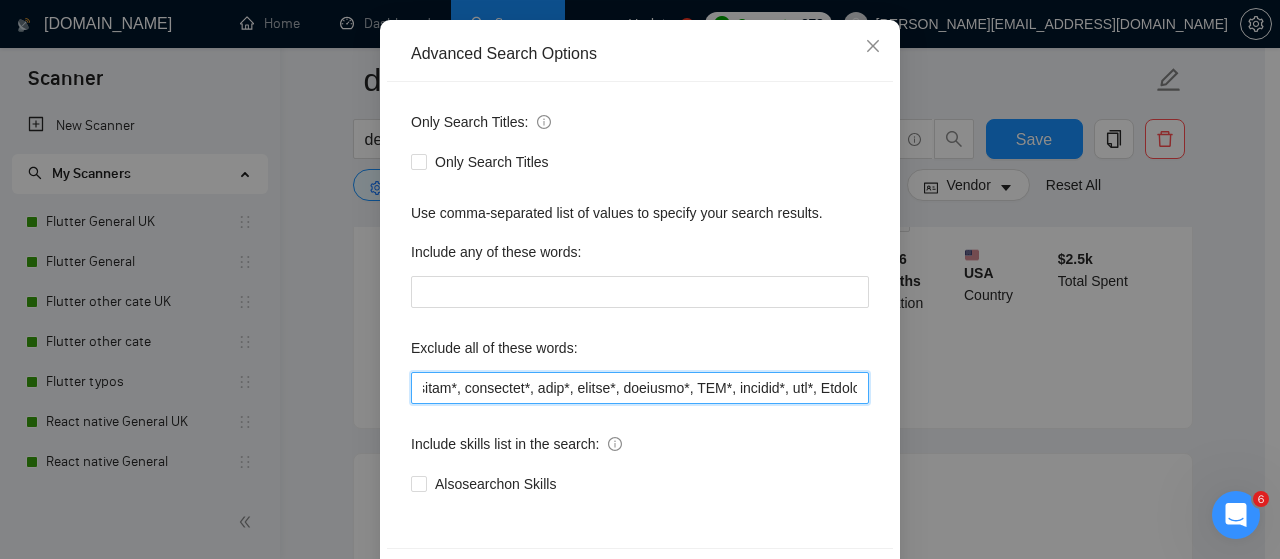 scroll, scrollTop: 0, scrollLeft: 101, axis: horizontal 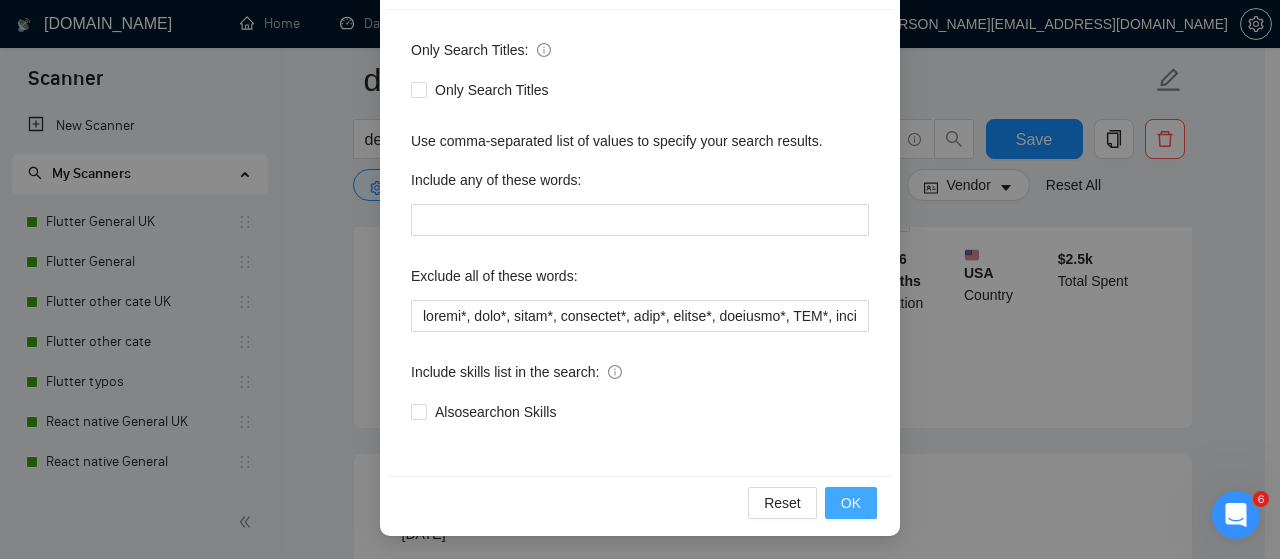 click on "OK" at bounding box center [851, 503] 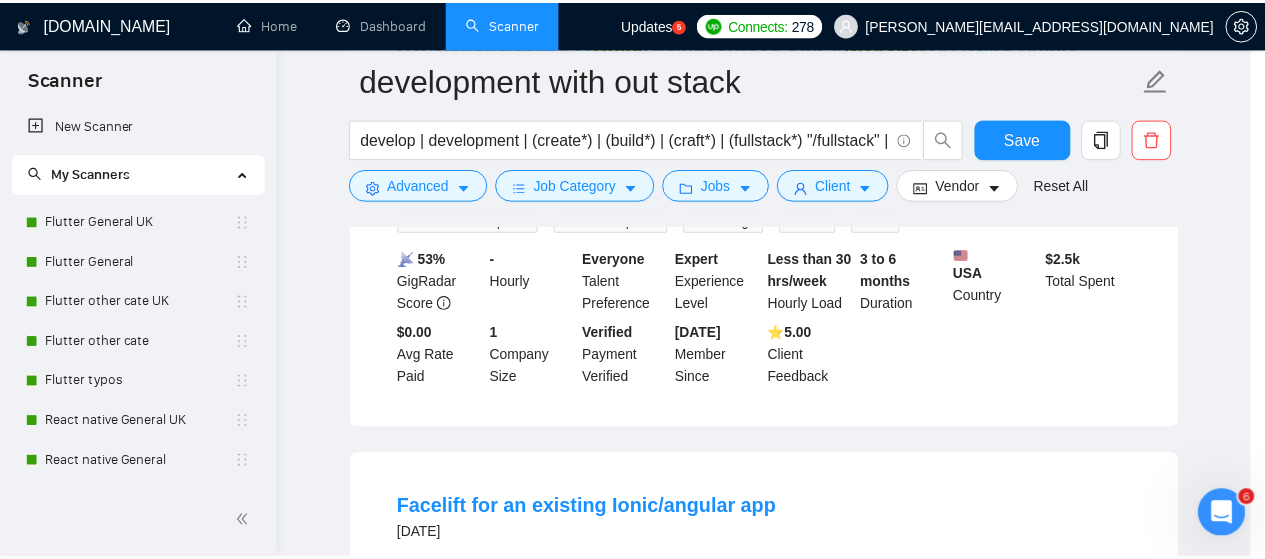scroll, scrollTop: 172, scrollLeft: 0, axis: vertical 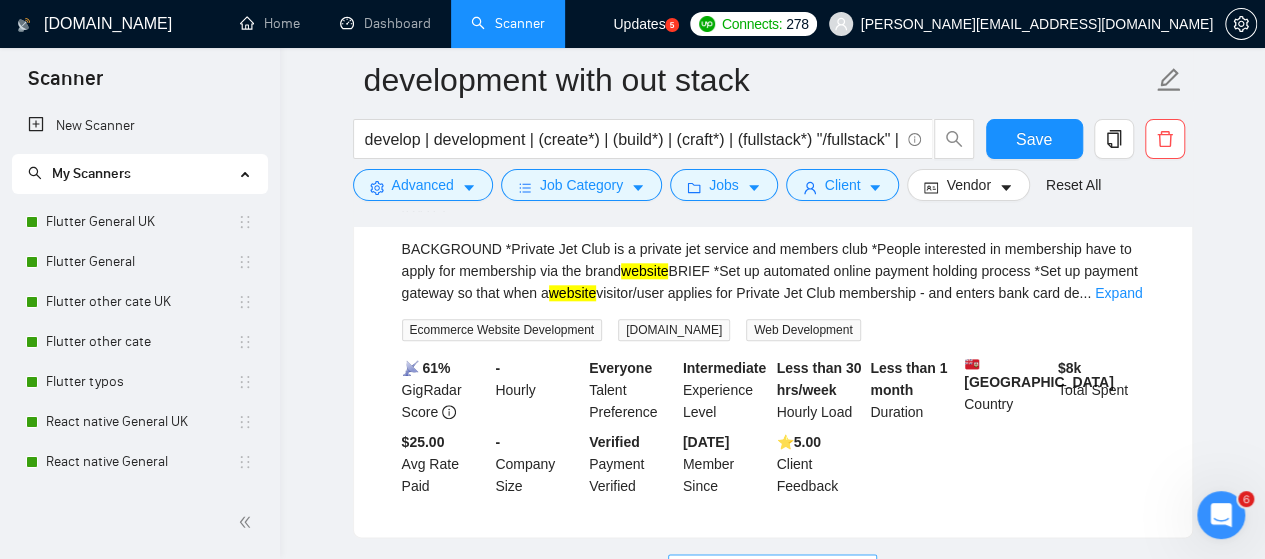 click on "Load More (5010)" at bounding box center [772, 570] 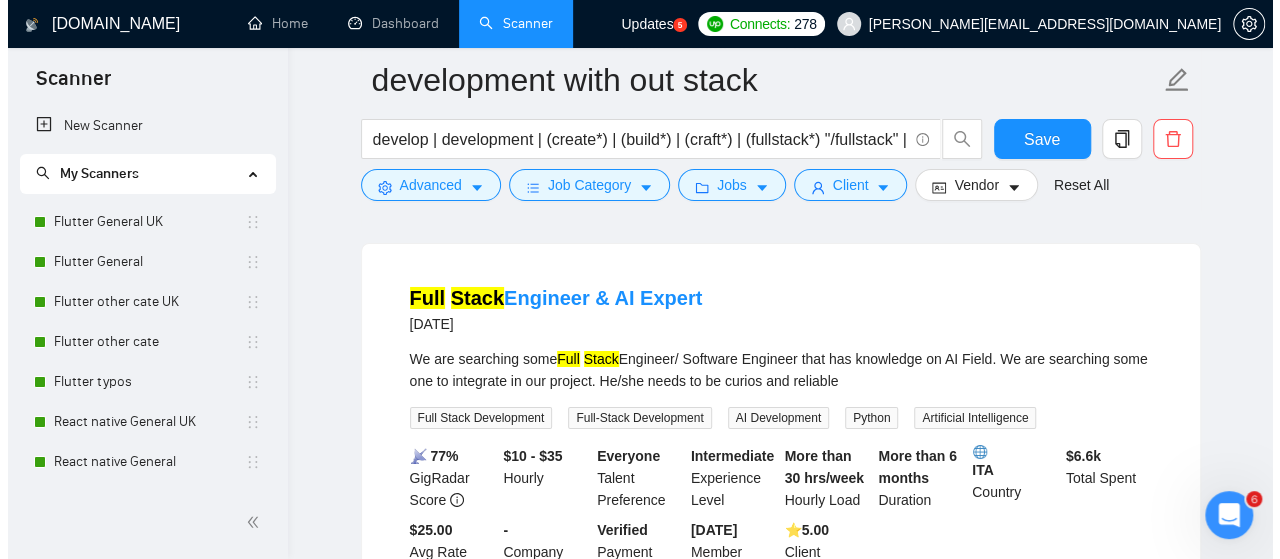 scroll, scrollTop: 11200, scrollLeft: 0, axis: vertical 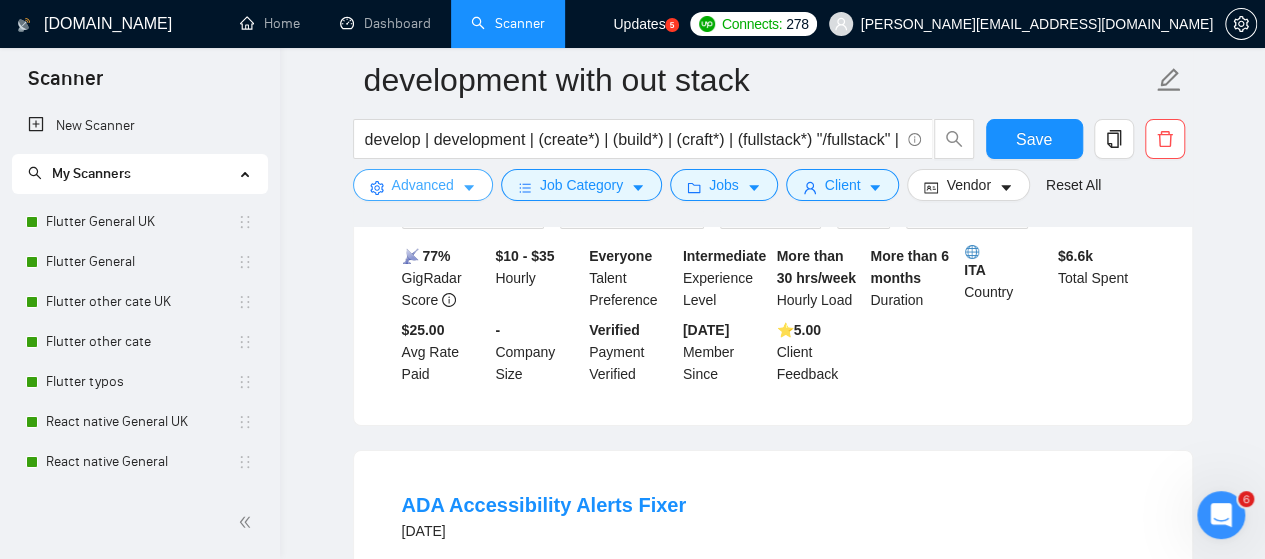 click 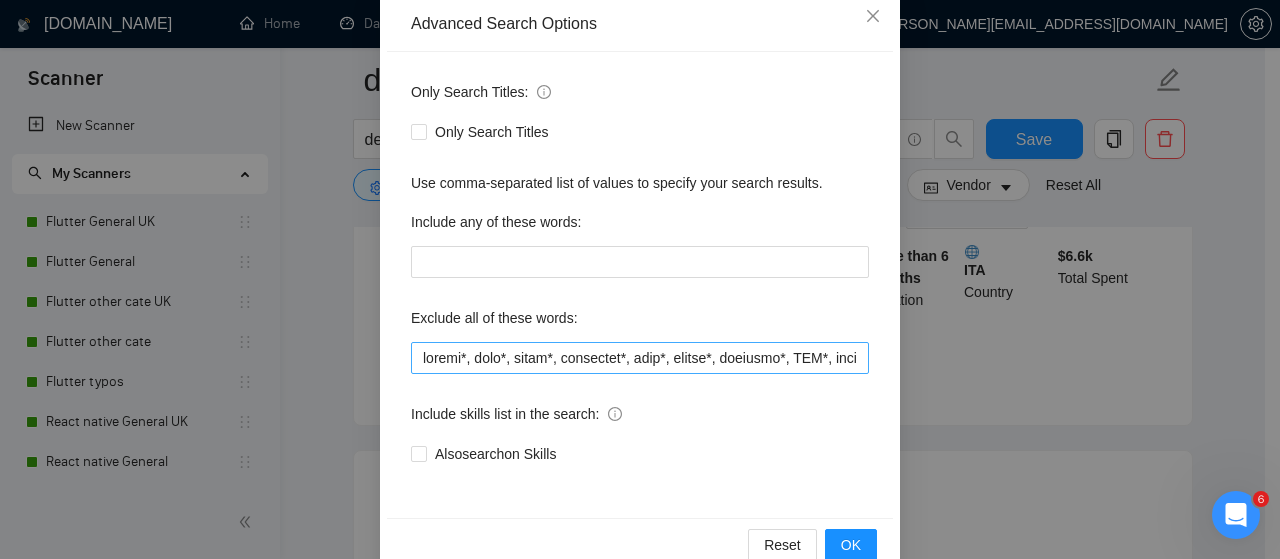 scroll, scrollTop: 272, scrollLeft: 0, axis: vertical 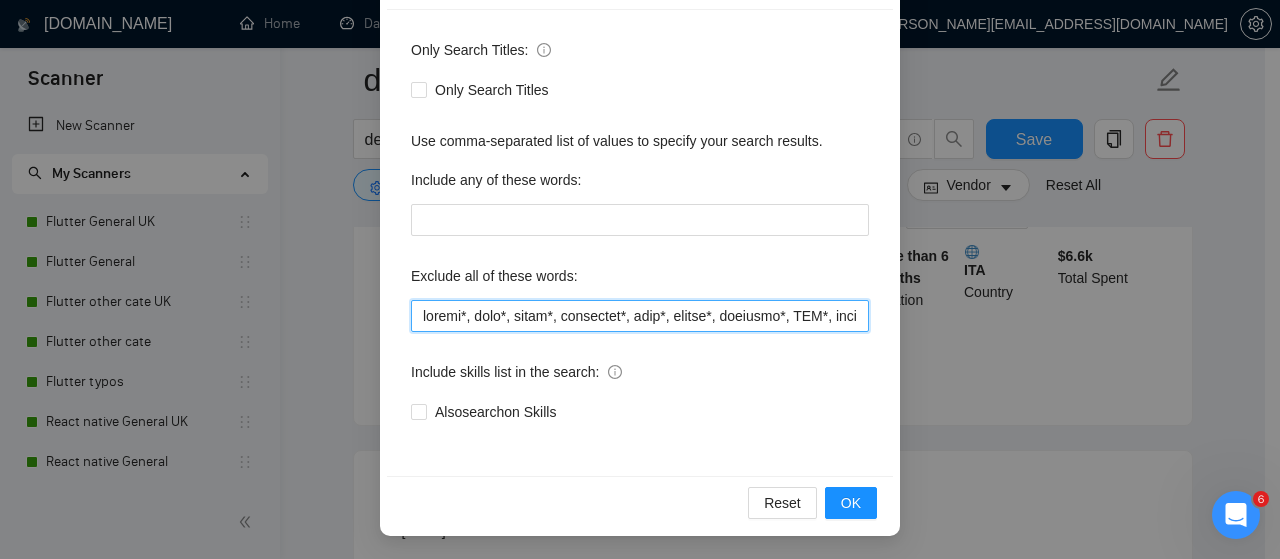 click at bounding box center [640, 316] 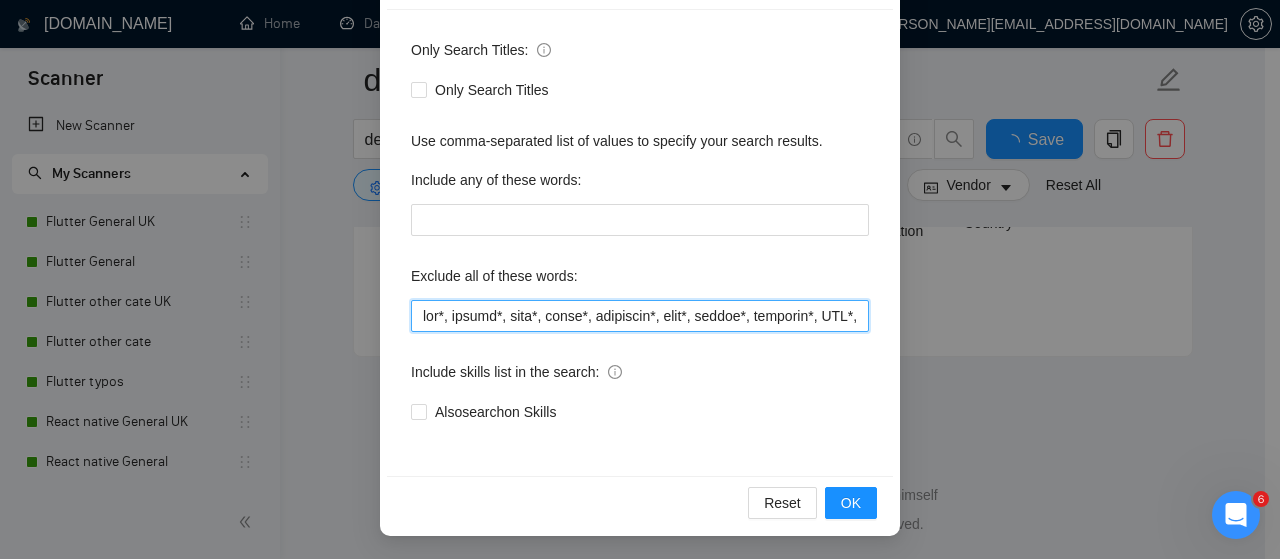 scroll, scrollTop: 2776, scrollLeft: 0, axis: vertical 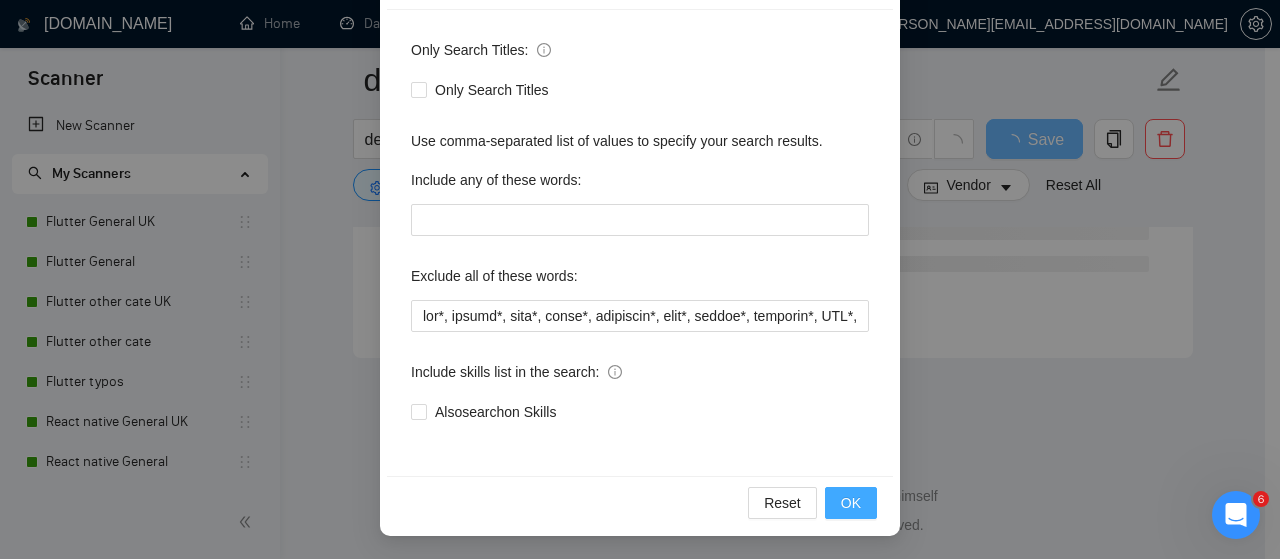 click on "OK" at bounding box center [851, 503] 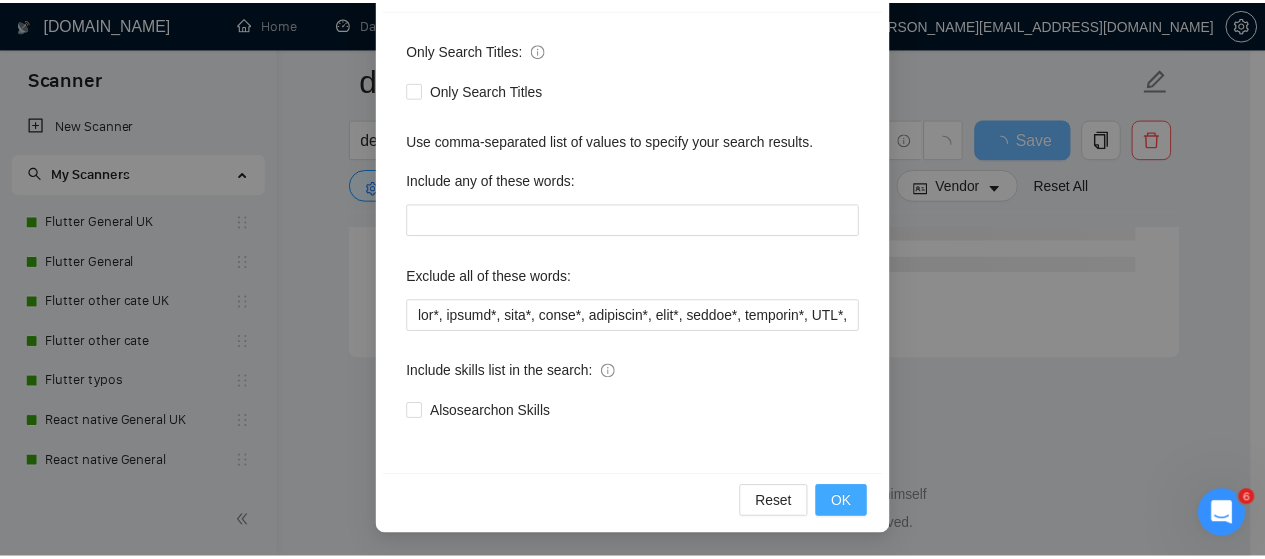 scroll, scrollTop: 172, scrollLeft: 0, axis: vertical 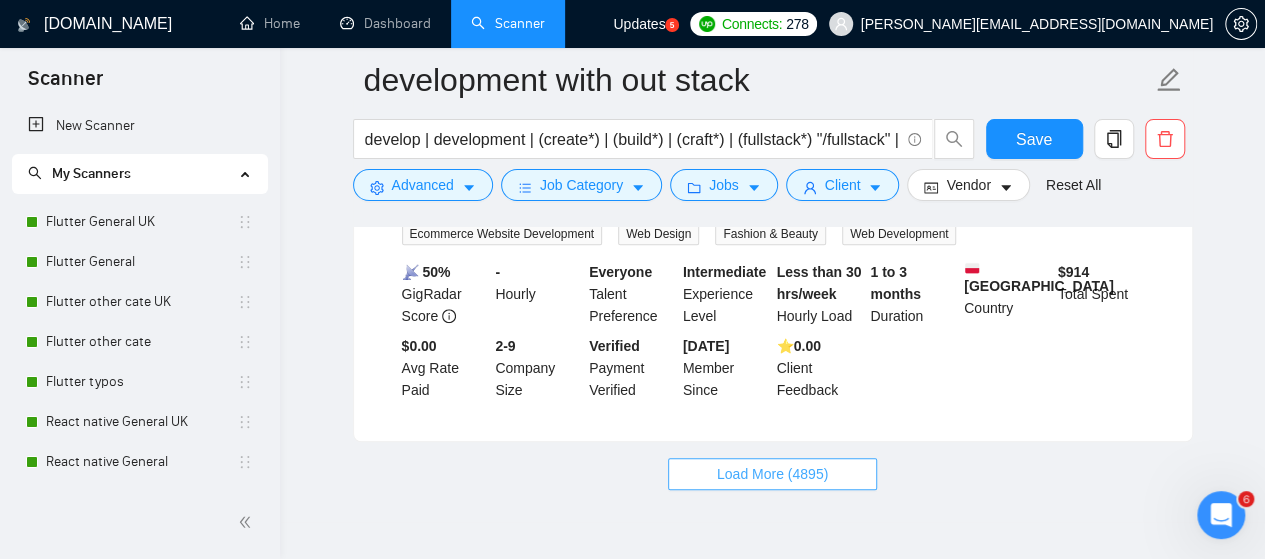 click on "Load More (4895)" at bounding box center [772, 474] 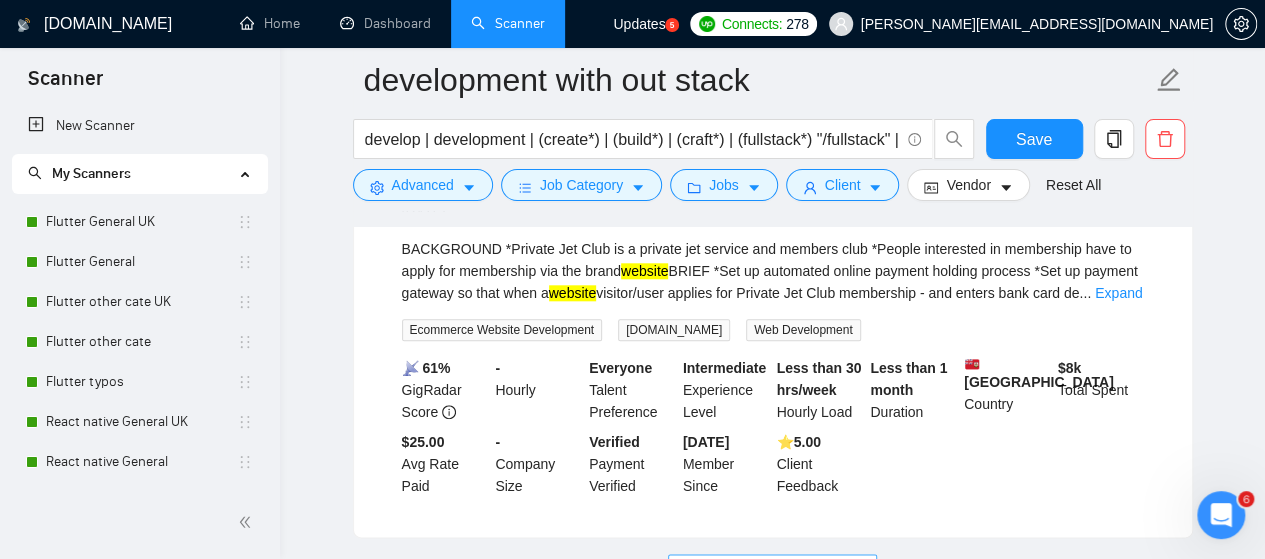scroll, scrollTop: 8548, scrollLeft: 0, axis: vertical 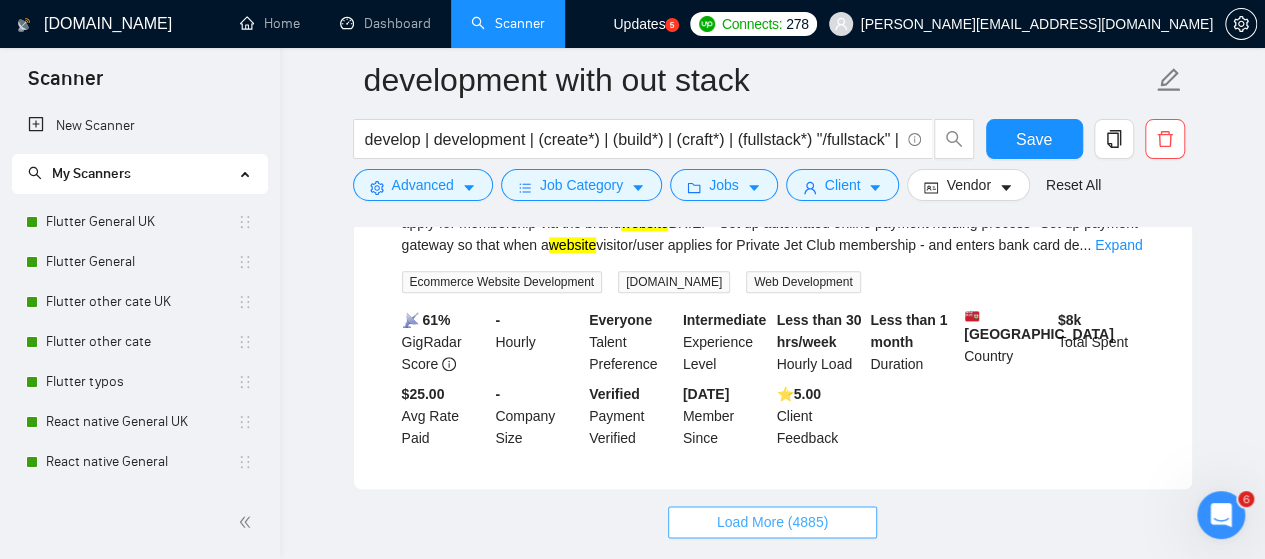 click on "Load More (4885)" at bounding box center [772, 522] 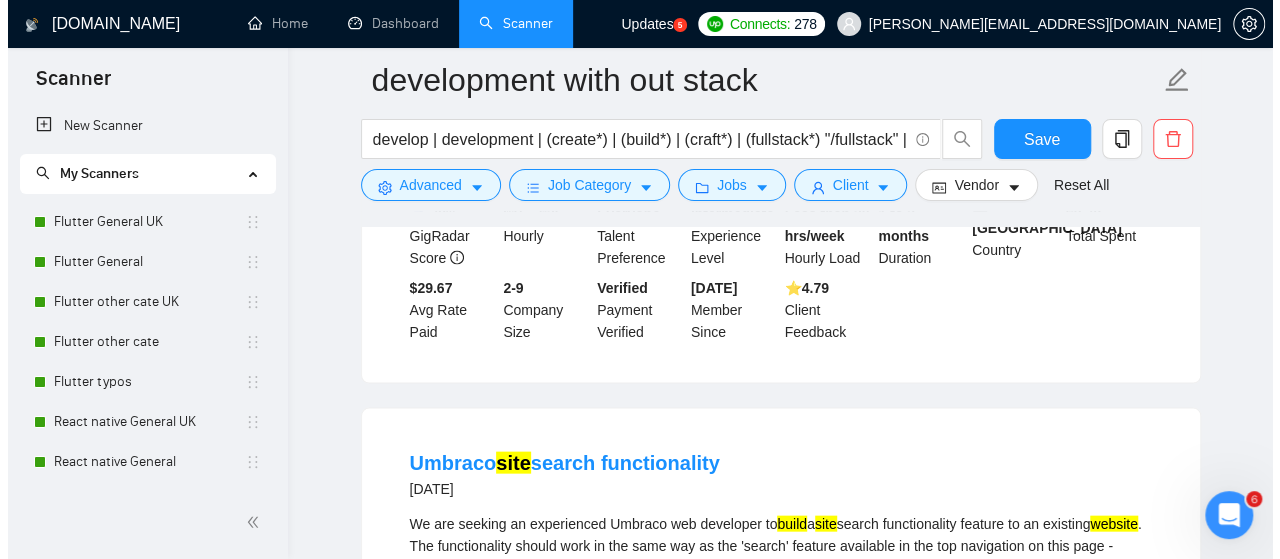 scroll, scrollTop: 9548, scrollLeft: 0, axis: vertical 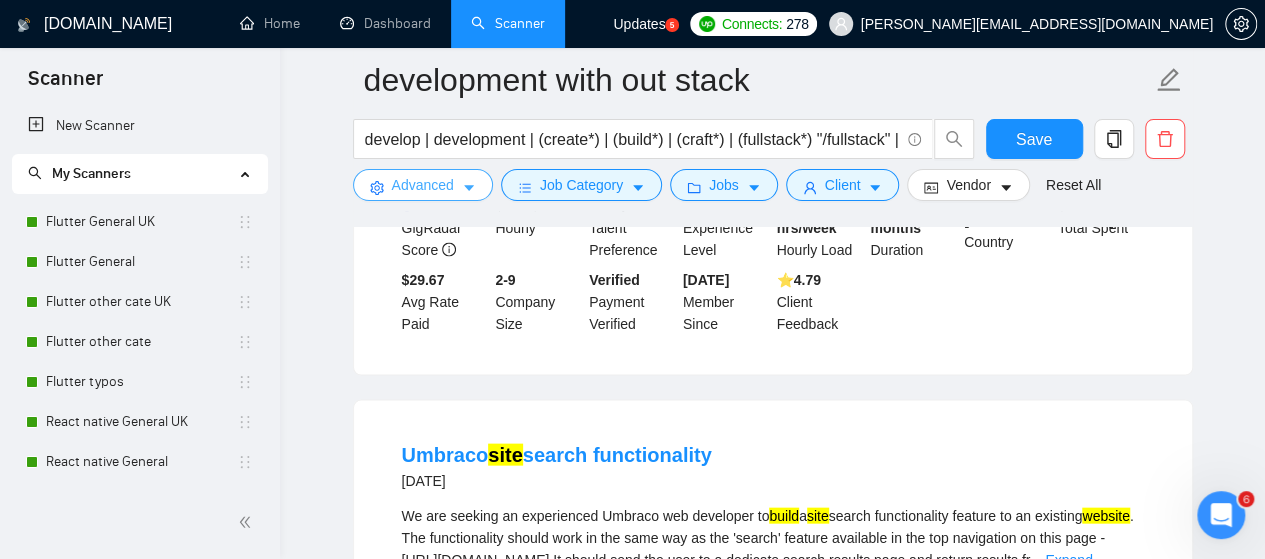 click 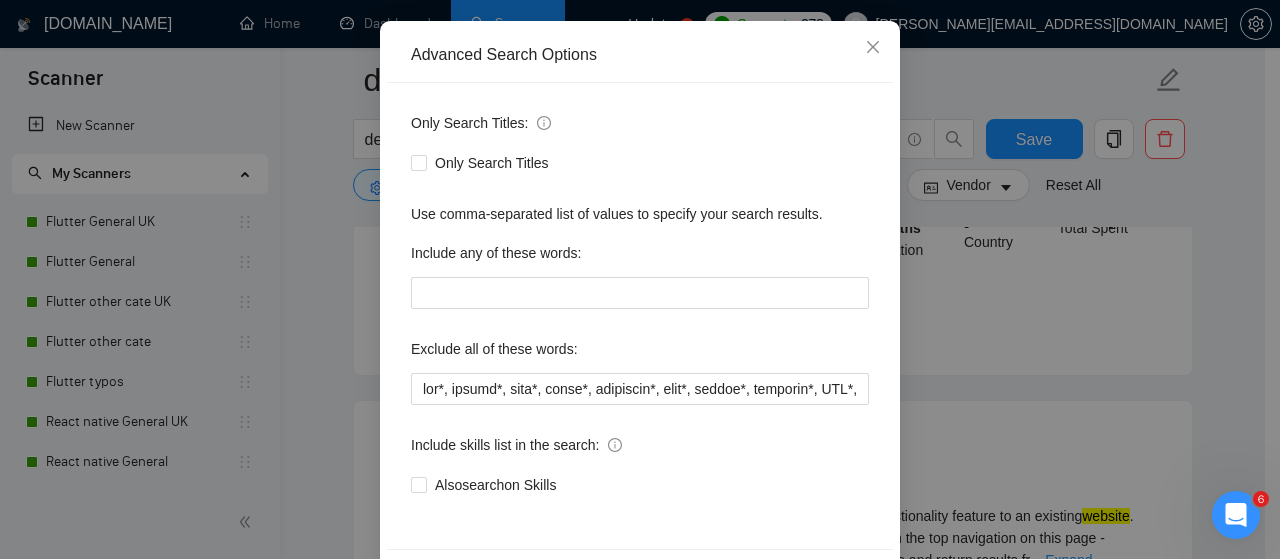 scroll, scrollTop: 200, scrollLeft: 0, axis: vertical 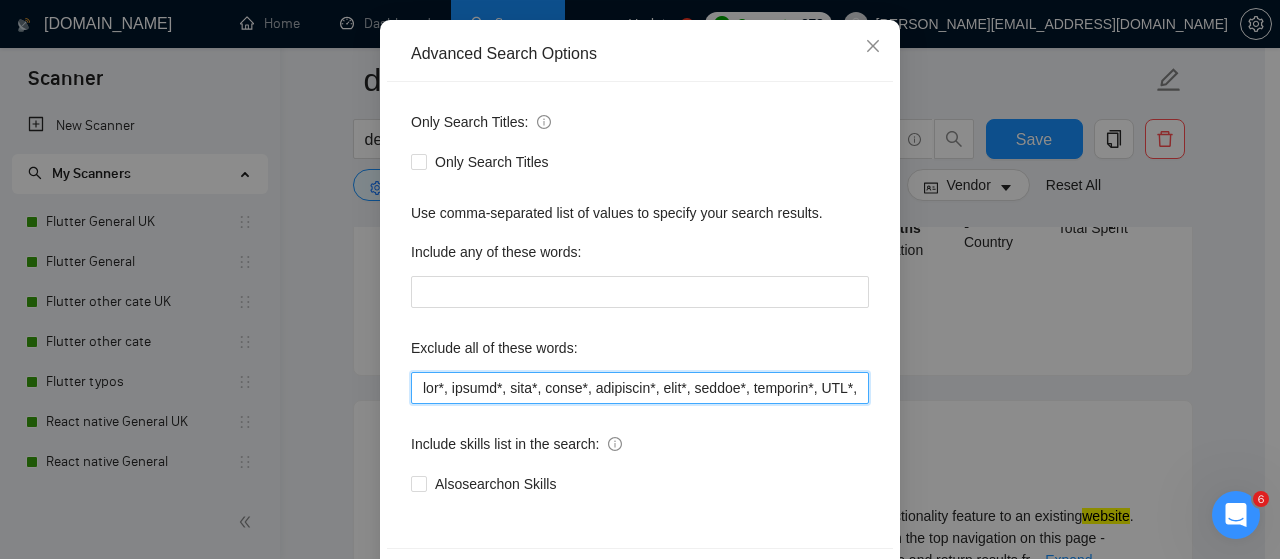 click at bounding box center (640, 388) 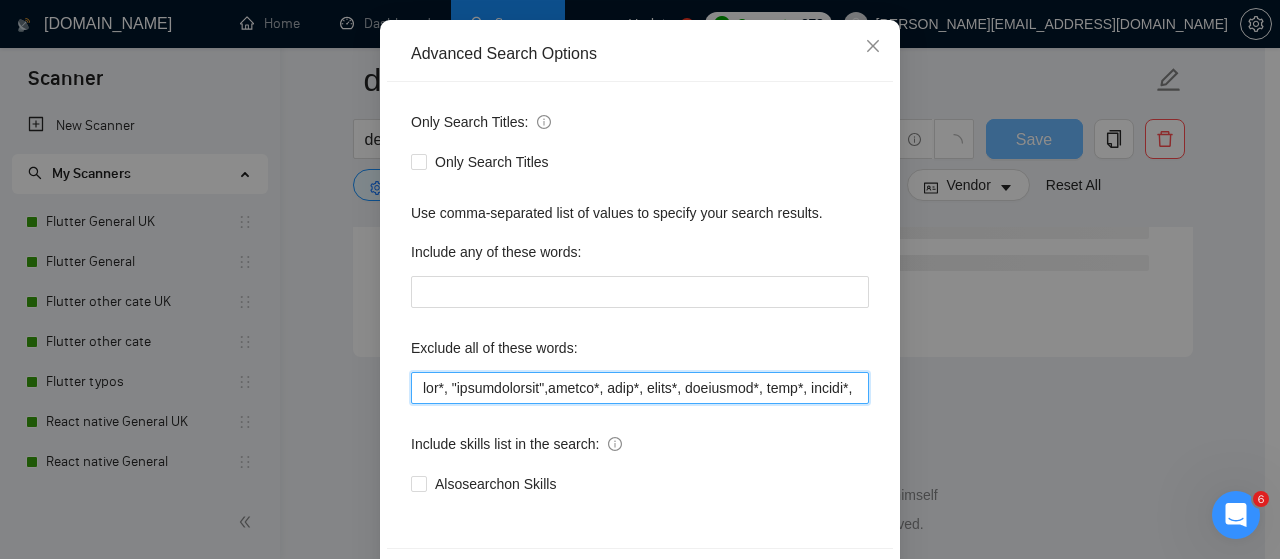 scroll, scrollTop: 8256, scrollLeft: 0, axis: vertical 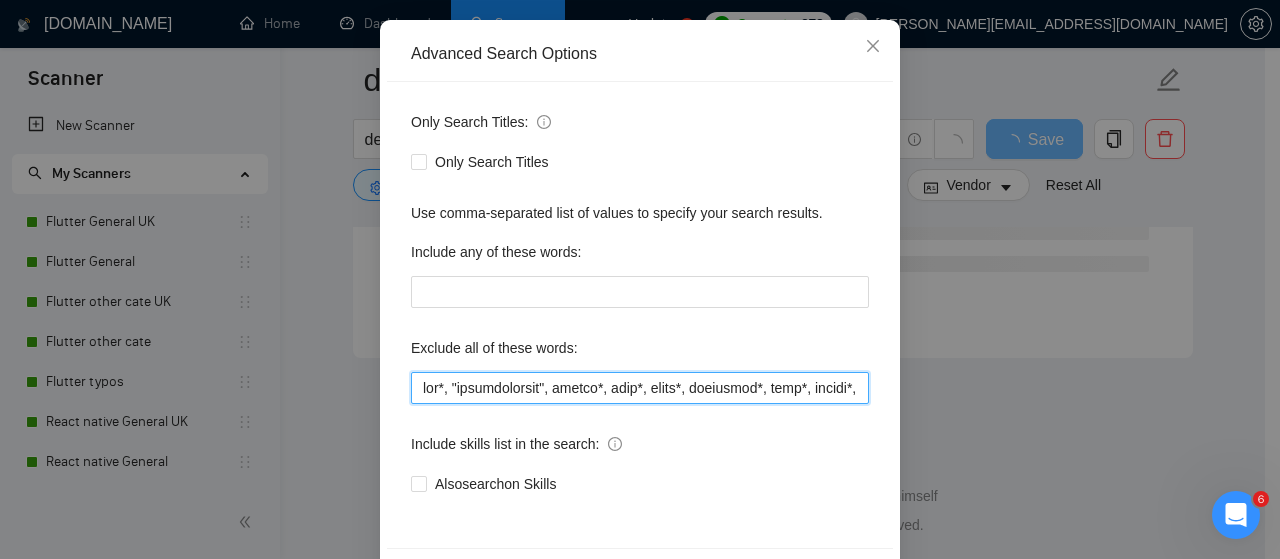 click at bounding box center [640, 388] 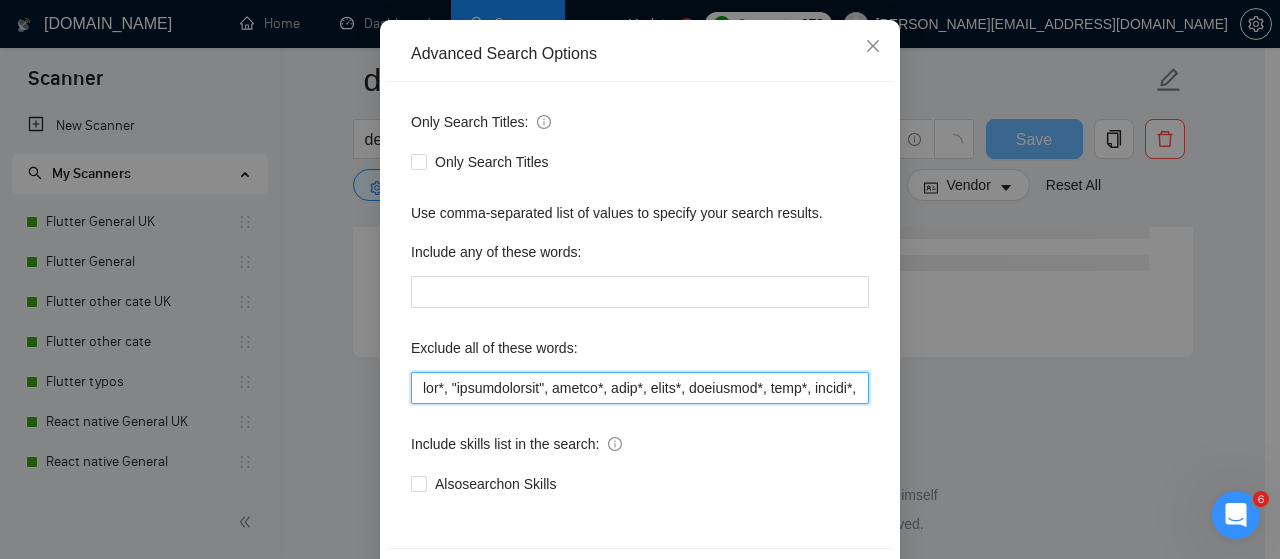 scroll, scrollTop: 2776, scrollLeft: 0, axis: vertical 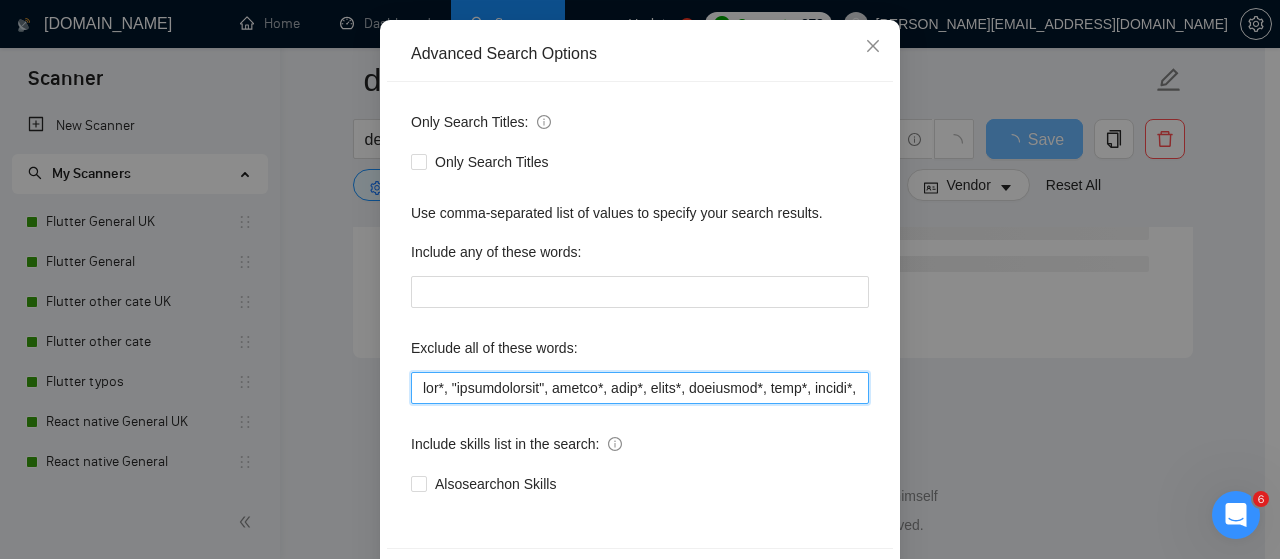 click at bounding box center (640, 388) 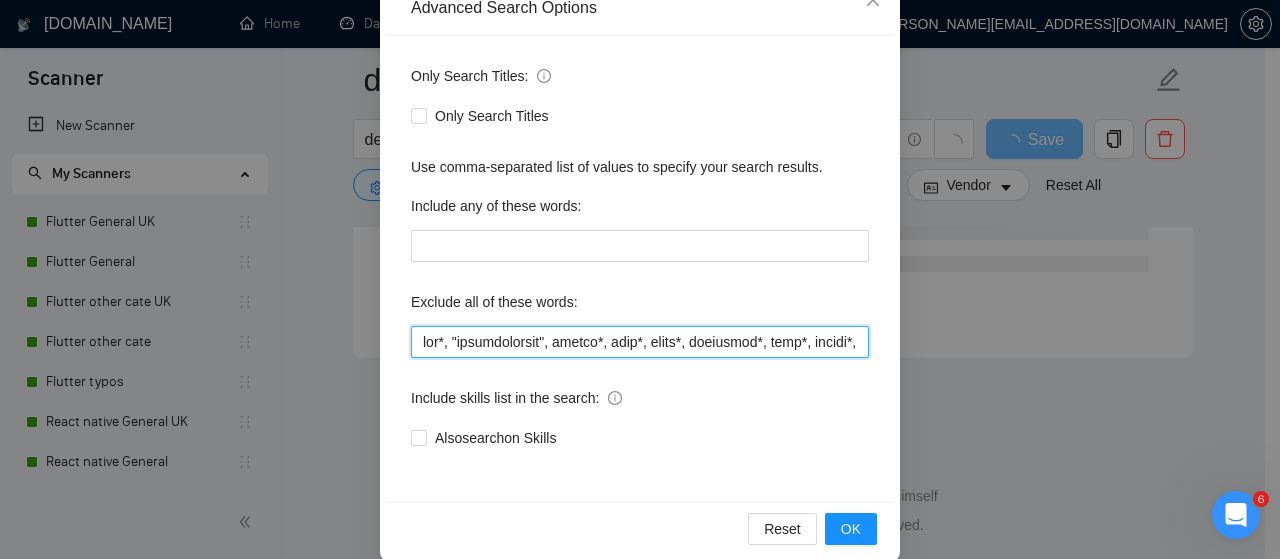 scroll, scrollTop: 272, scrollLeft: 0, axis: vertical 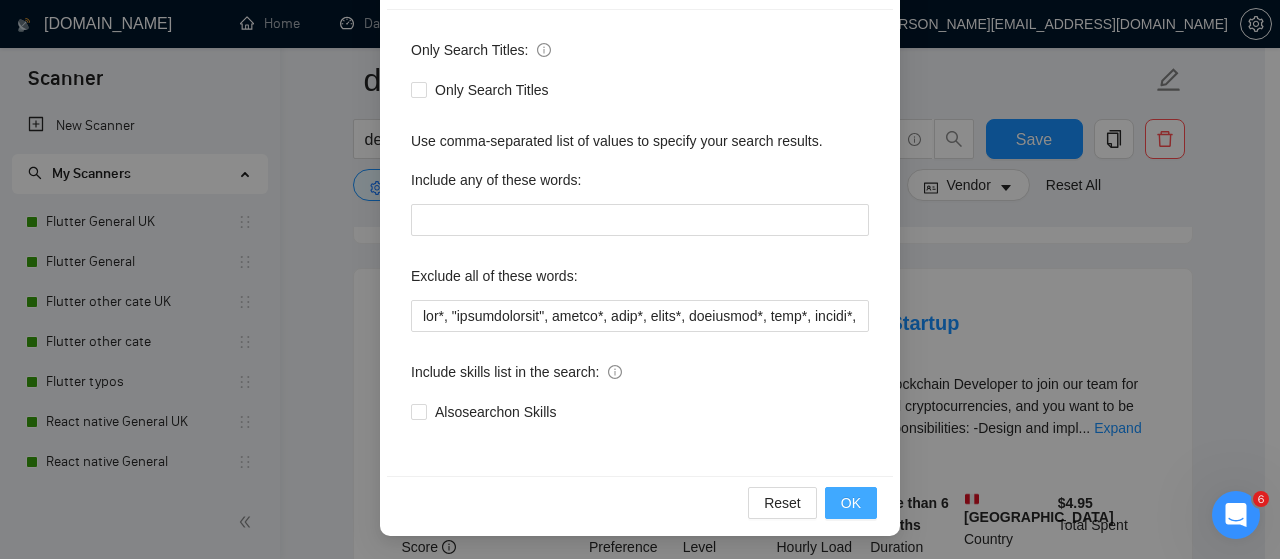 click on "OK" at bounding box center (851, 503) 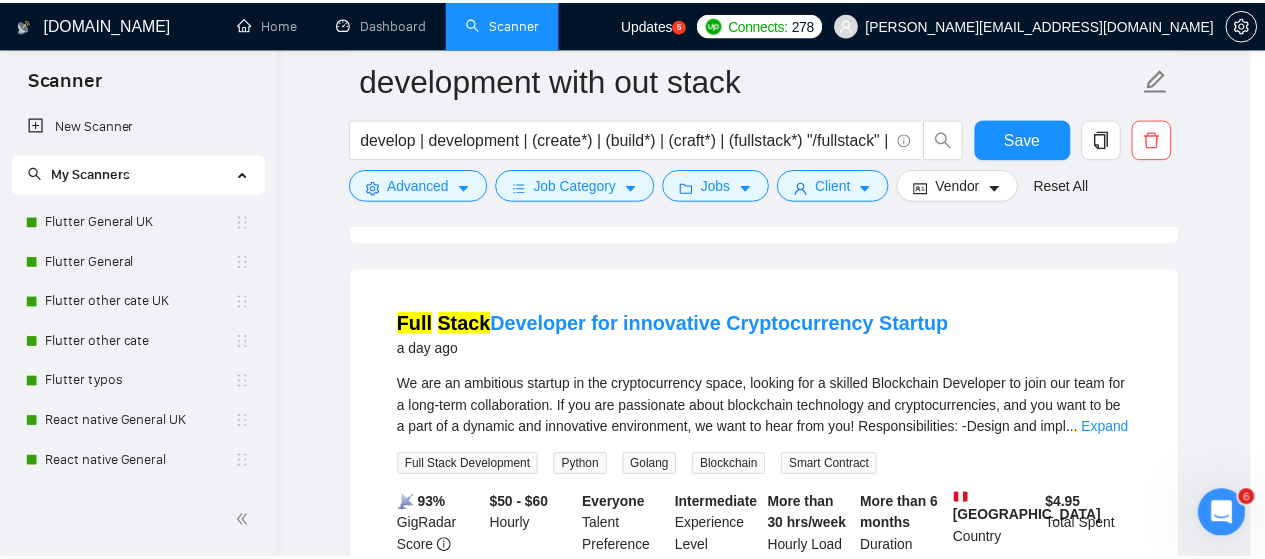 scroll, scrollTop: 172, scrollLeft: 0, axis: vertical 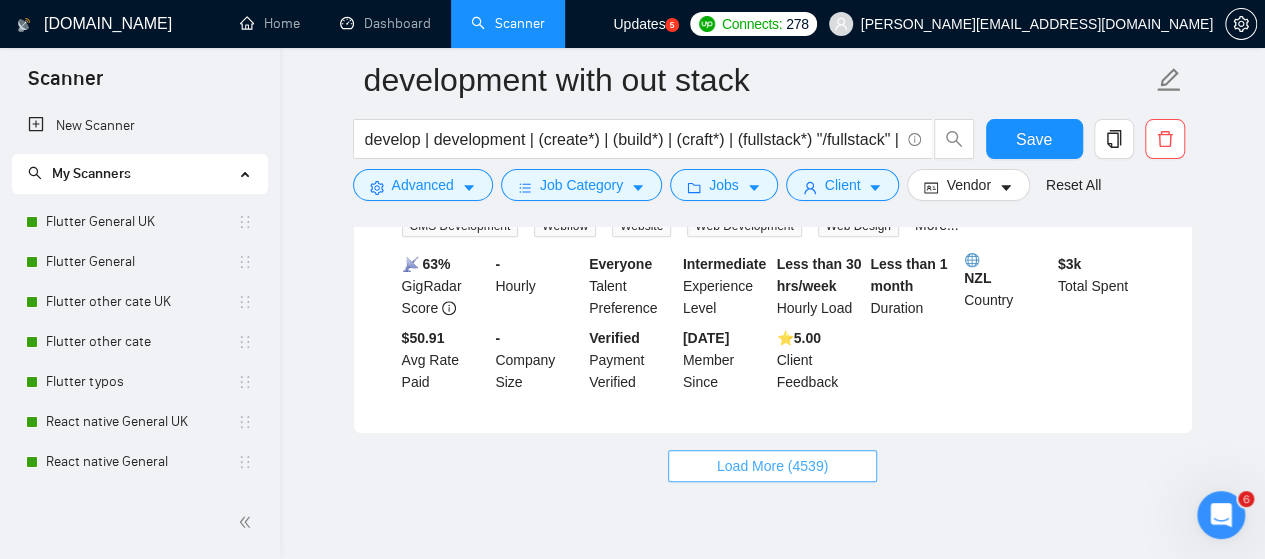click on "Load More (4539)" at bounding box center (772, 466) 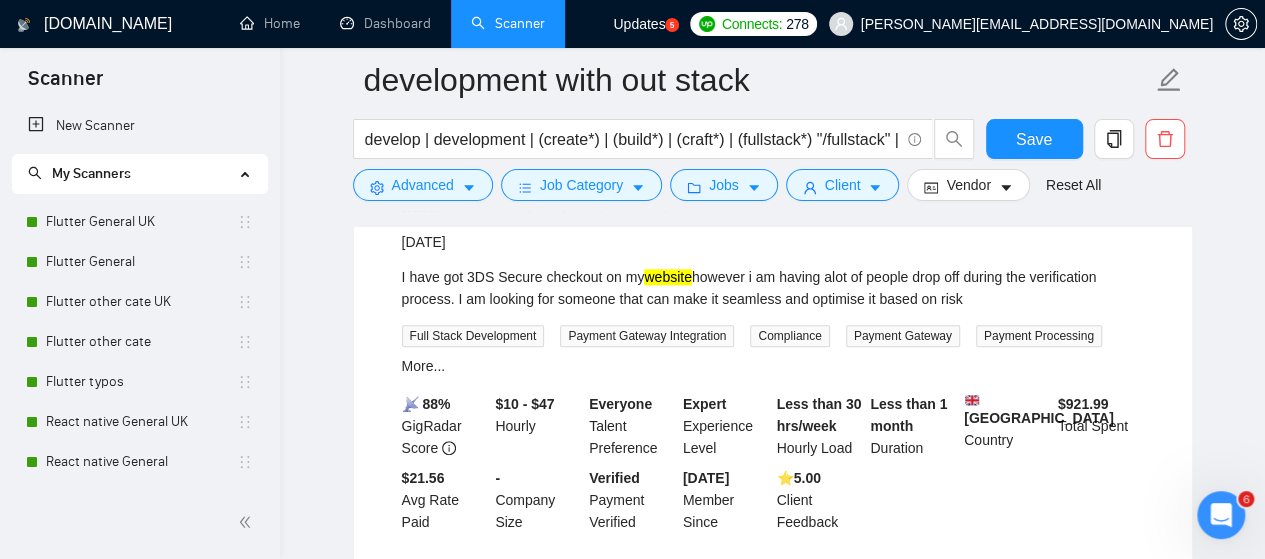 scroll, scrollTop: 8448, scrollLeft: 0, axis: vertical 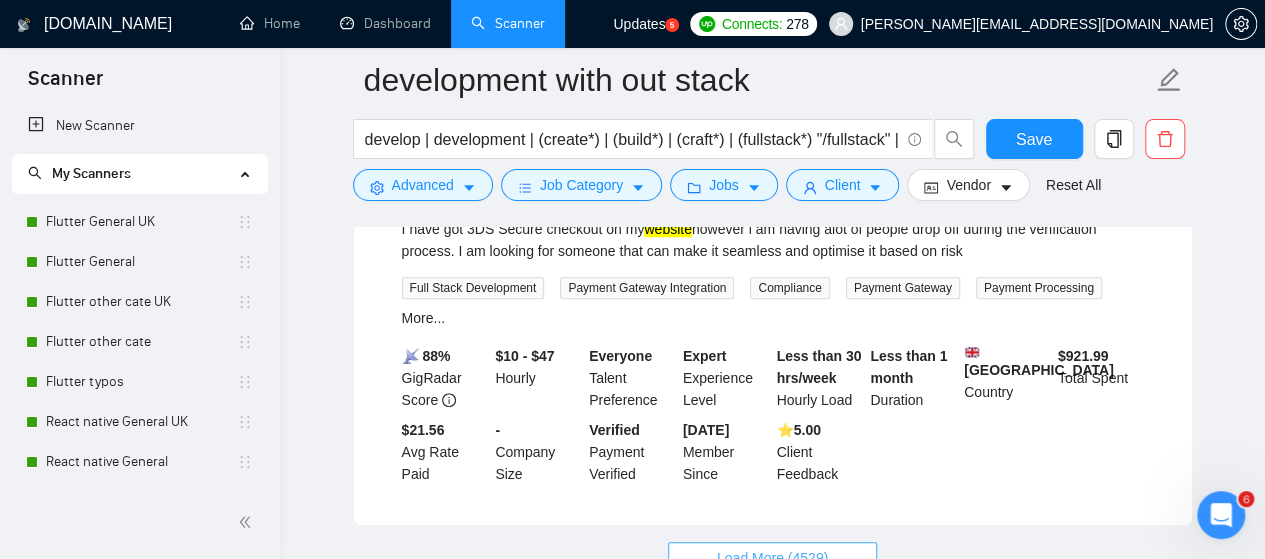 click on "Load More (4529)" at bounding box center [772, 558] 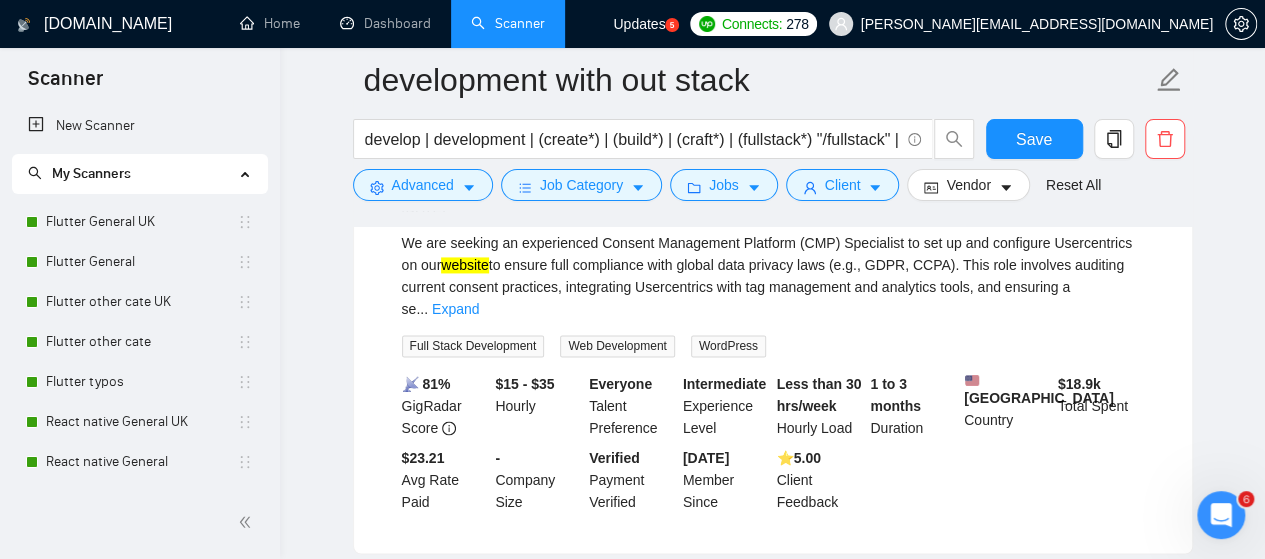 scroll, scrollTop: 12768, scrollLeft: 0, axis: vertical 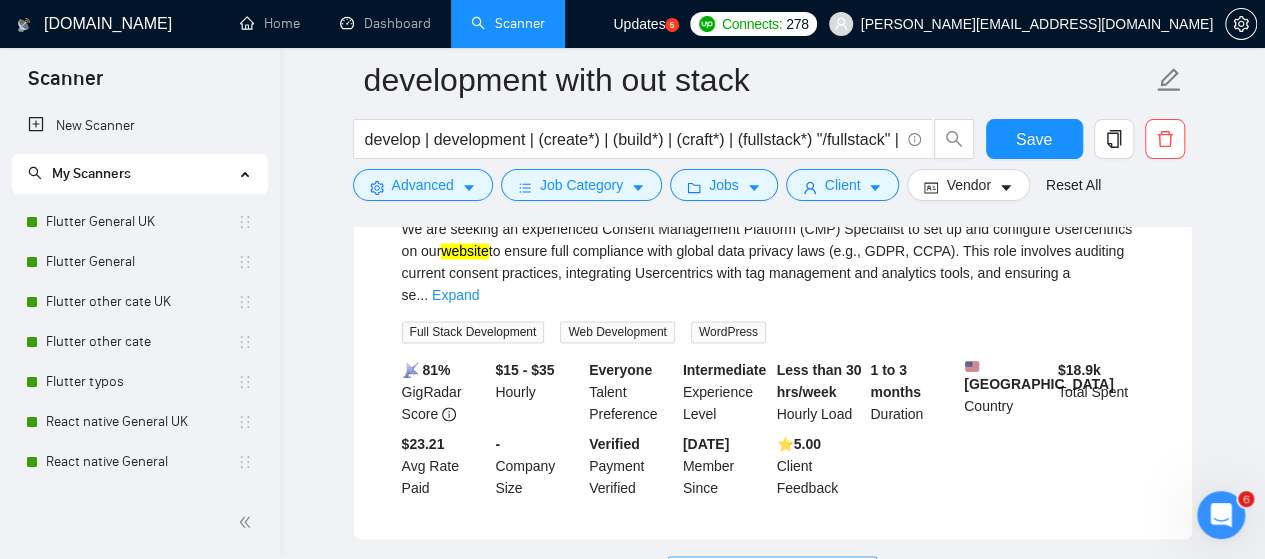 click on "Load More (4519)" at bounding box center [772, 572] 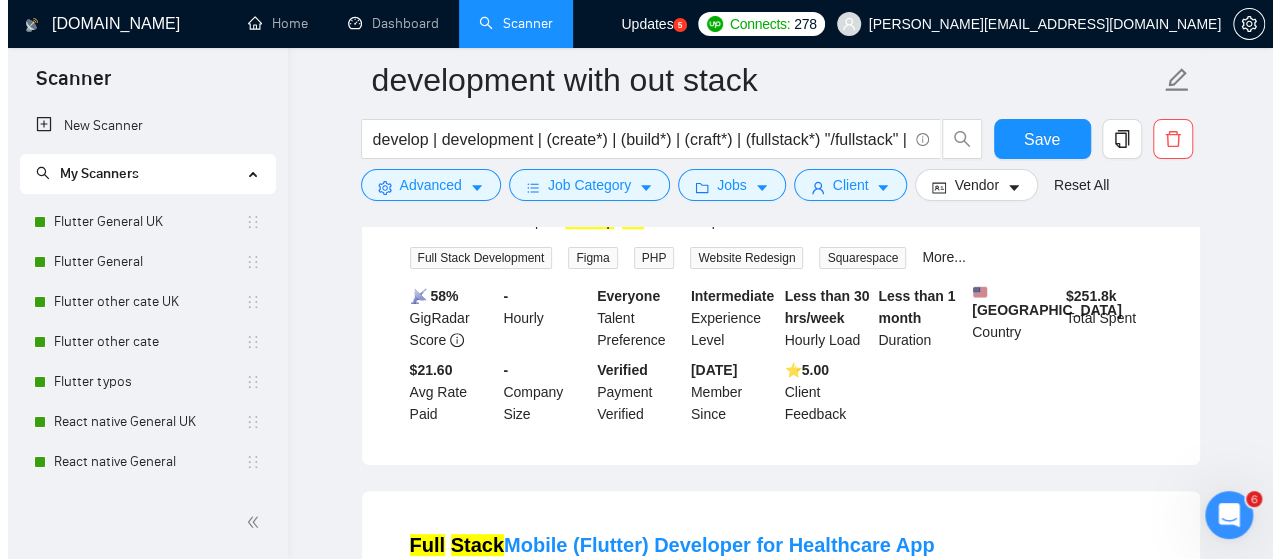 scroll, scrollTop: 15368, scrollLeft: 0, axis: vertical 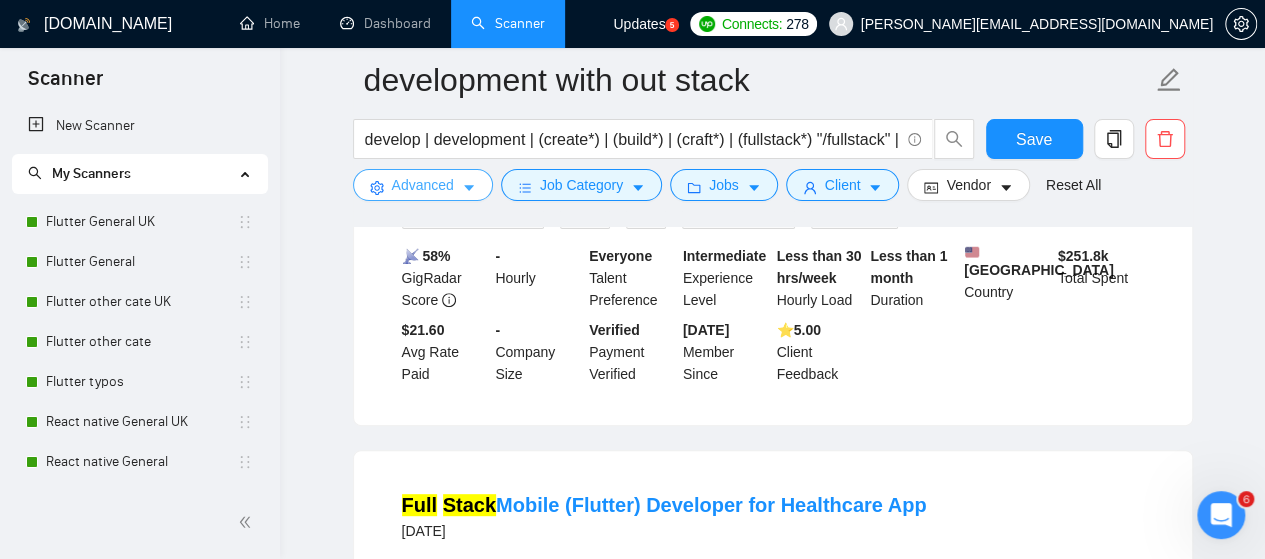 click 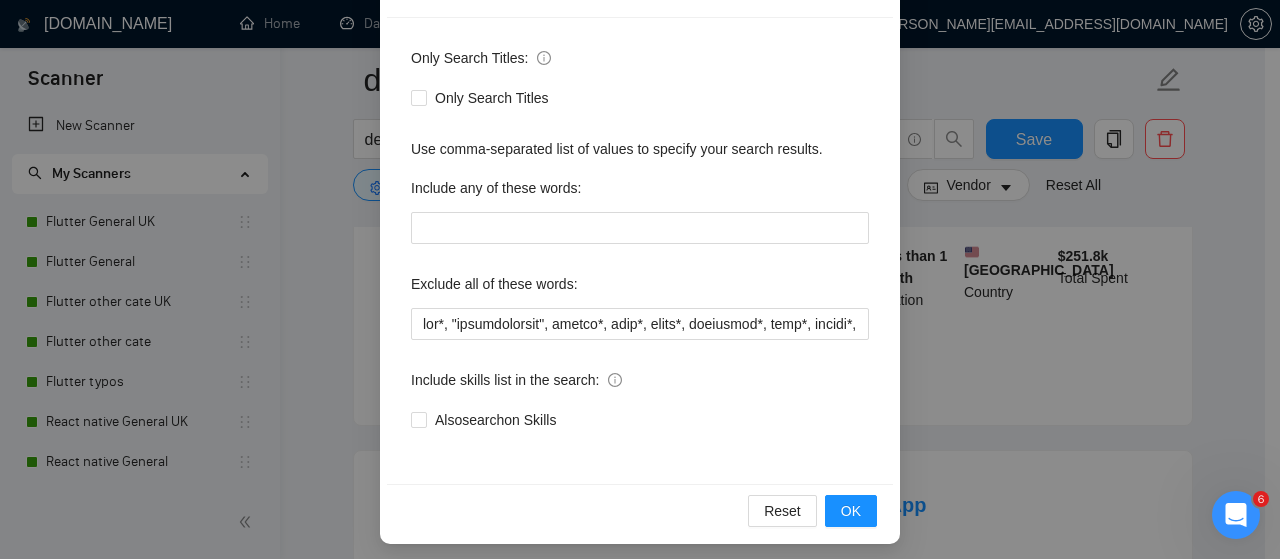 scroll, scrollTop: 272, scrollLeft: 0, axis: vertical 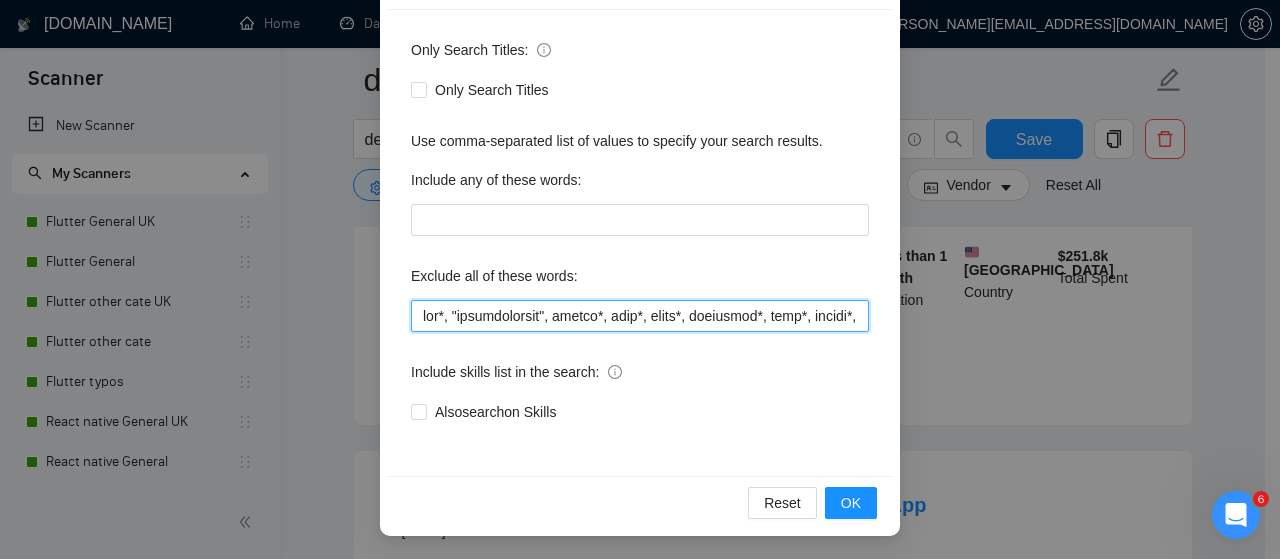 click at bounding box center (640, 316) 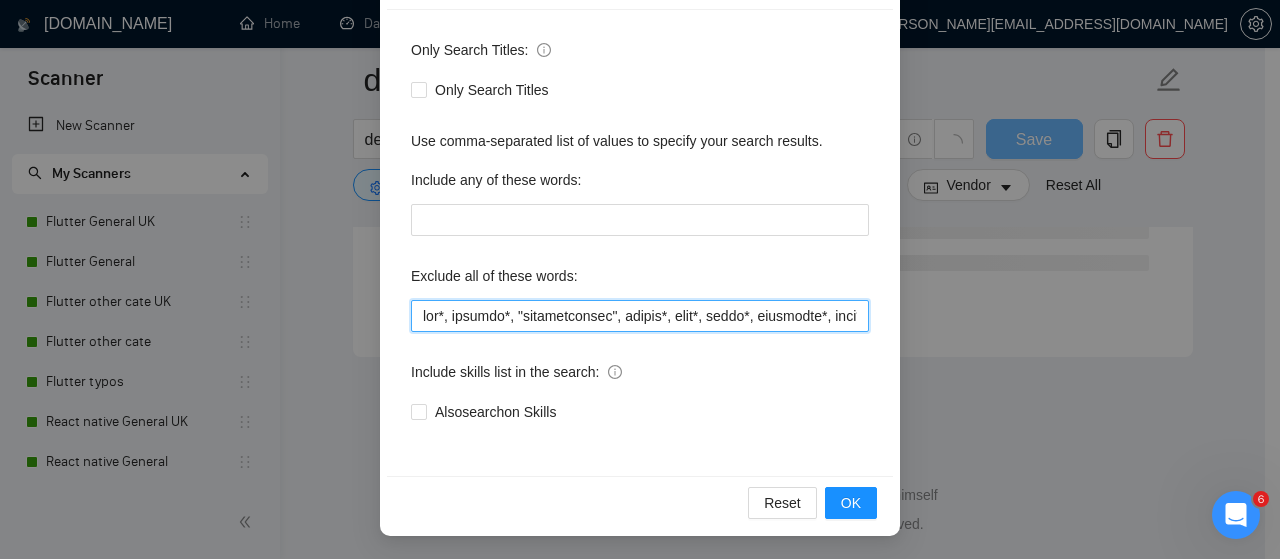 scroll, scrollTop: 10996, scrollLeft: 0, axis: vertical 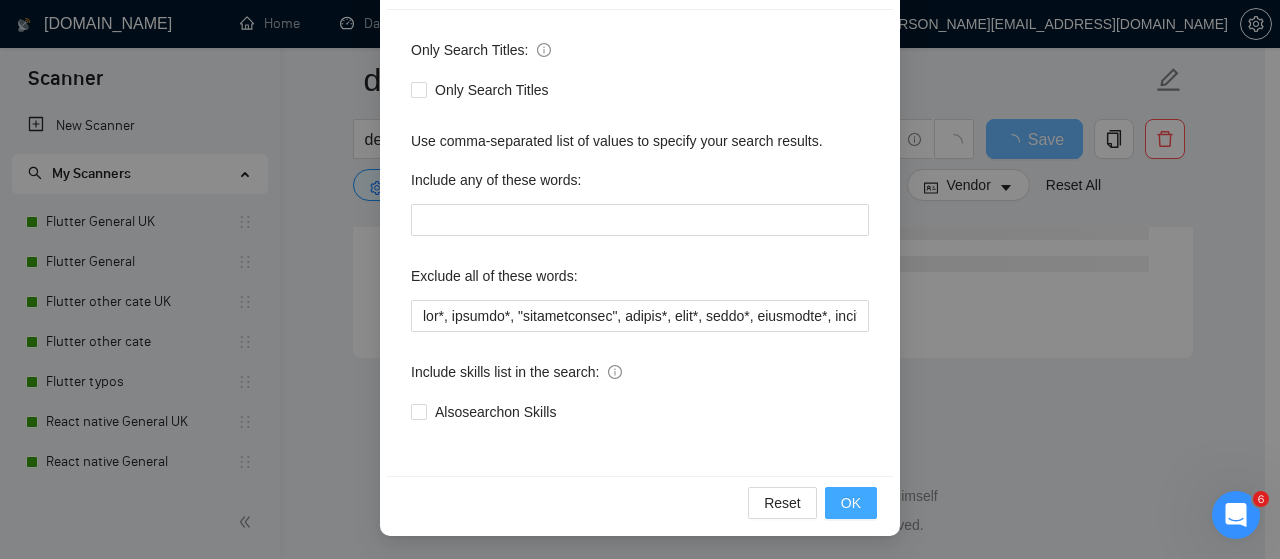 click on "OK" at bounding box center (851, 503) 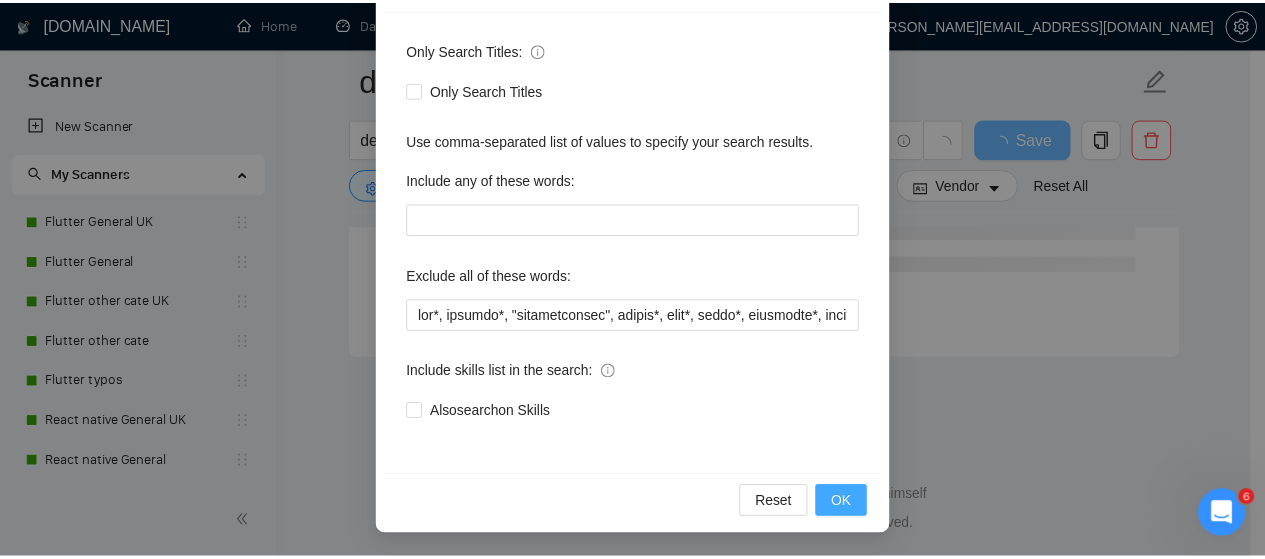 scroll, scrollTop: 4236, scrollLeft: 0, axis: vertical 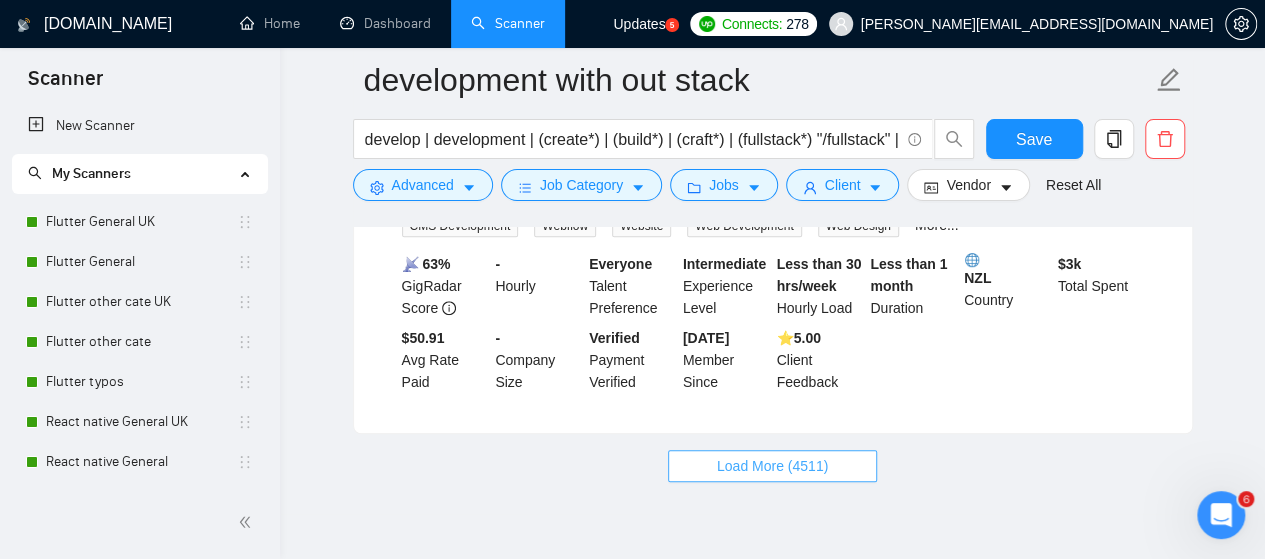 click on "Load More (4511)" at bounding box center [772, 466] 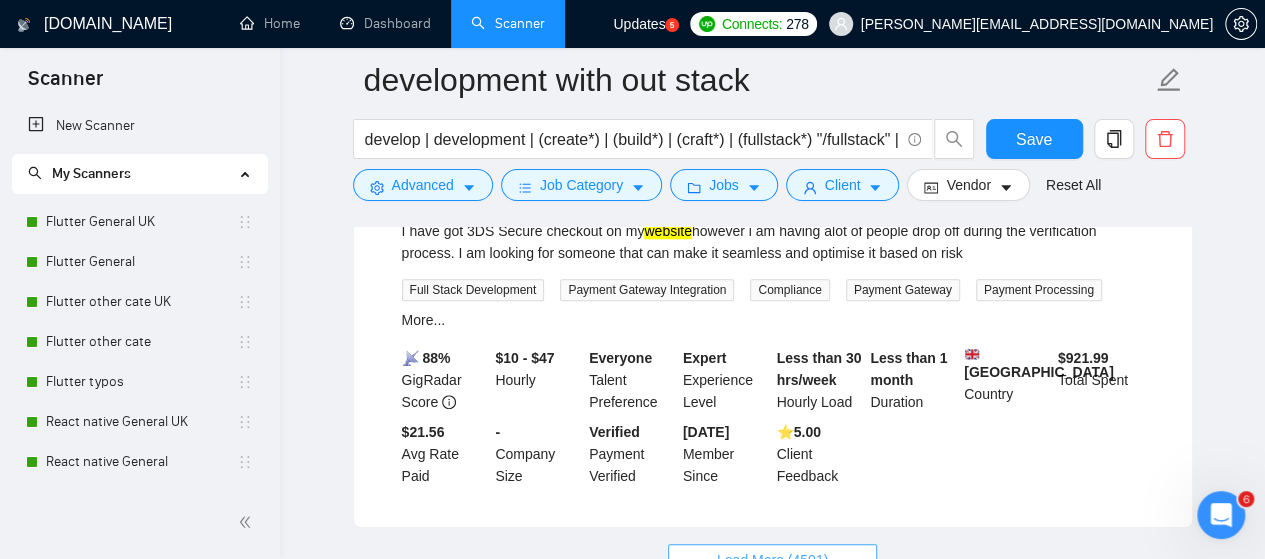 scroll, scrollTop: 8448, scrollLeft: 0, axis: vertical 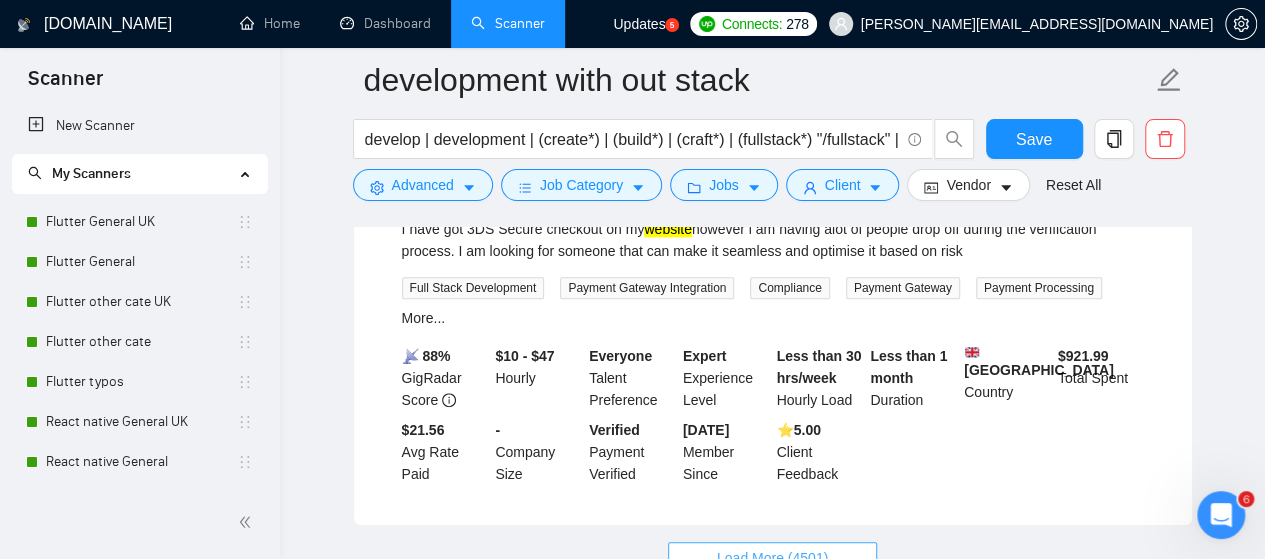 click on "Load More (4501)" at bounding box center [772, 558] 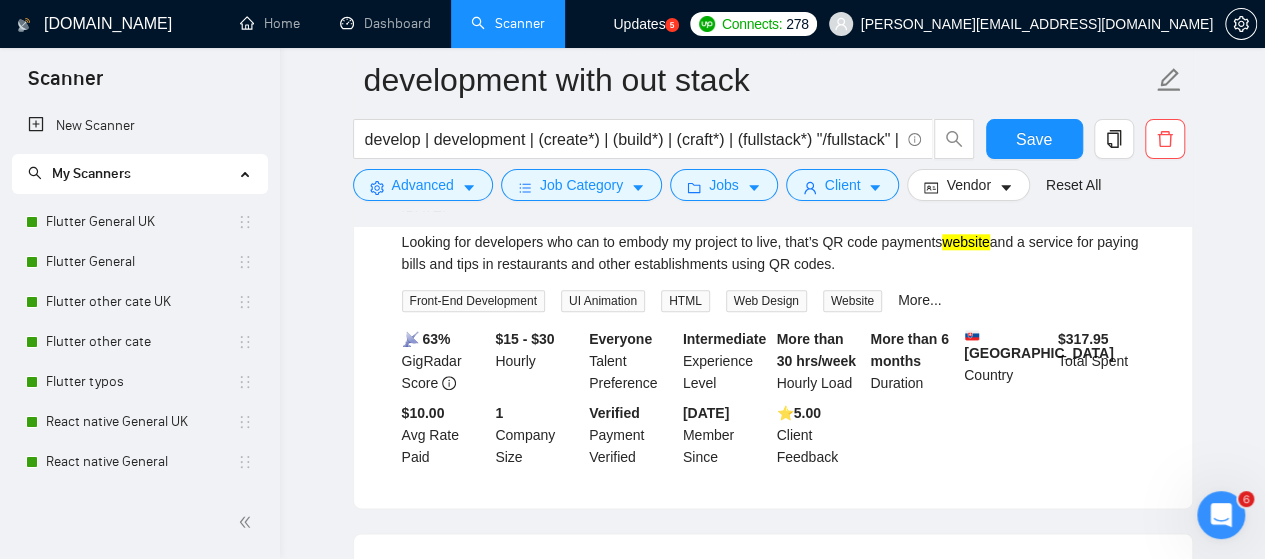 scroll, scrollTop: 12768, scrollLeft: 0, axis: vertical 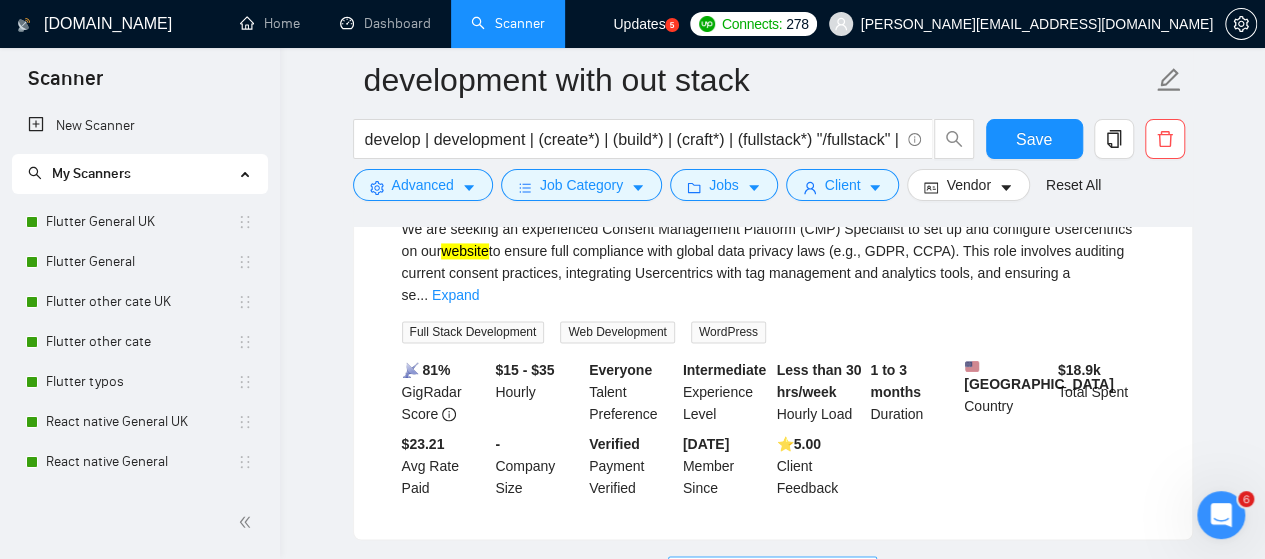click on "Load More (4491)" at bounding box center (772, 572) 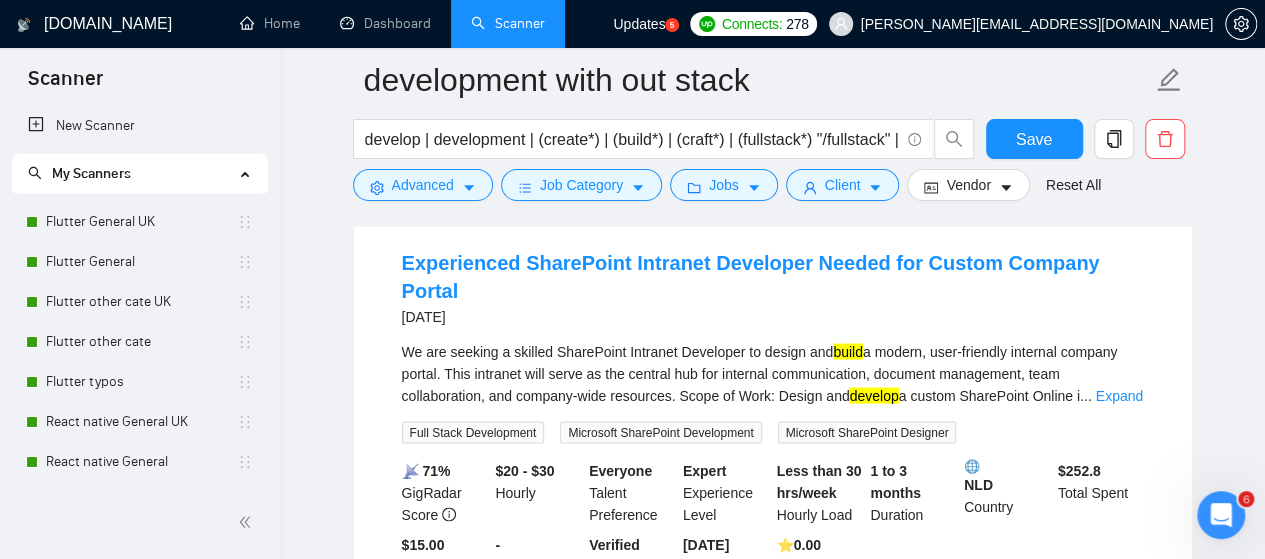 scroll, scrollTop: 17000, scrollLeft: 0, axis: vertical 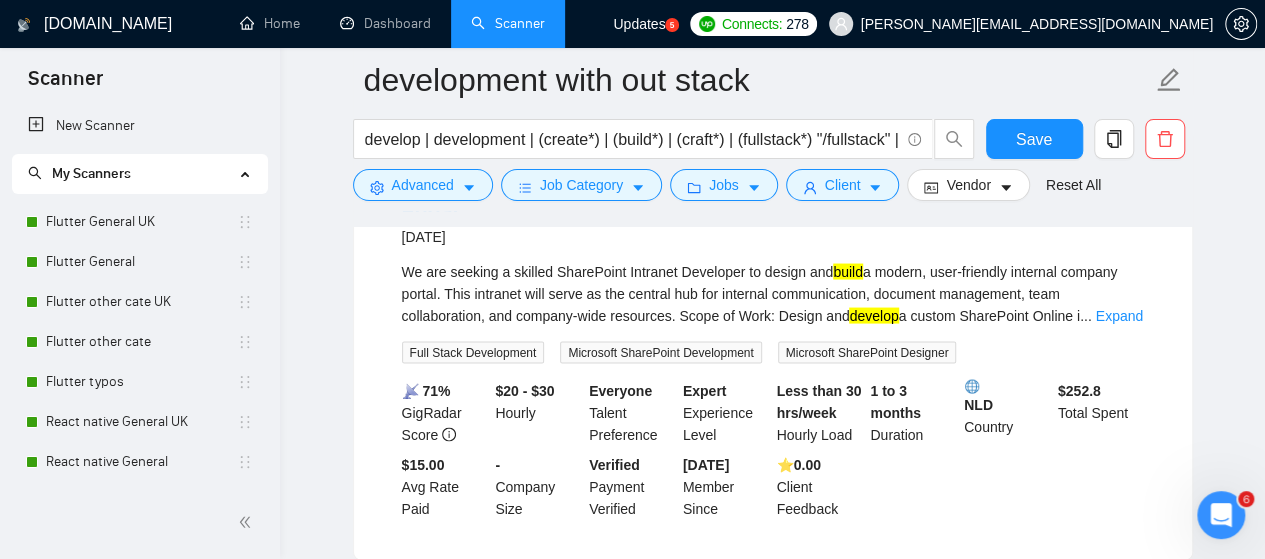 click on "Load More (4481)" at bounding box center (772, 592) 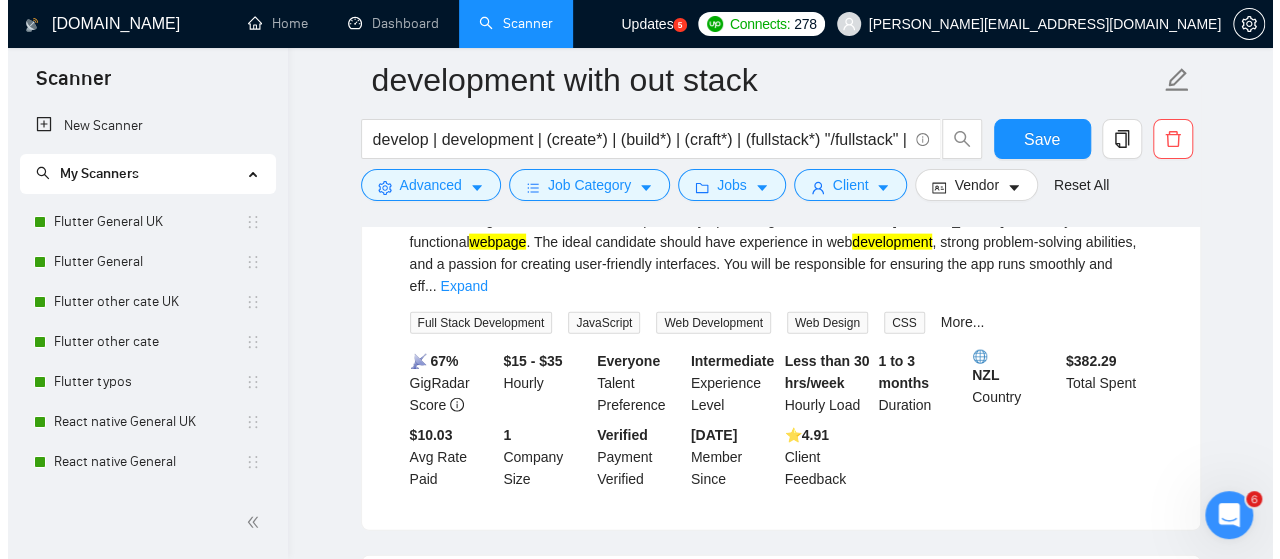 scroll, scrollTop: 21200, scrollLeft: 0, axis: vertical 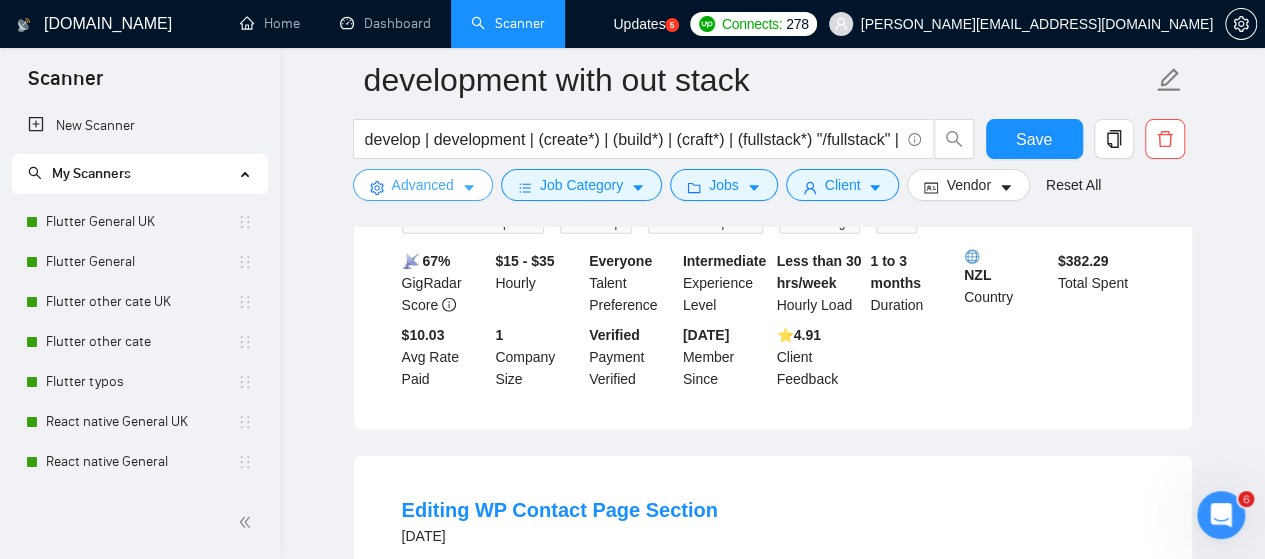 click 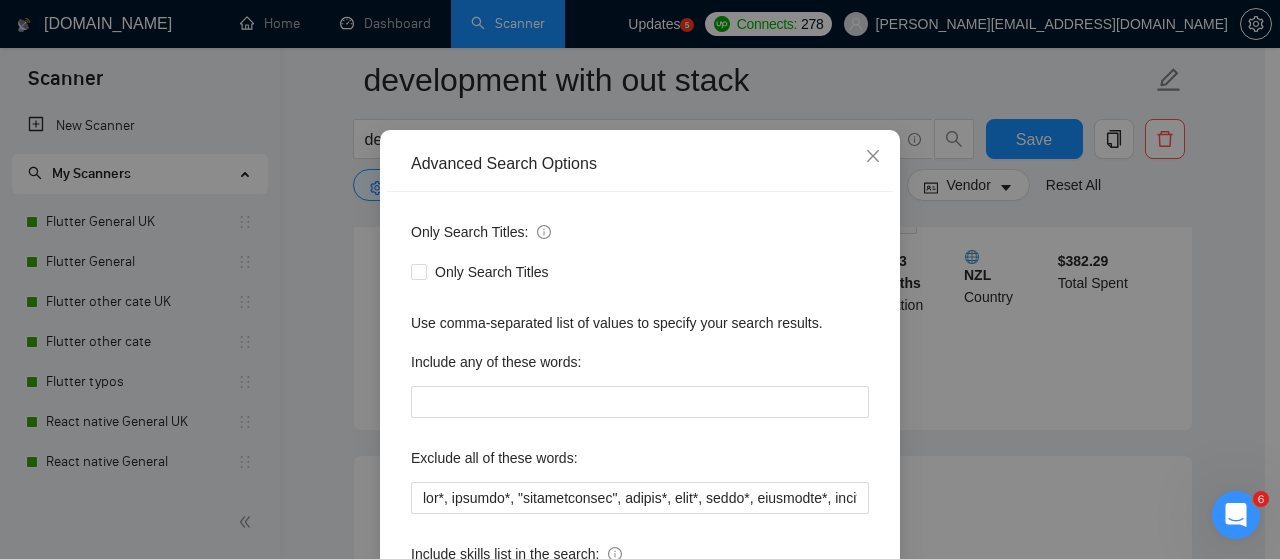 scroll, scrollTop: 272, scrollLeft: 0, axis: vertical 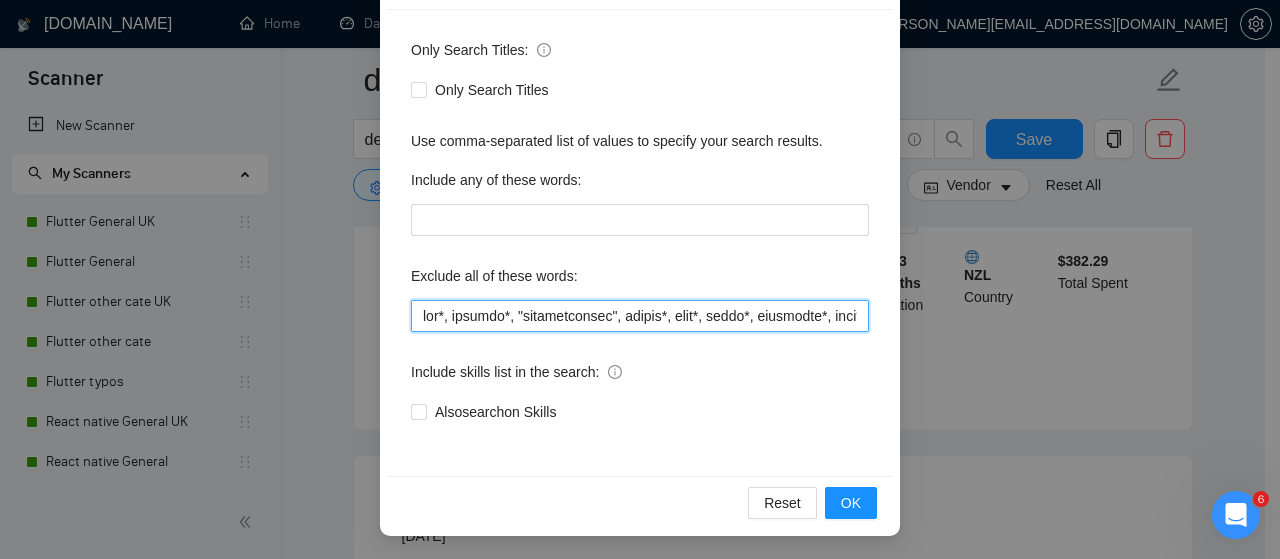 click at bounding box center [640, 316] 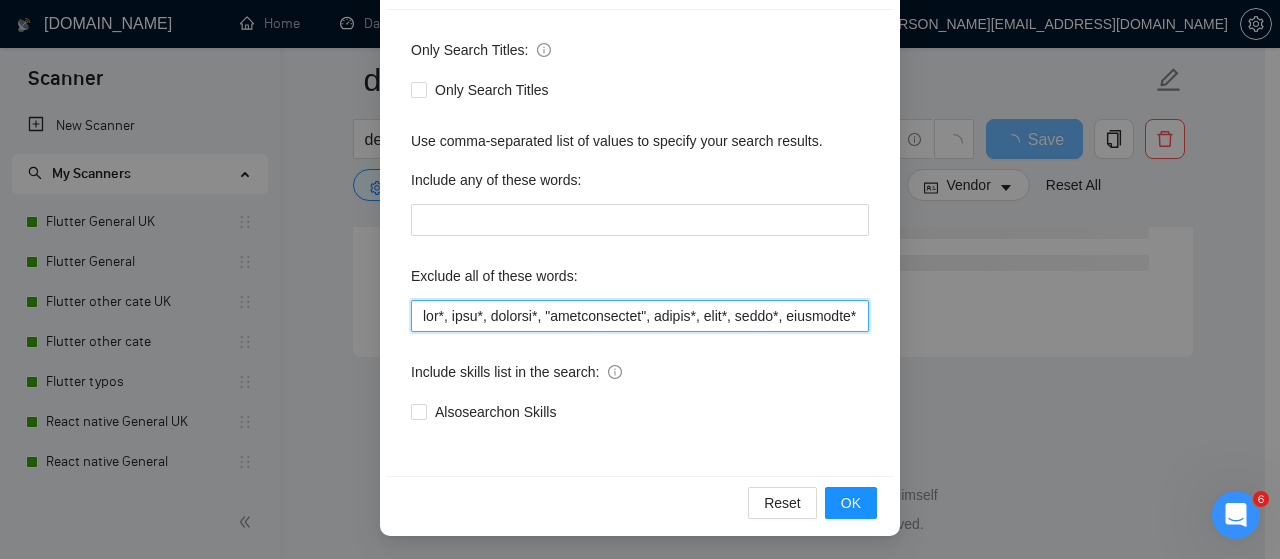 scroll, scrollTop: 13736, scrollLeft: 0, axis: vertical 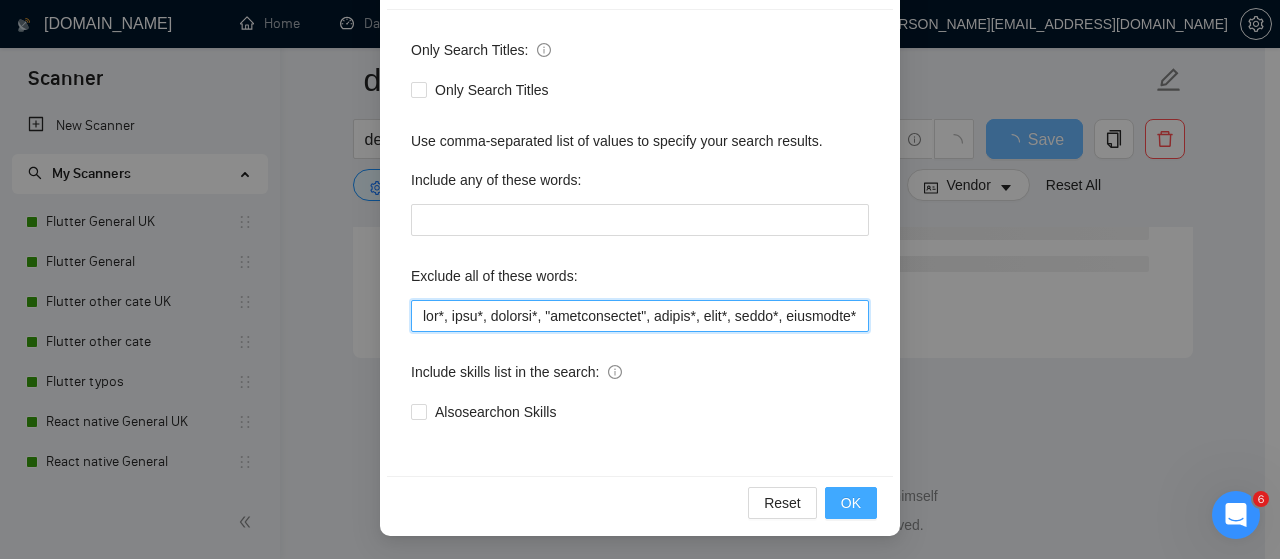 type on "fix*, edit*, flutter*, "functionality", bubble*, node*, react*, wordpress*, next*, cookie*, autodesk*, CTO*, angular*, php*, Laravel*, consultant*, CSS*, HTML*, Tailwind*, email signature*, shopify*, node*, wordpress*, laravel*, react*,"Final", "salesfunnel", "maintnance", "only feature", "TanStack", "token", "1 week sprint", "Not an agency", "SEO" ," job title", "Bing", "Lemlist", "Salesforce", "Equity", (equity*), "Unity", "[PERSON_NAME]", "nocode", "no-code", bot, urgent, consulting, consult, tutor, teacher, mentor, update, updates, maintain, maintenance, asap, fix, parser, parsing, small, little, tweaks, tweak, fixes, bug, bugs, ssalesforce, bing, "job title", "SEO", "Lemlist", "No agencies", "won't be recruiting agencies", "agencies not to apply", "No agency", "No Agencies", "Individual only",  "individual to", "individual who",  "No agencies please", "(No agencies please)", "Candidate Interviewing", "Candidate Interview Consulting", "this job is not open to teams", "this job is not open to agency", "this j..." 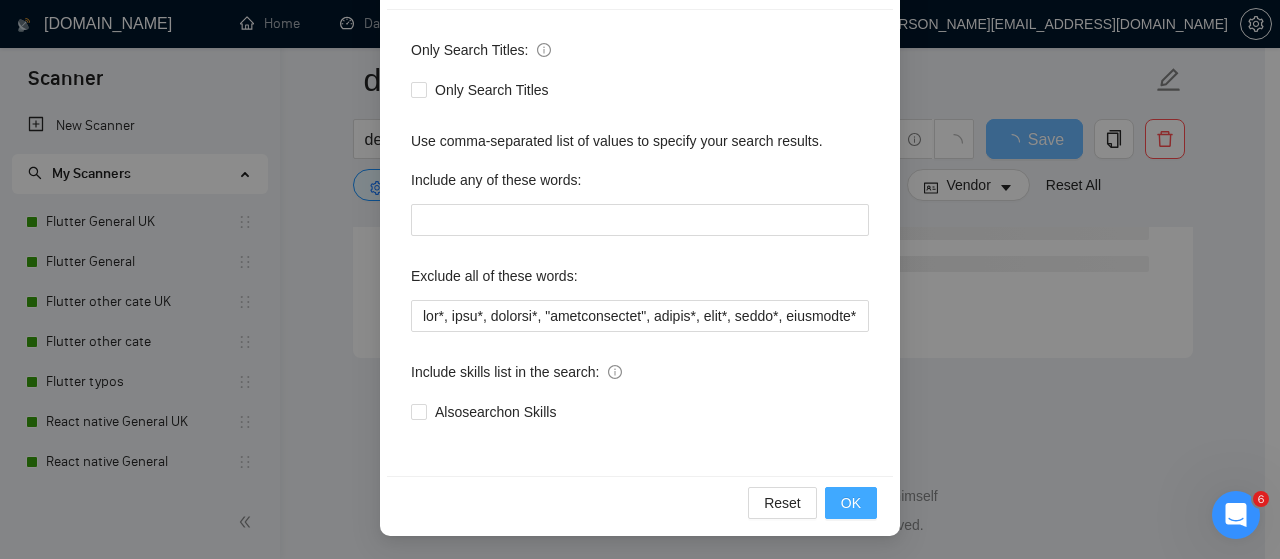 click on "OK" at bounding box center [851, 503] 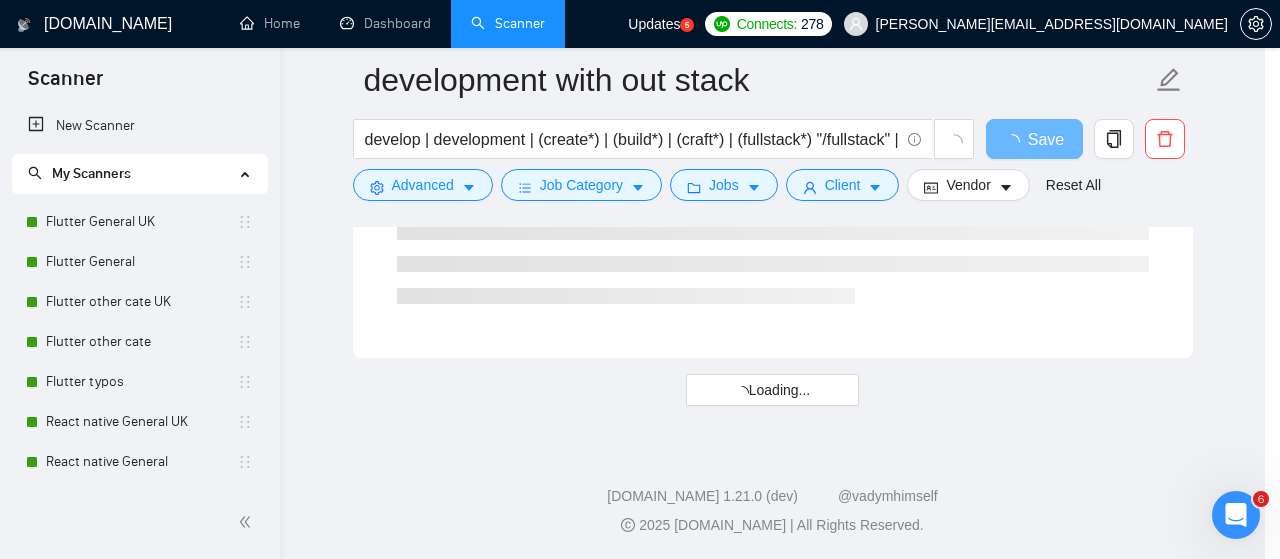 scroll, scrollTop: 172, scrollLeft: 0, axis: vertical 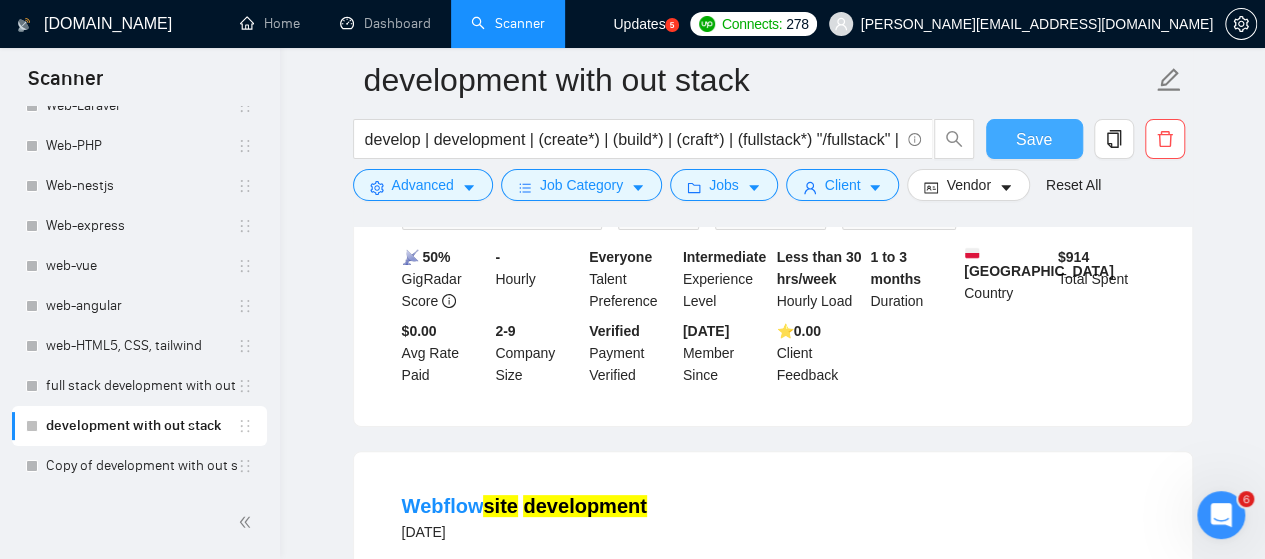 click on "Save" at bounding box center [1034, 139] 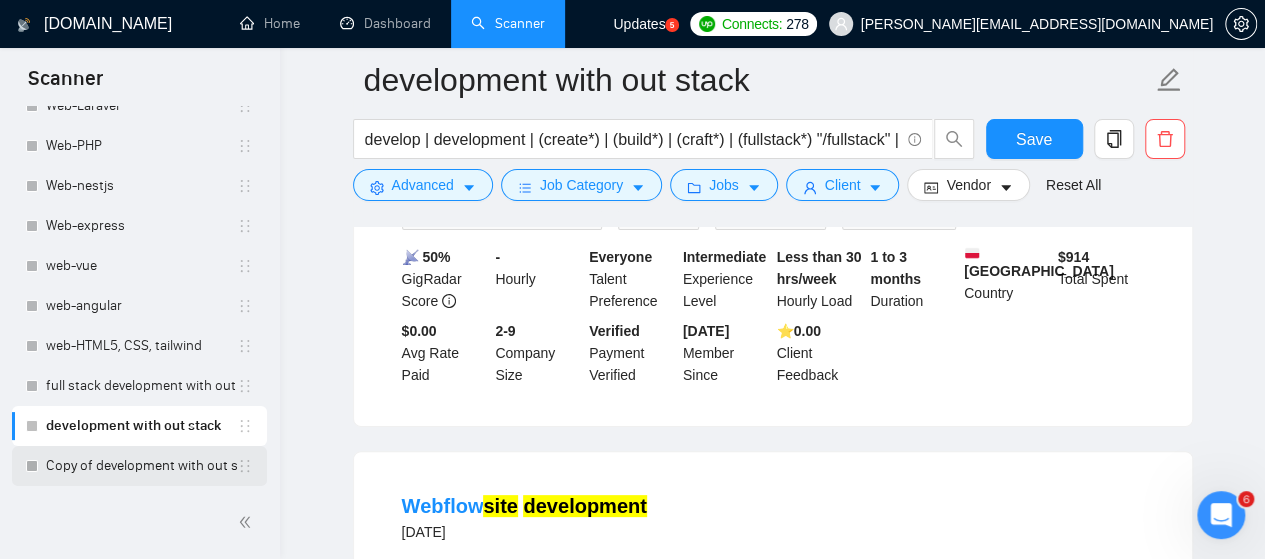 click on "Copy of development with out stack" at bounding box center [141, 466] 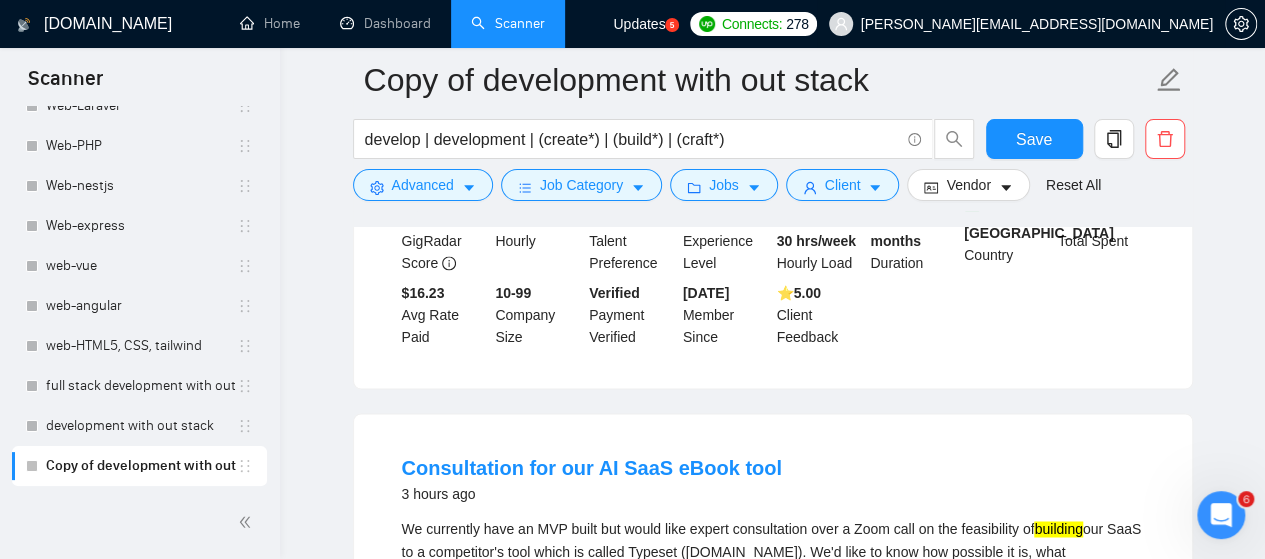 scroll, scrollTop: 3836, scrollLeft: 0, axis: vertical 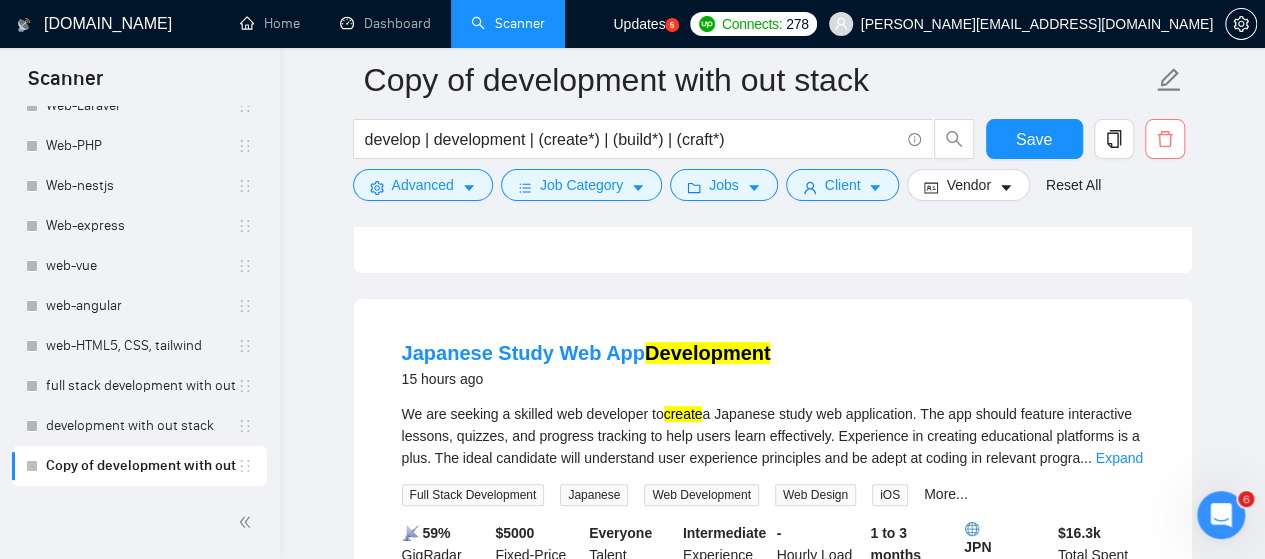click 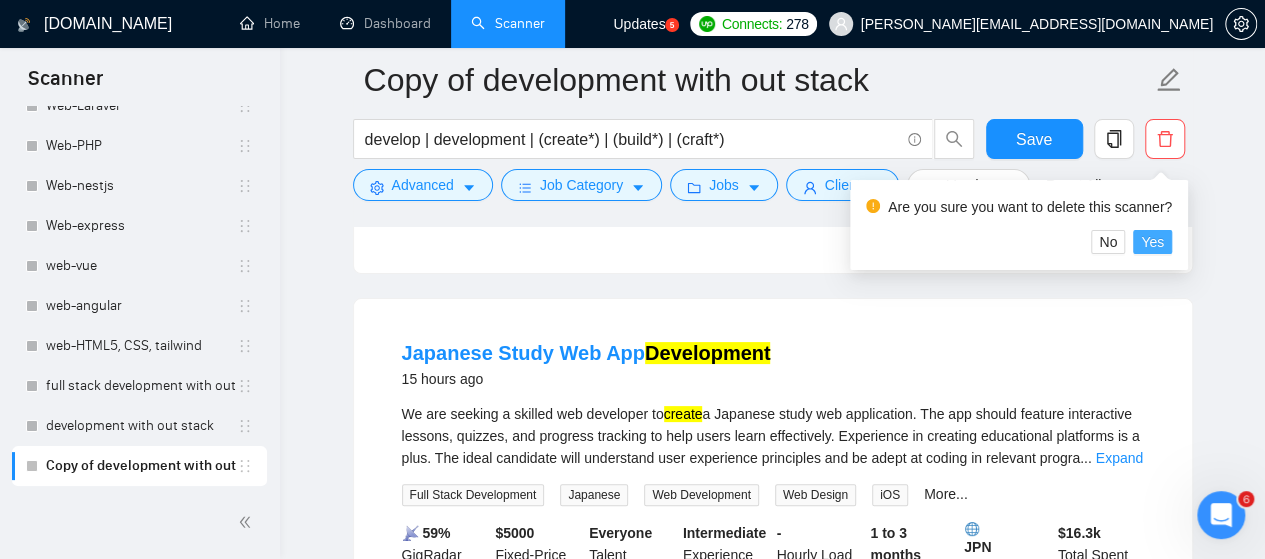 click on "Yes" at bounding box center (1152, 242) 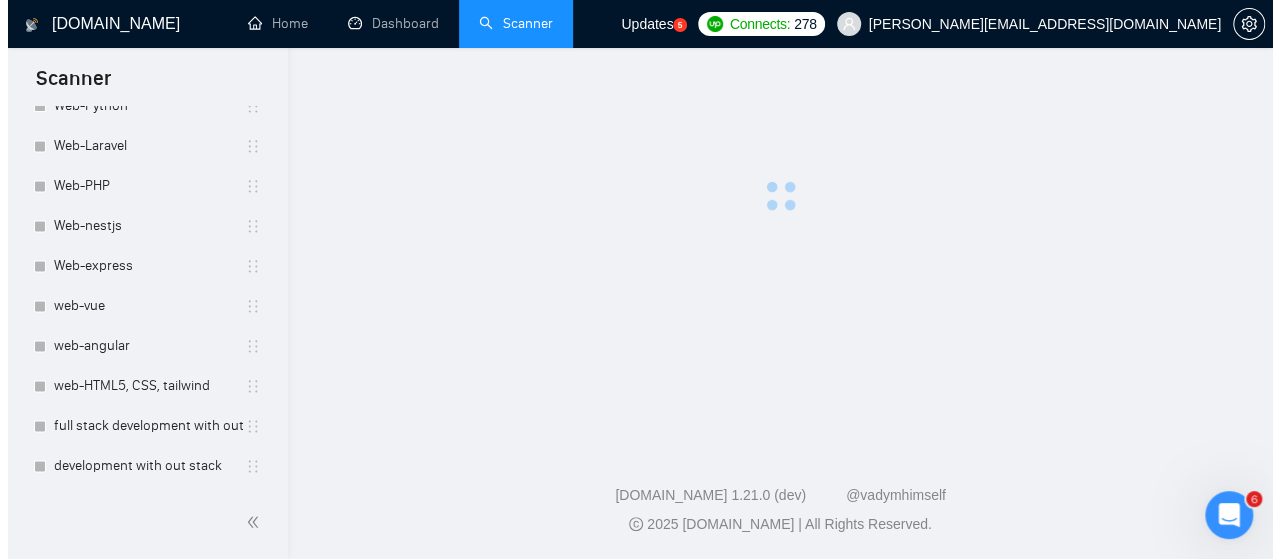 scroll, scrollTop: 0, scrollLeft: 0, axis: both 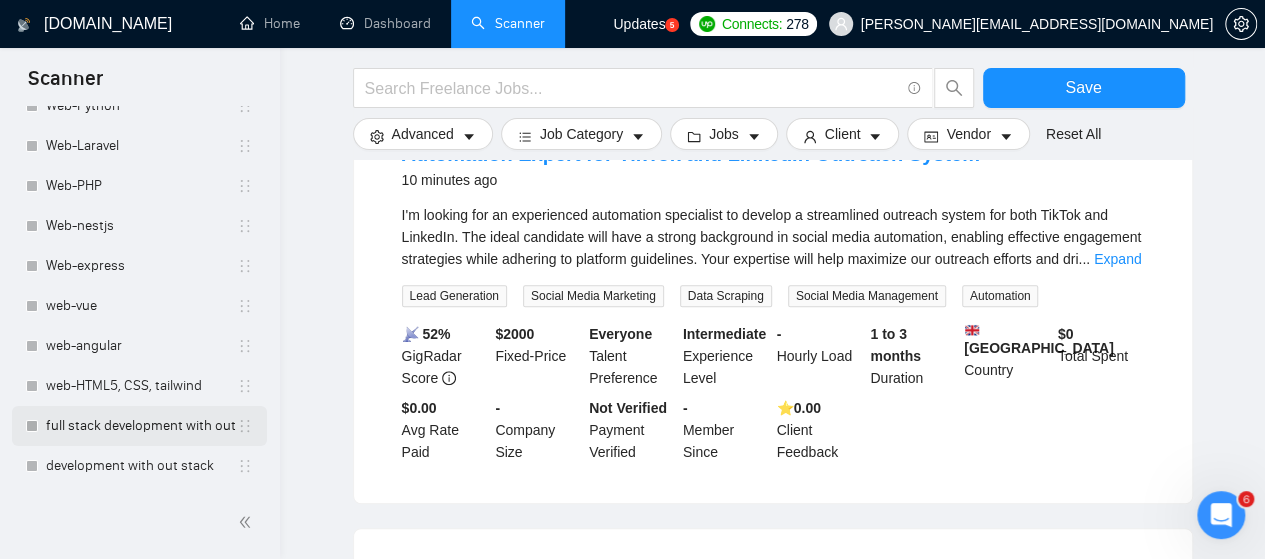 click on "full stack development with out stack" at bounding box center (141, 426) 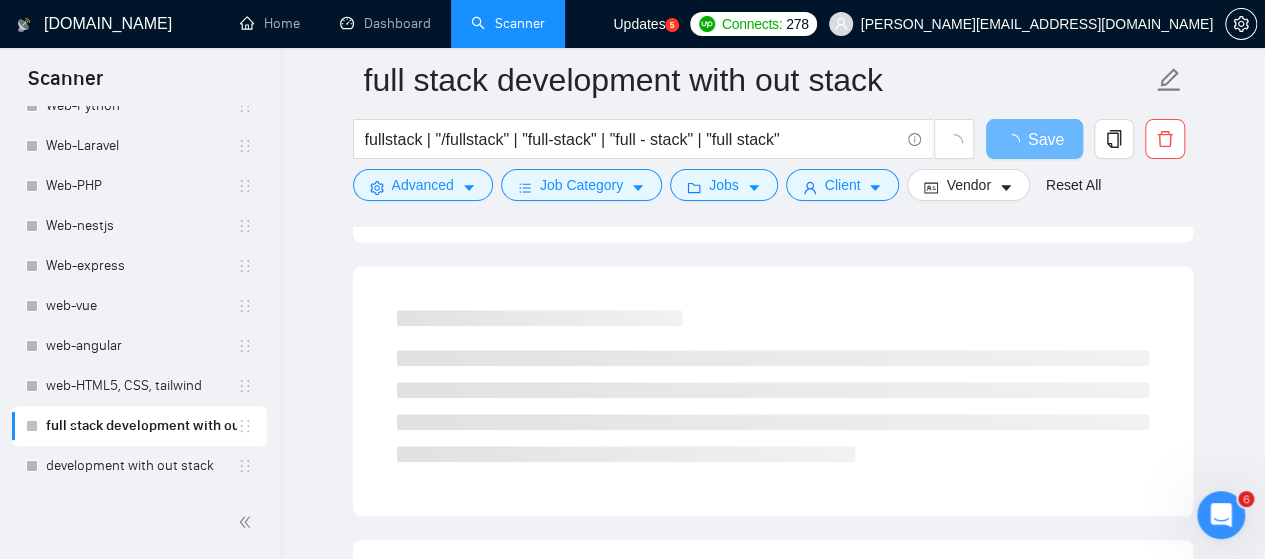 scroll, scrollTop: 154, scrollLeft: 0, axis: vertical 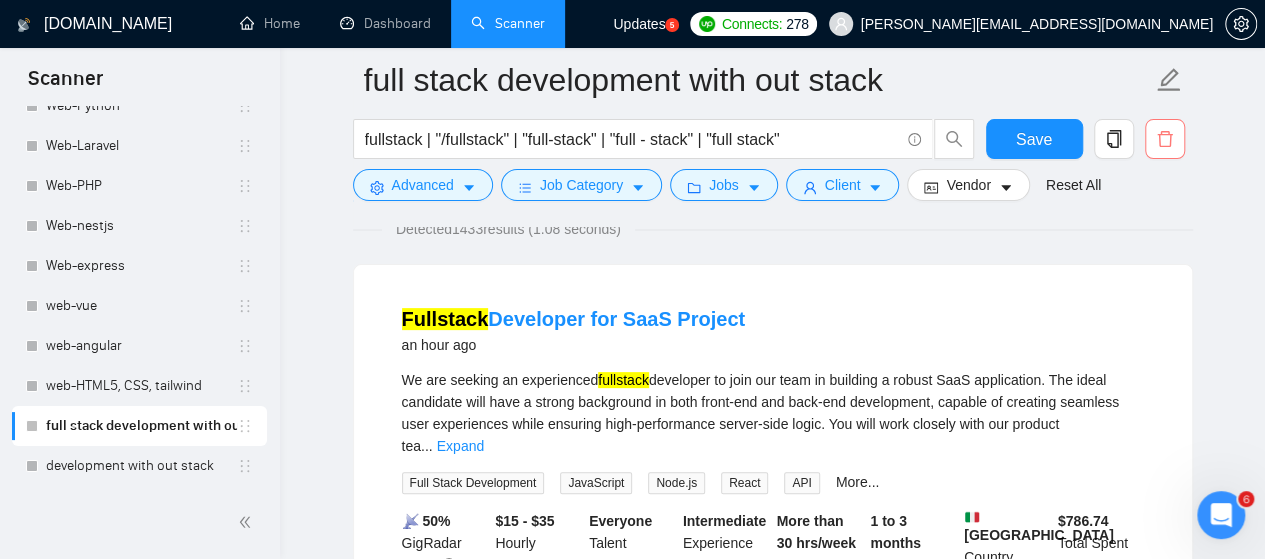click 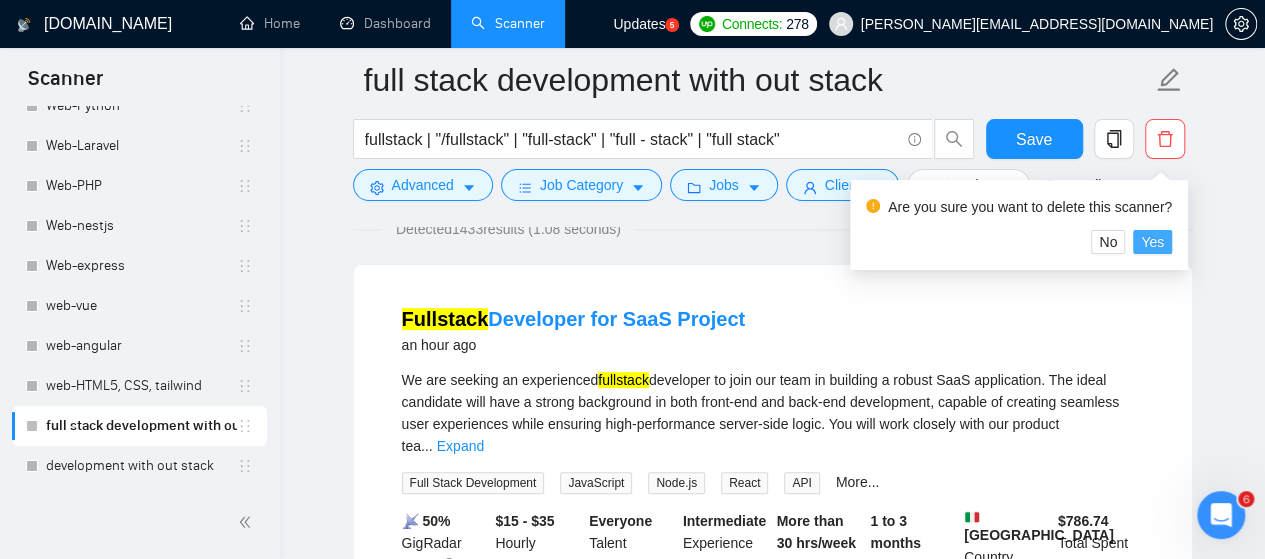 click on "Yes" at bounding box center [1152, 242] 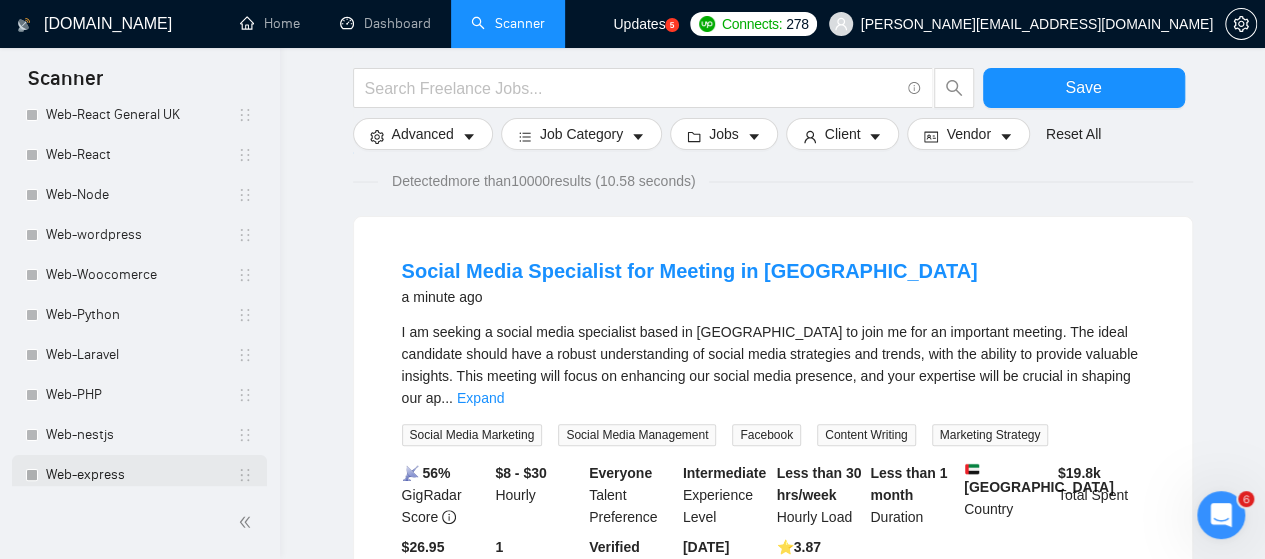 scroll, scrollTop: 1156, scrollLeft: 0, axis: vertical 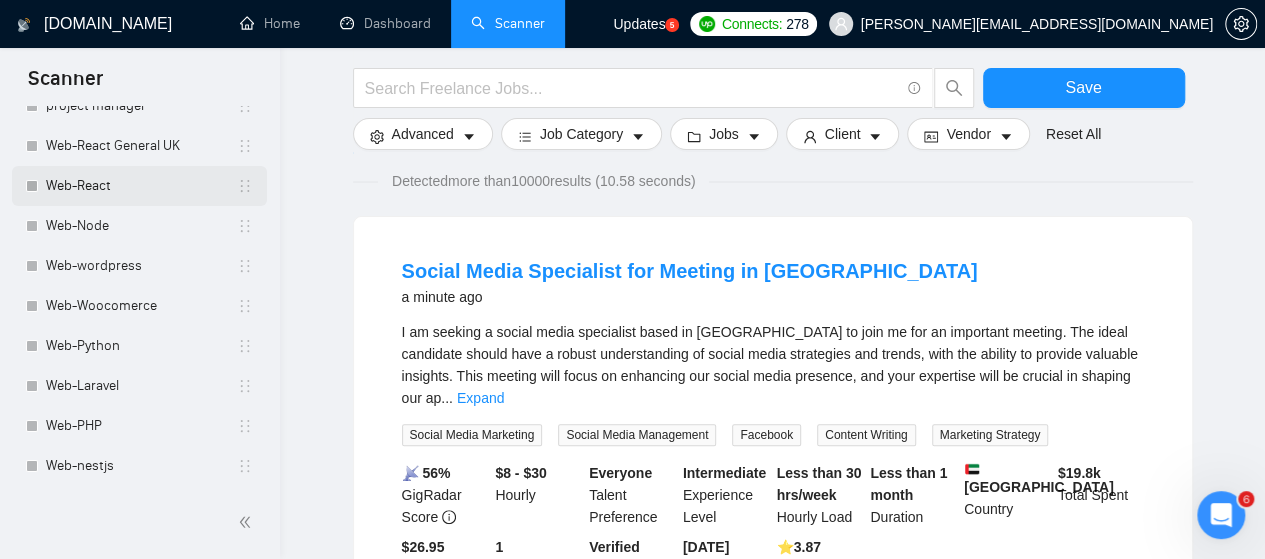 click on "Web-React" at bounding box center [141, 186] 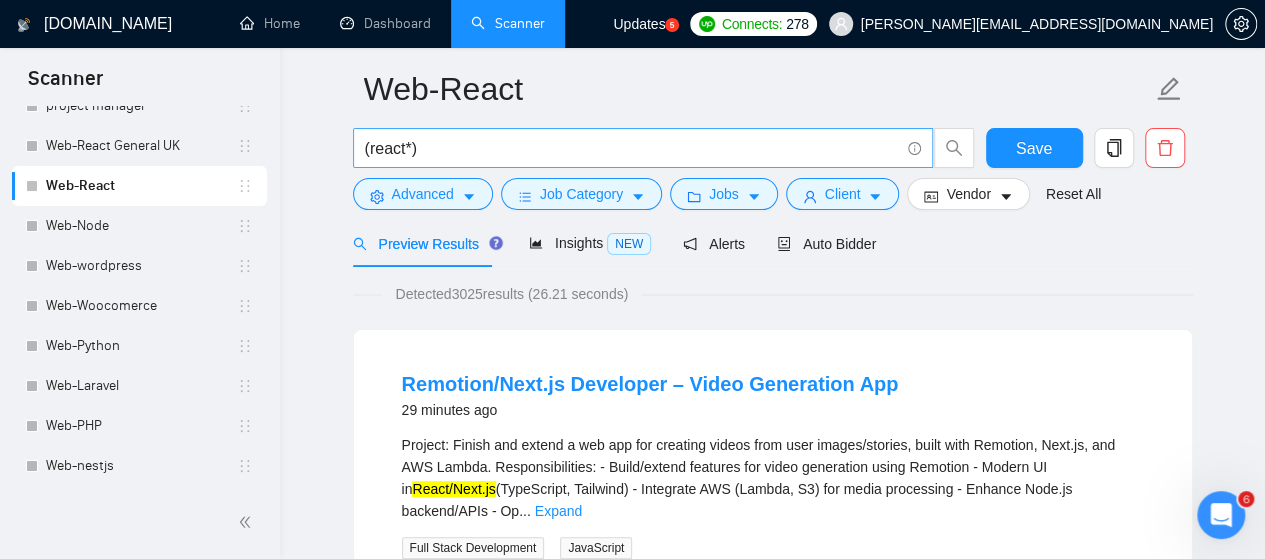 scroll, scrollTop: 0, scrollLeft: 0, axis: both 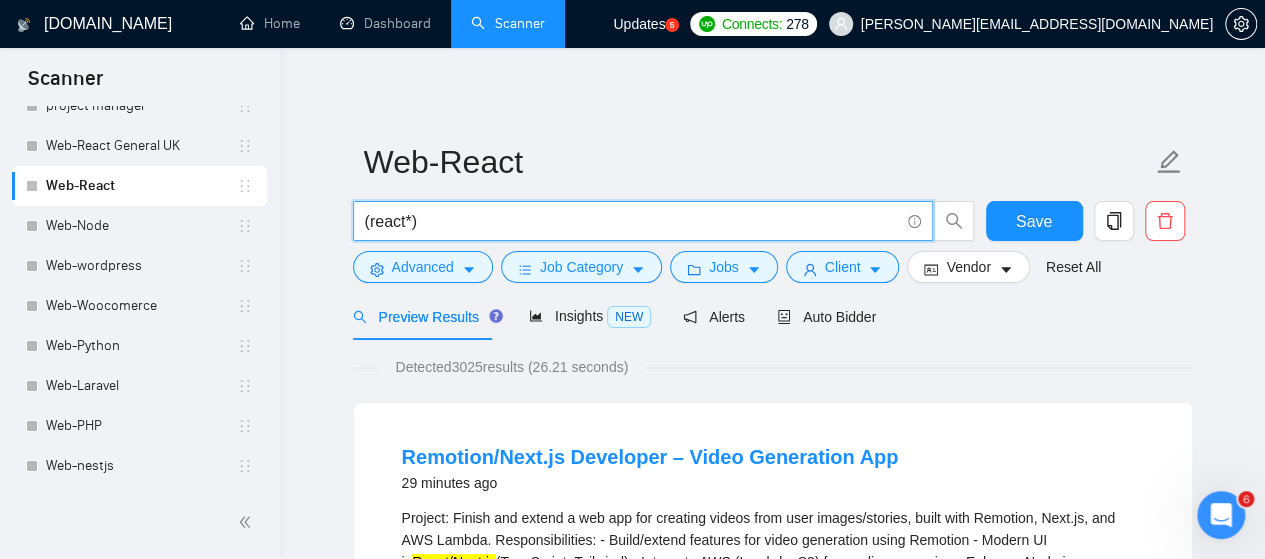 drag, startPoint x: 448, startPoint y: 219, endPoint x: 360, endPoint y: 223, distance: 88.09086 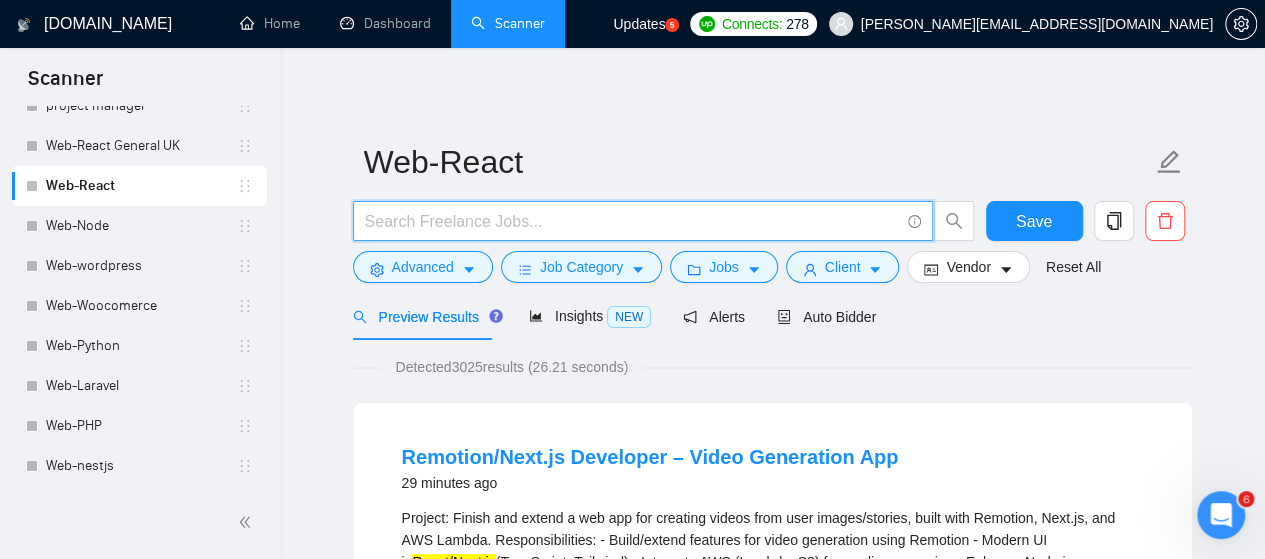 paste on "(react*)| react.js" 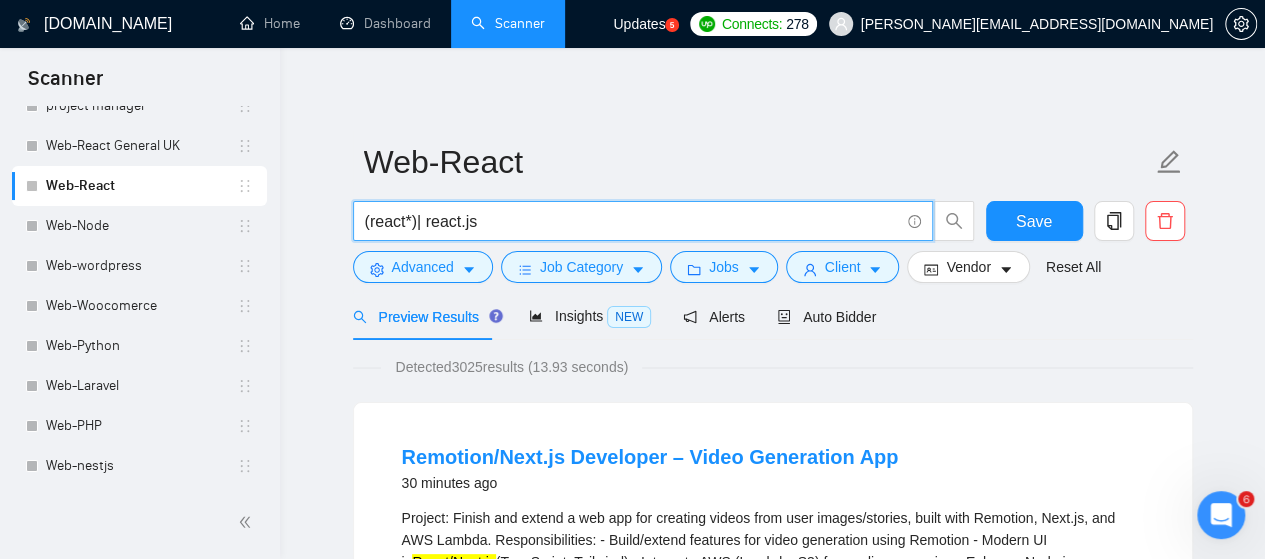 type on "(react*)| react.js" 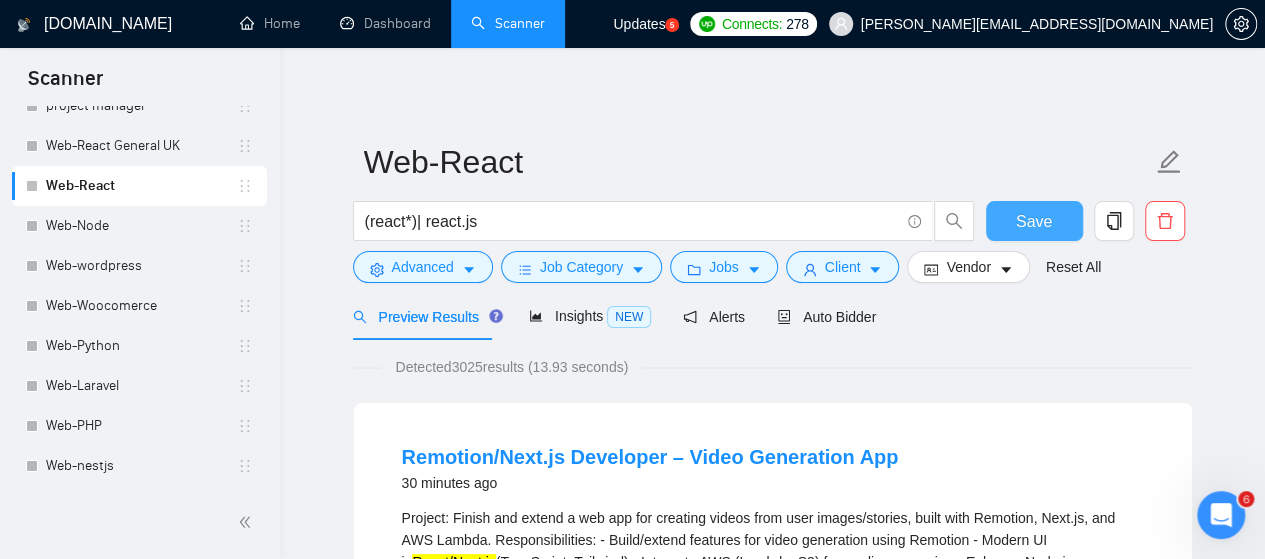 click on "Save" at bounding box center (1034, 221) 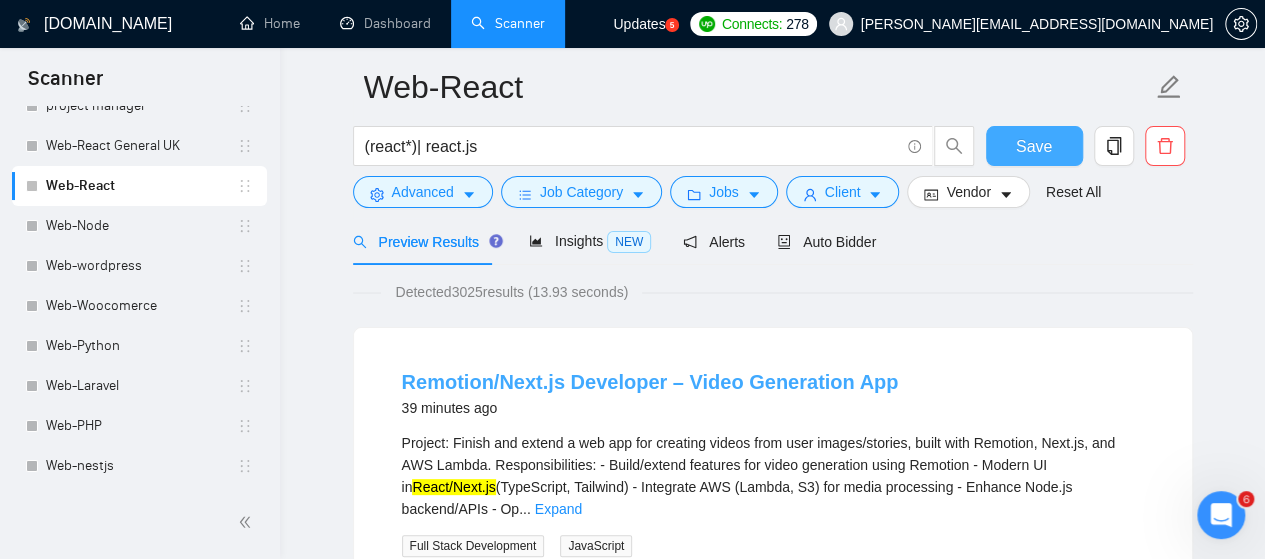 scroll, scrollTop: 0, scrollLeft: 0, axis: both 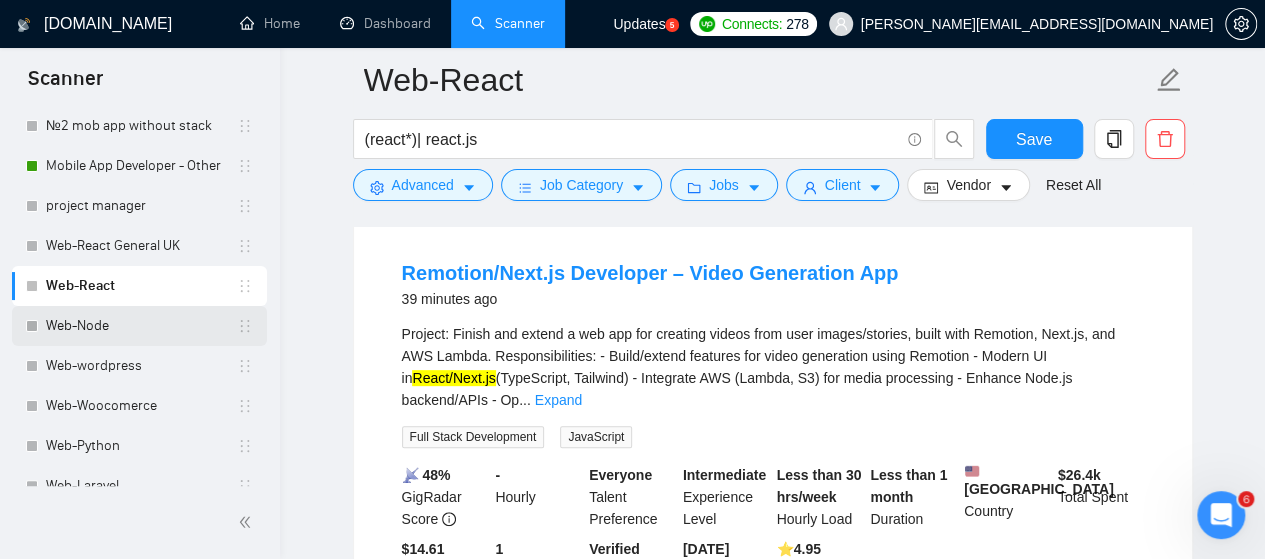 click on "Web-Node" at bounding box center (141, 326) 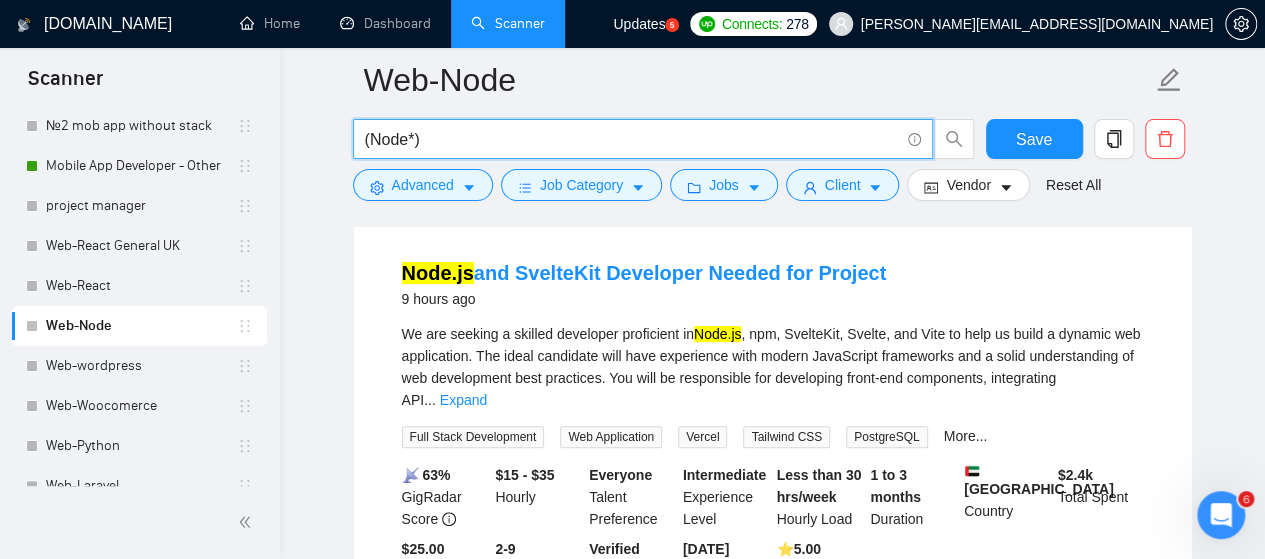 drag, startPoint x: 453, startPoint y: 140, endPoint x: 364, endPoint y: 135, distance: 89.140335 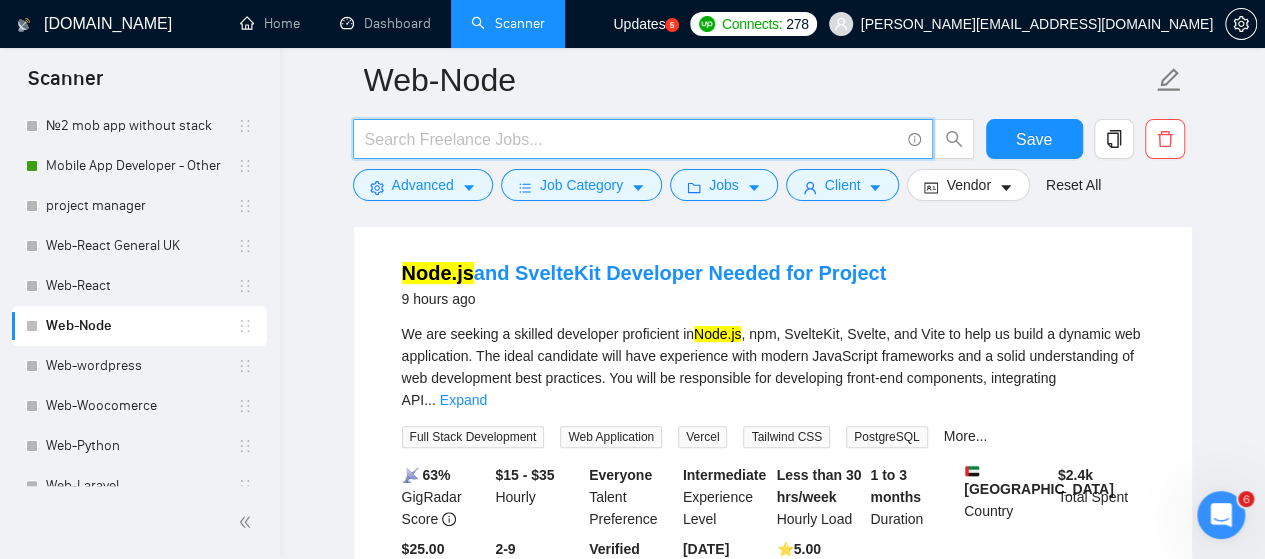 paste on "node.js | nodejs | (node*)" 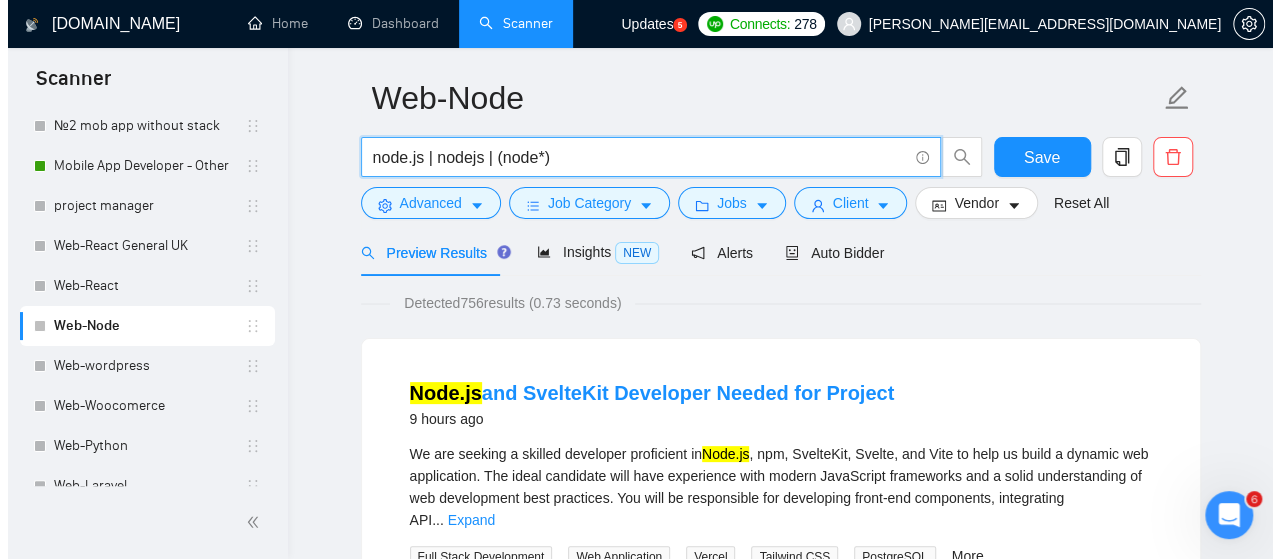 scroll, scrollTop: 0, scrollLeft: 0, axis: both 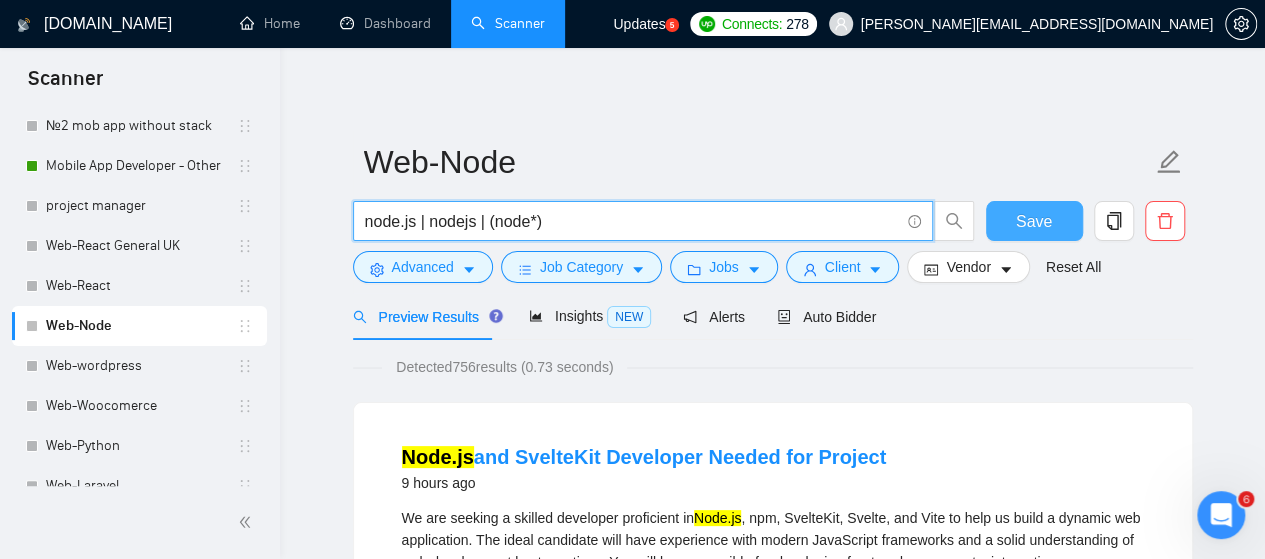 type on "node.js | nodejs | (node*)" 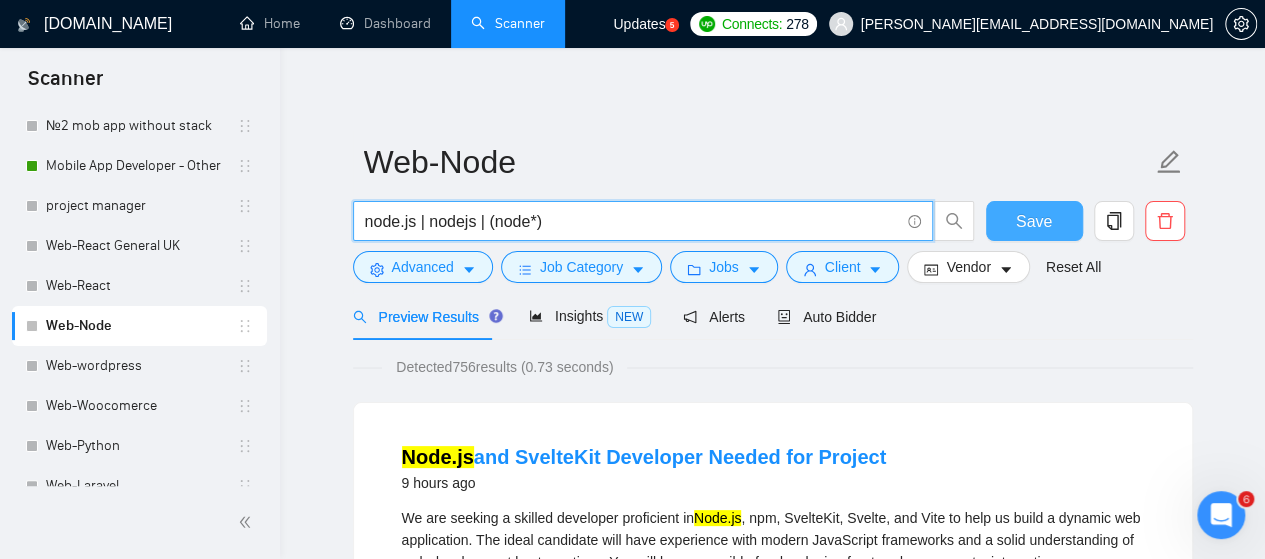click on "Save" at bounding box center (1034, 221) 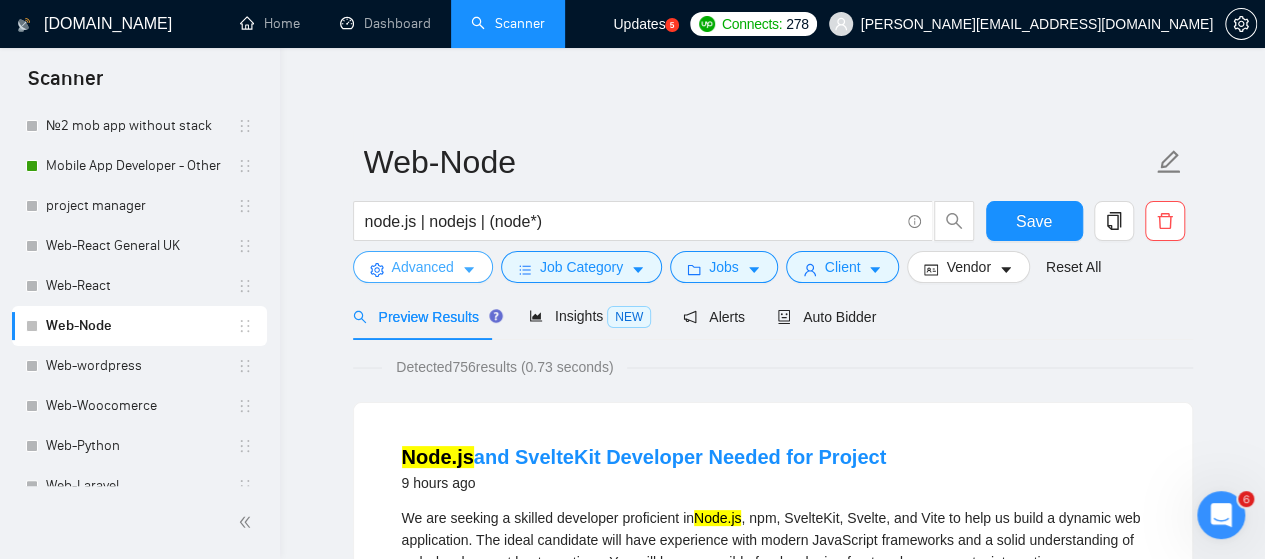 click 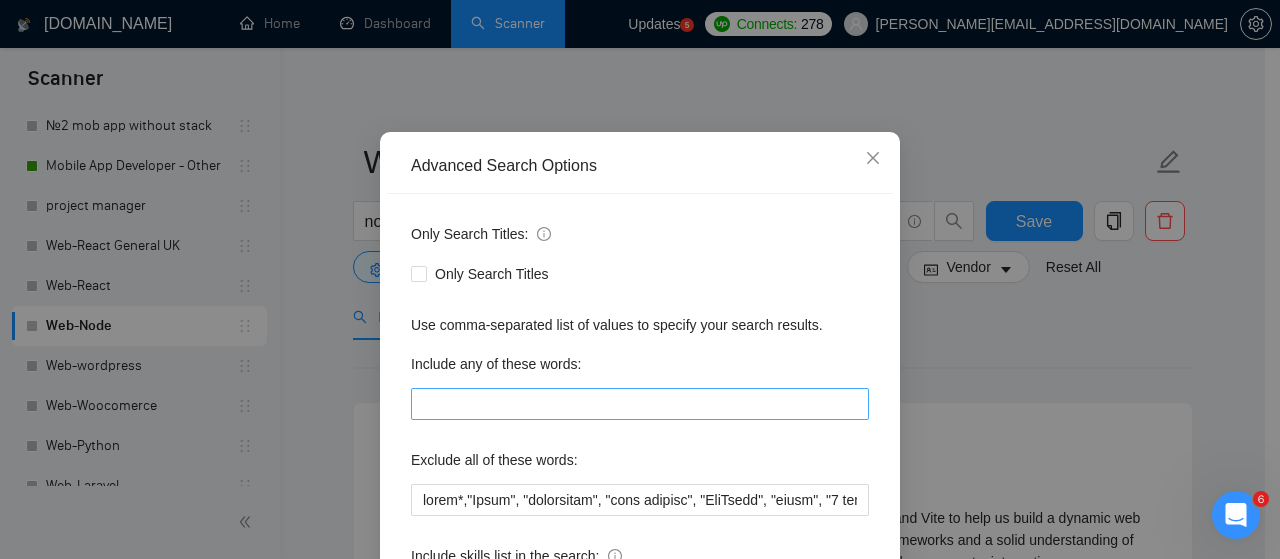 scroll, scrollTop: 272, scrollLeft: 0, axis: vertical 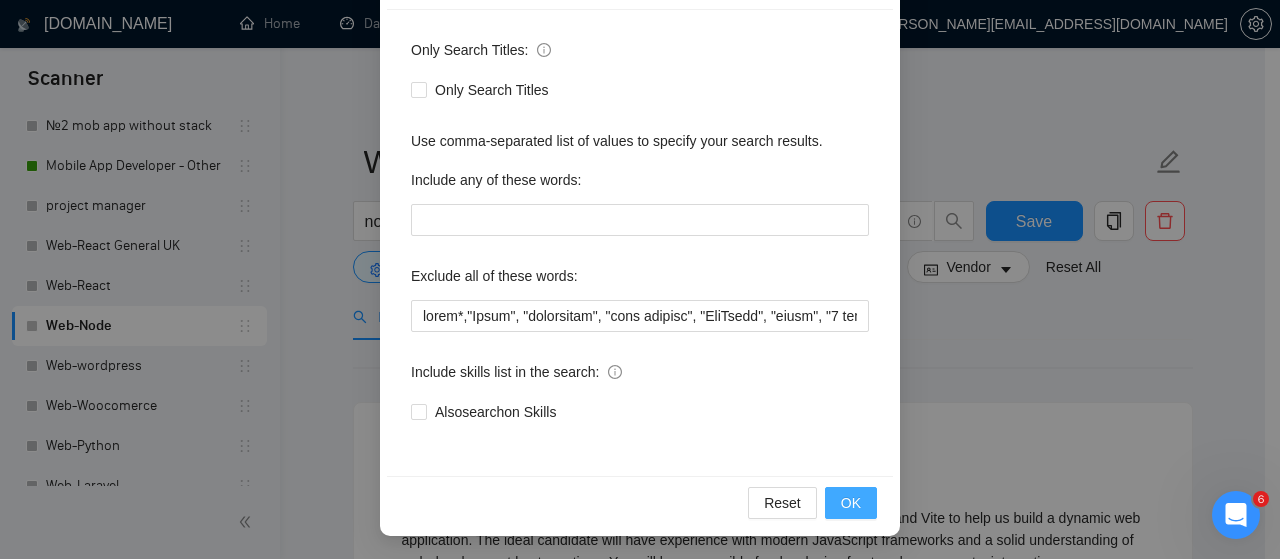 click on "OK" at bounding box center [851, 503] 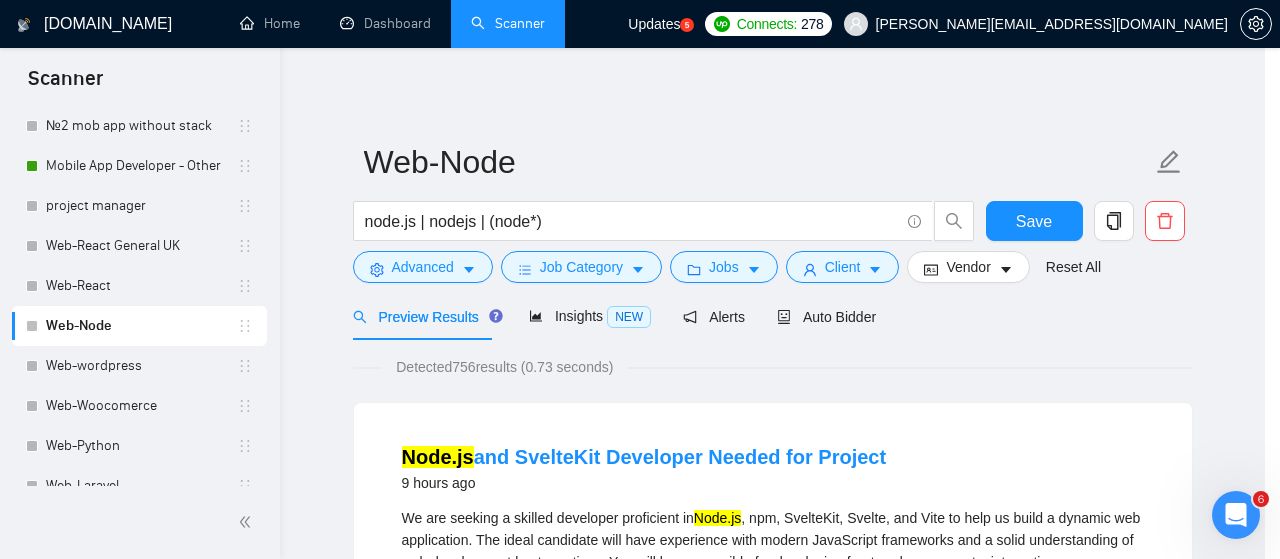 scroll, scrollTop: 172, scrollLeft: 0, axis: vertical 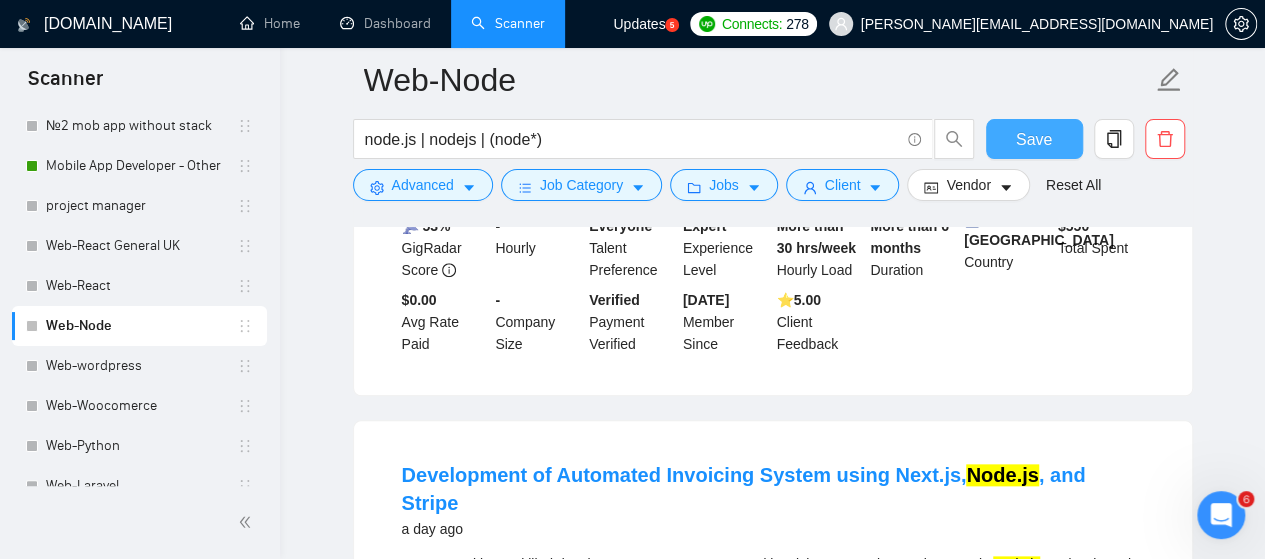 click on "Save" at bounding box center [1034, 139] 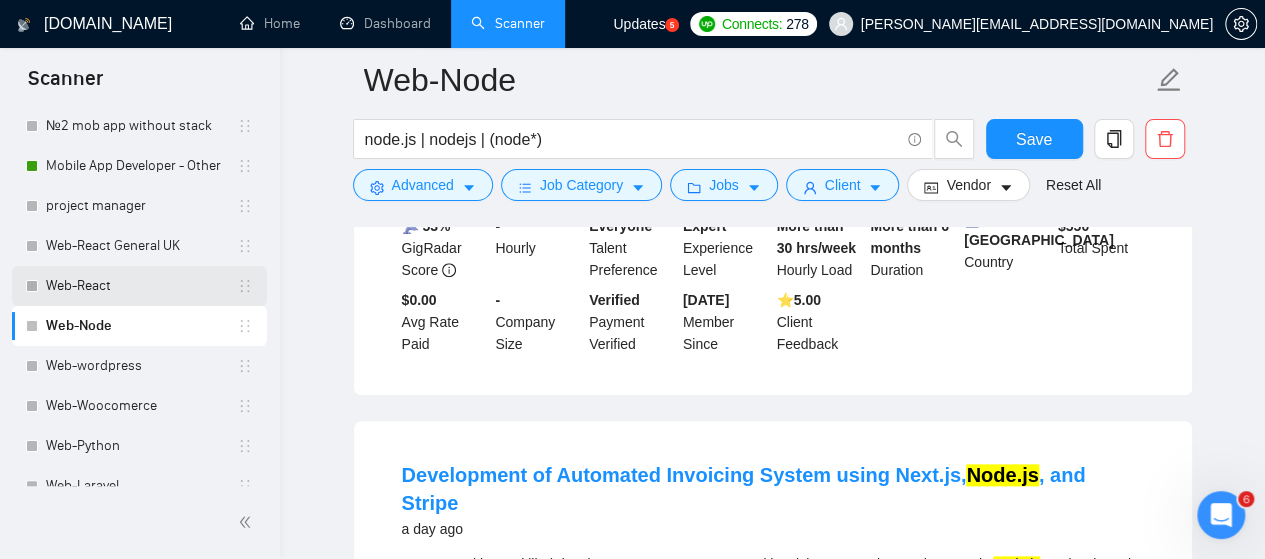 click on "Web-React" at bounding box center (141, 286) 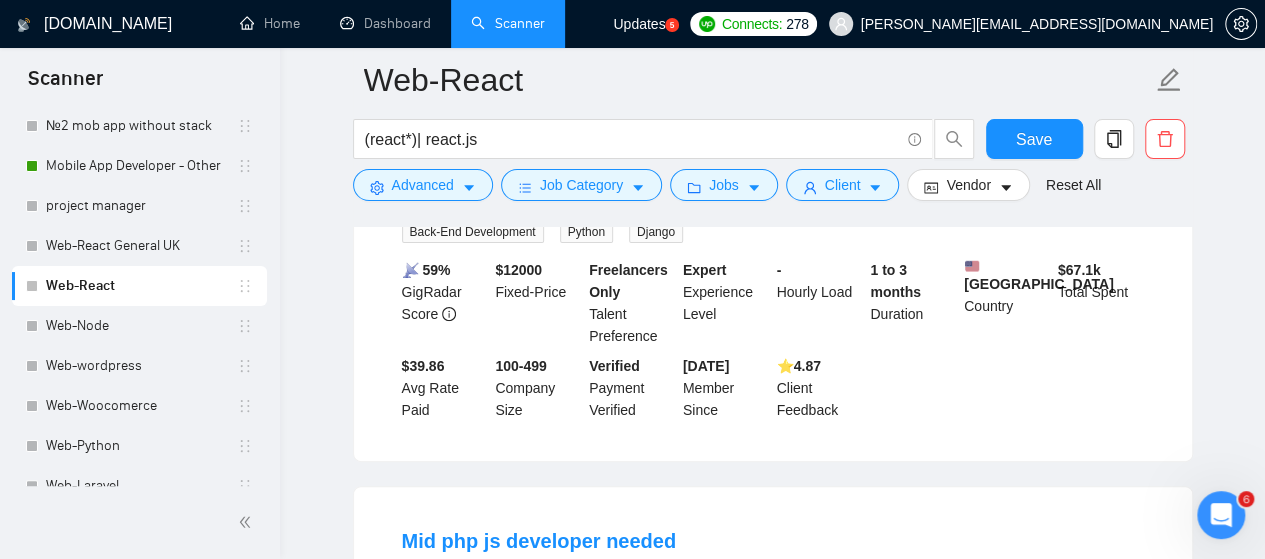 scroll, scrollTop: 3950, scrollLeft: 0, axis: vertical 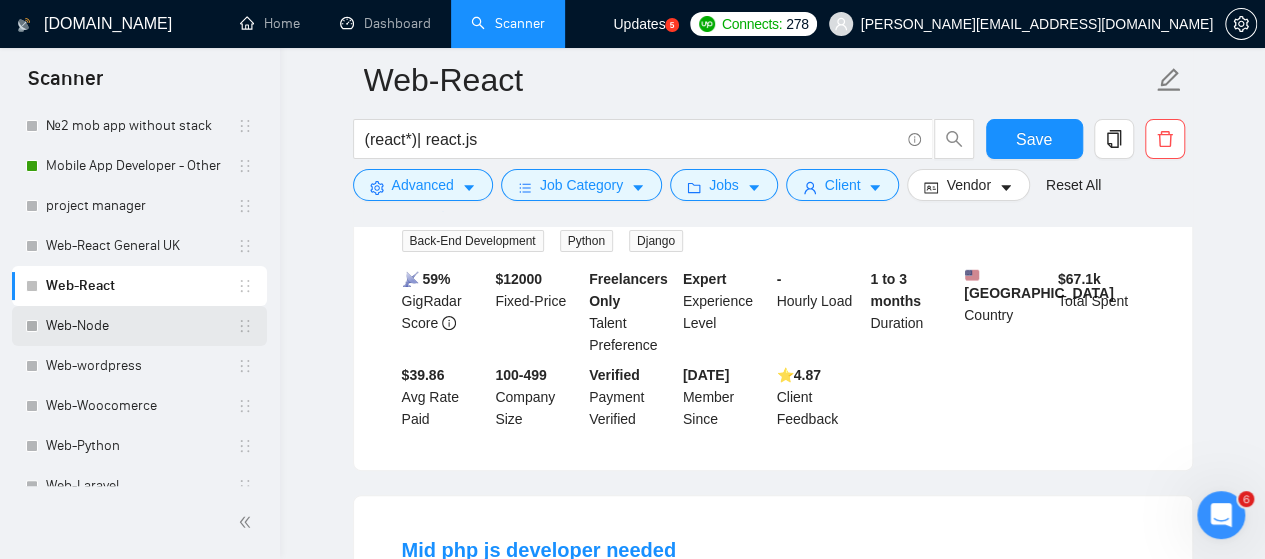 click on "Web-Node" at bounding box center (141, 326) 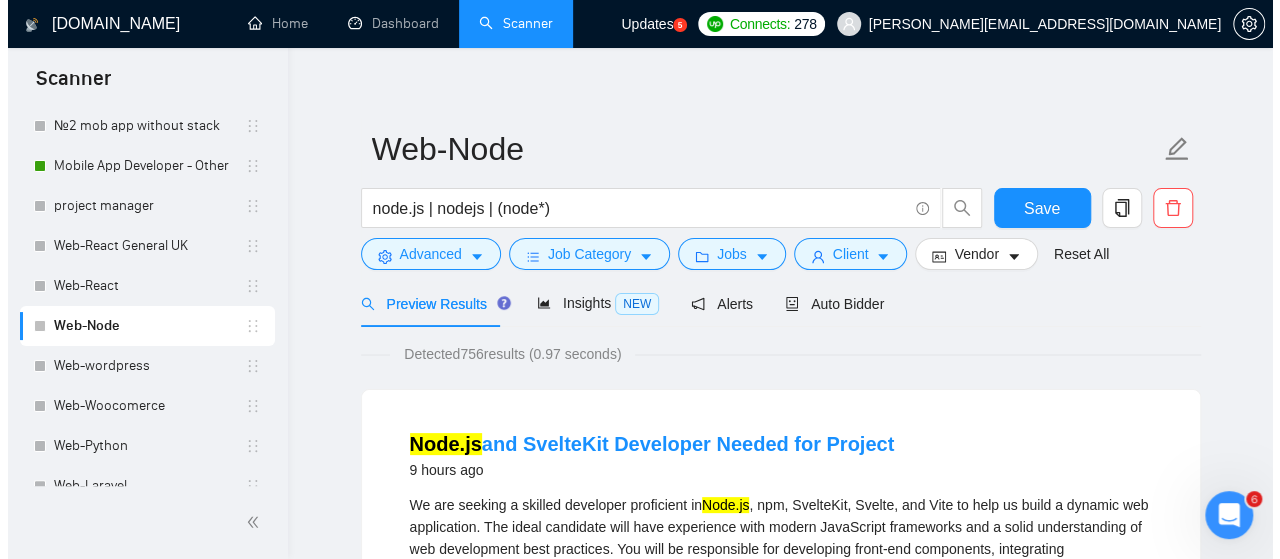 scroll, scrollTop: 0, scrollLeft: 0, axis: both 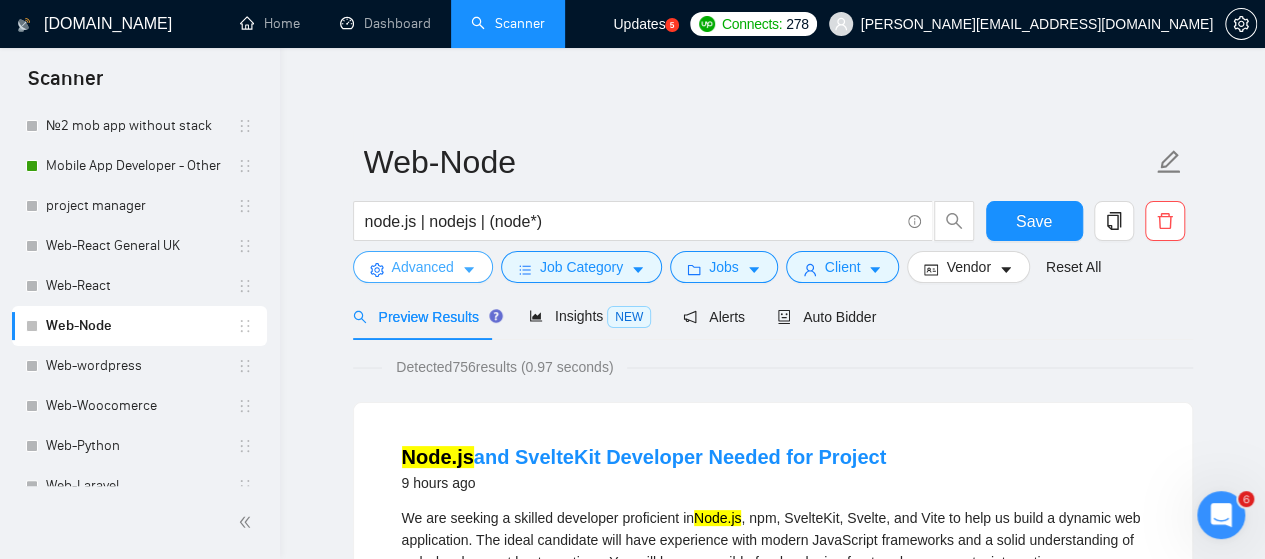 click 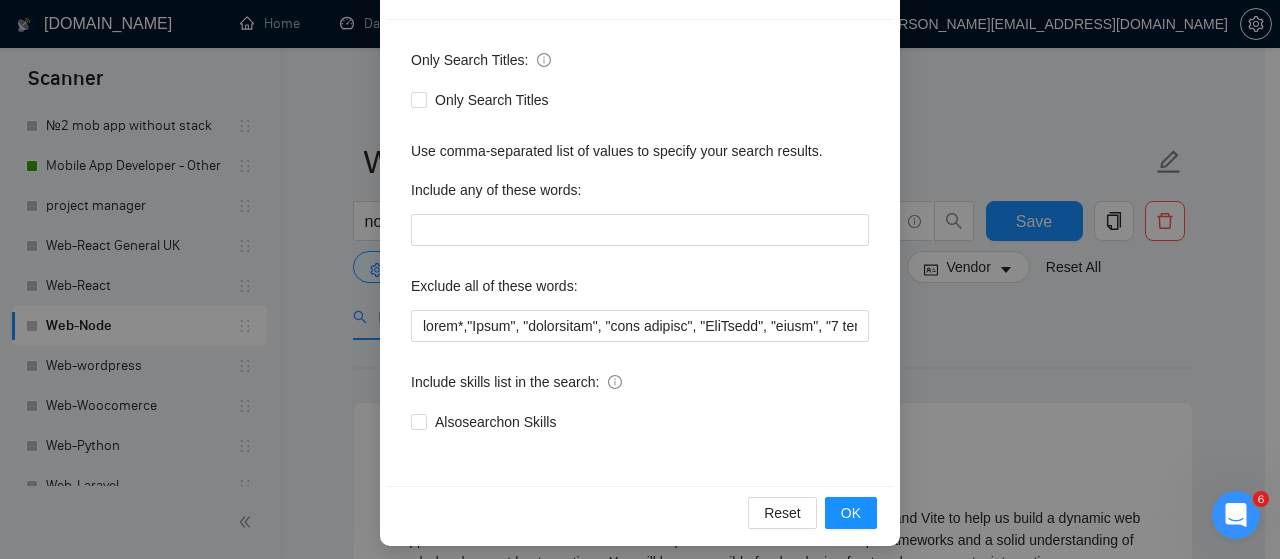 scroll, scrollTop: 272, scrollLeft: 0, axis: vertical 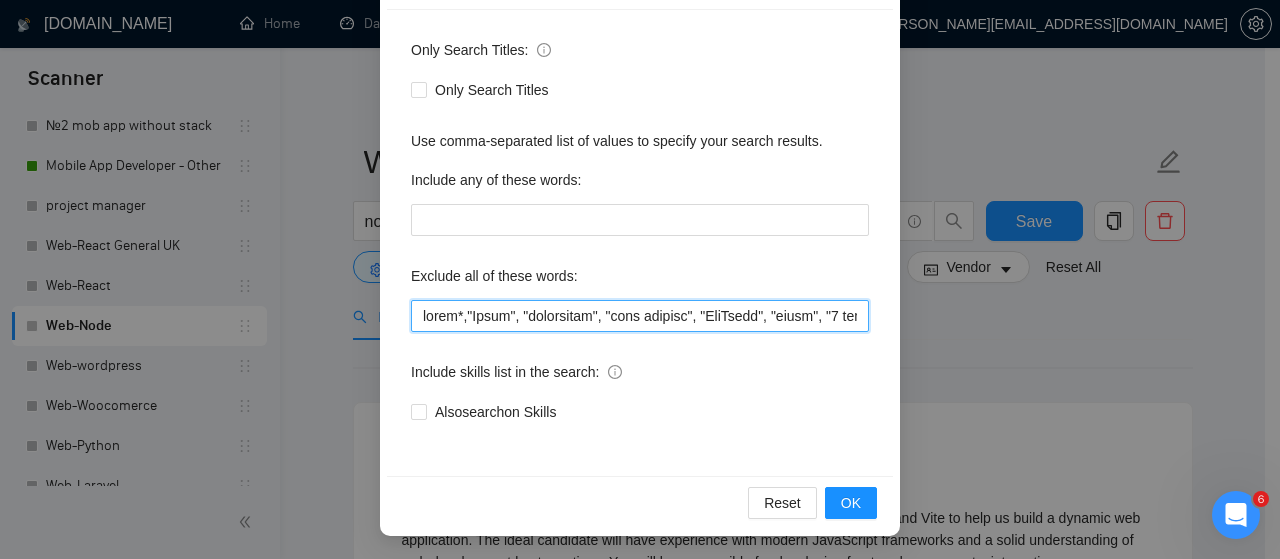 click at bounding box center [640, 316] 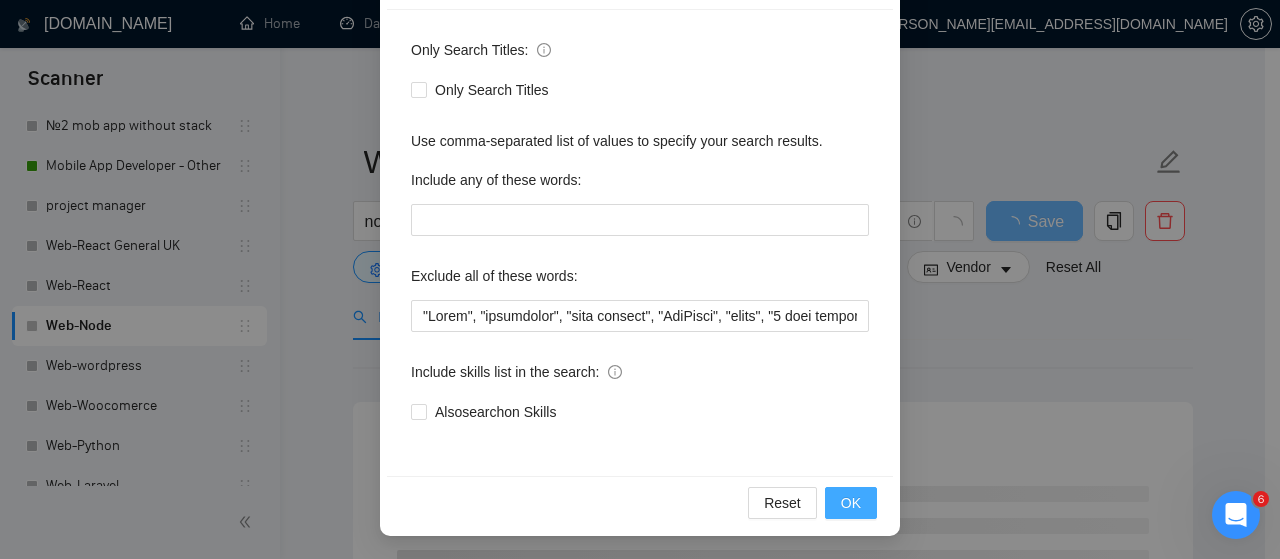 click on "OK" at bounding box center (851, 503) 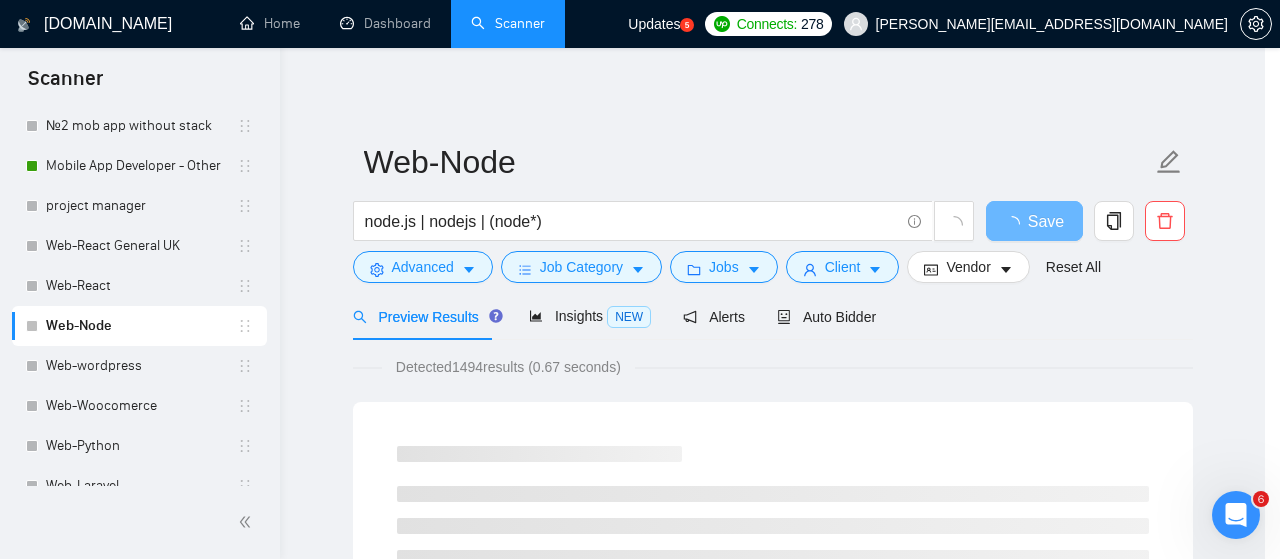scroll, scrollTop: 172, scrollLeft: 0, axis: vertical 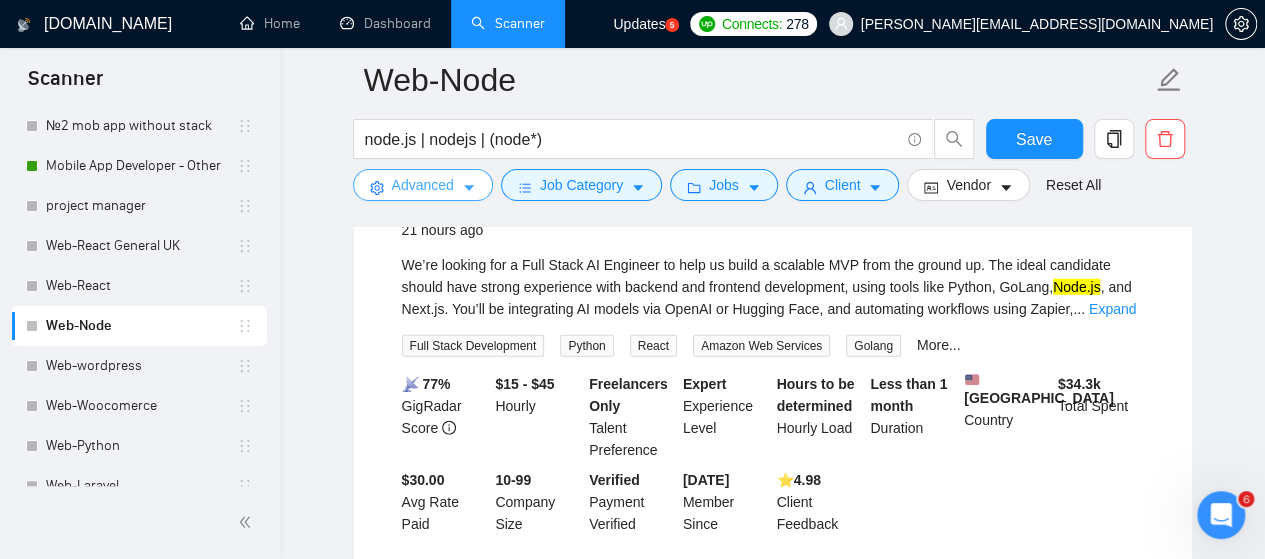 click 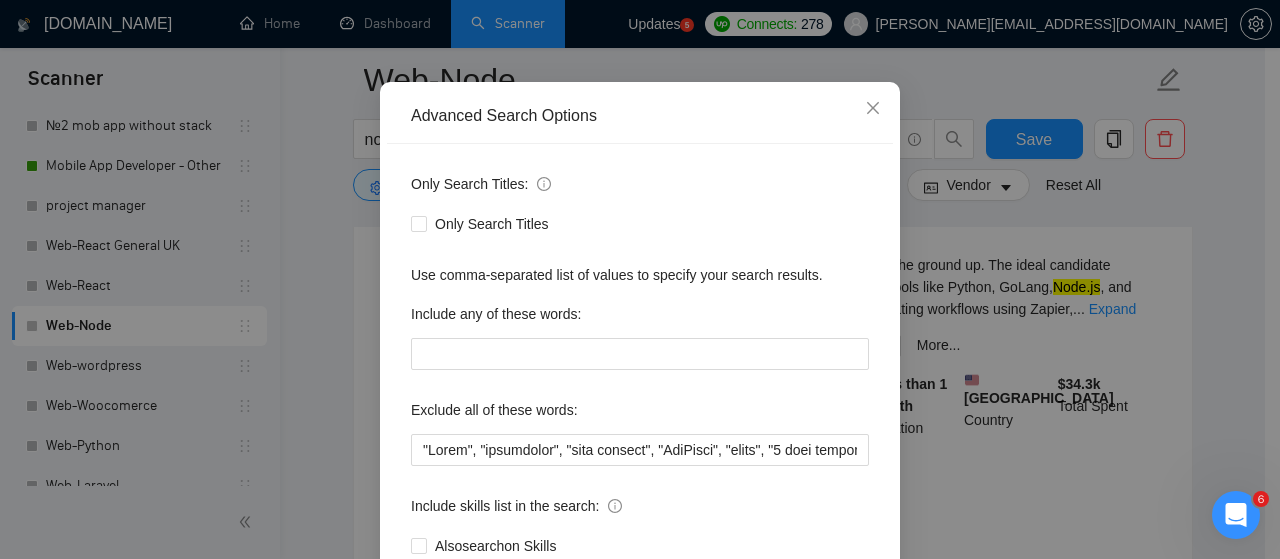 scroll, scrollTop: 272, scrollLeft: 0, axis: vertical 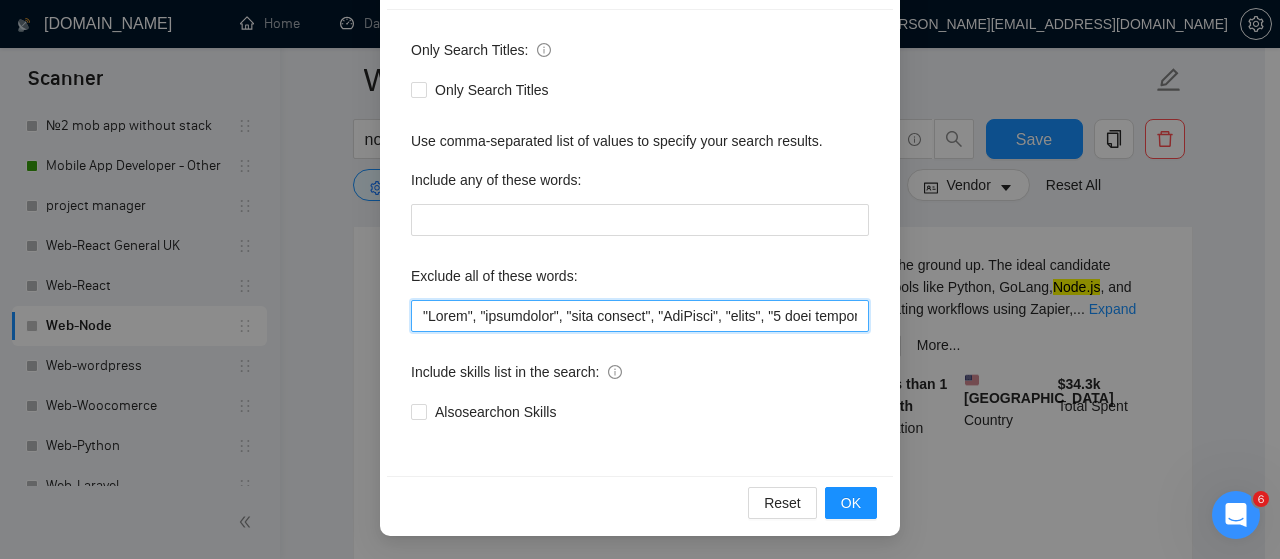 click at bounding box center (640, 316) 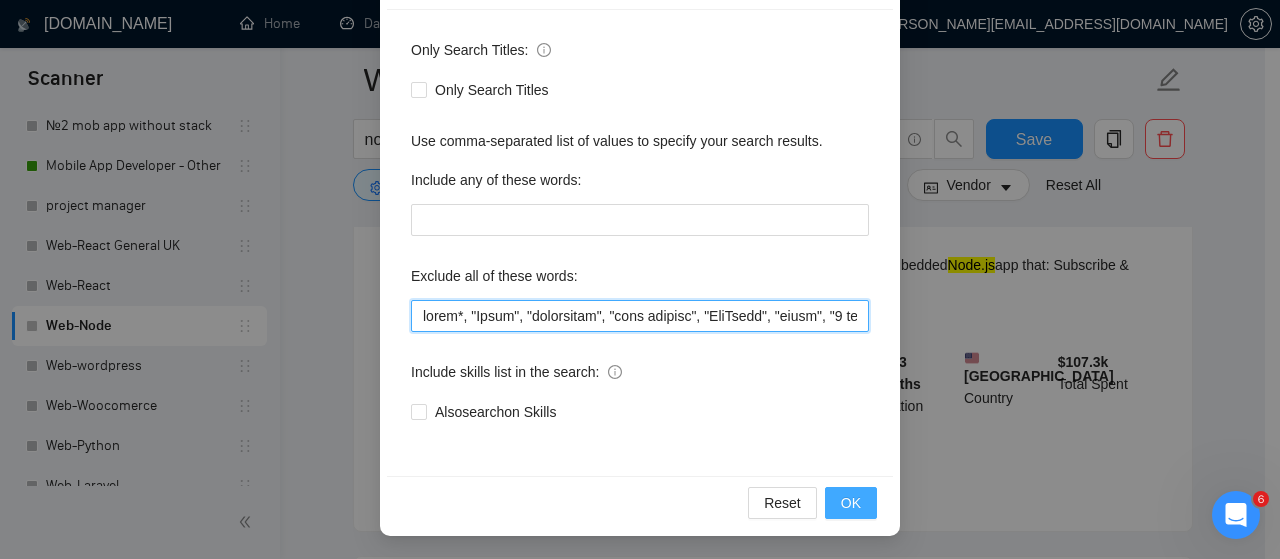 type on "react*, "Final", "maintnance", "only feature", "TanStack", "token", "1 week sprint", "Not an agency", "SEO" ," job title", "Bing", "Lemlist", "Salesforce", "Equity", (equity*), "Unity", "[PERSON_NAME]", "nocode", "no-code", bot, urgent, consulting, consult, tutor, teacher, mentor, update, updates, maintain, maintenance, asap, fix, parser, parsing, small, little, tweaks, tweak, fixes, bug, bugs, ssalesforce, bing, "job title", "SEO", "Lemlist", "No agencies", "won't be recruiting agencies", "agencies not to apply", "No agency", "No Agencies", "Individual only",  "individual to", "individual who",  "No agencies please", "(No agencies please)", "Candidate Interviewing", "Candidate Interview Consulting", "this job is not open to teams", "this job is not open to agency", "this job is not open to companies", "NO AGENCY", "Freelancers Only", "NOT AGENCY", "no agency", "no agencies", "individual only", "freelancers only", "No Agencies!", "independent contractors only", "***Freelancers Only", "/Freelancers Only", ".[PERSON_NAME]..." 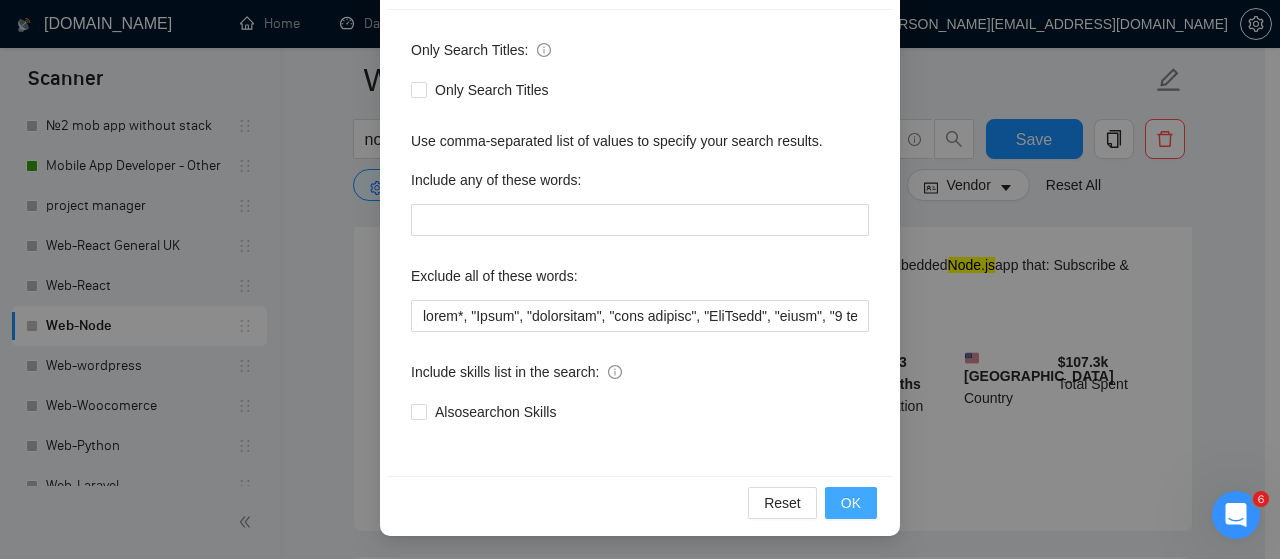 click on "OK" at bounding box center [851, 503] 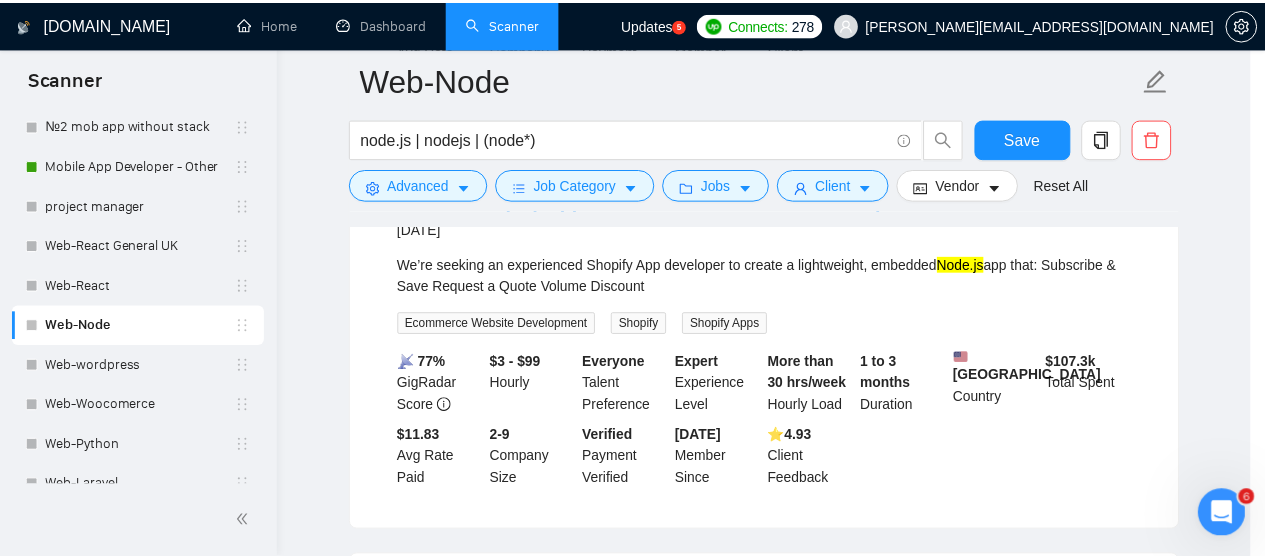 scroll, scrollTop: 172, scrollLeft: 0, axis: vertical 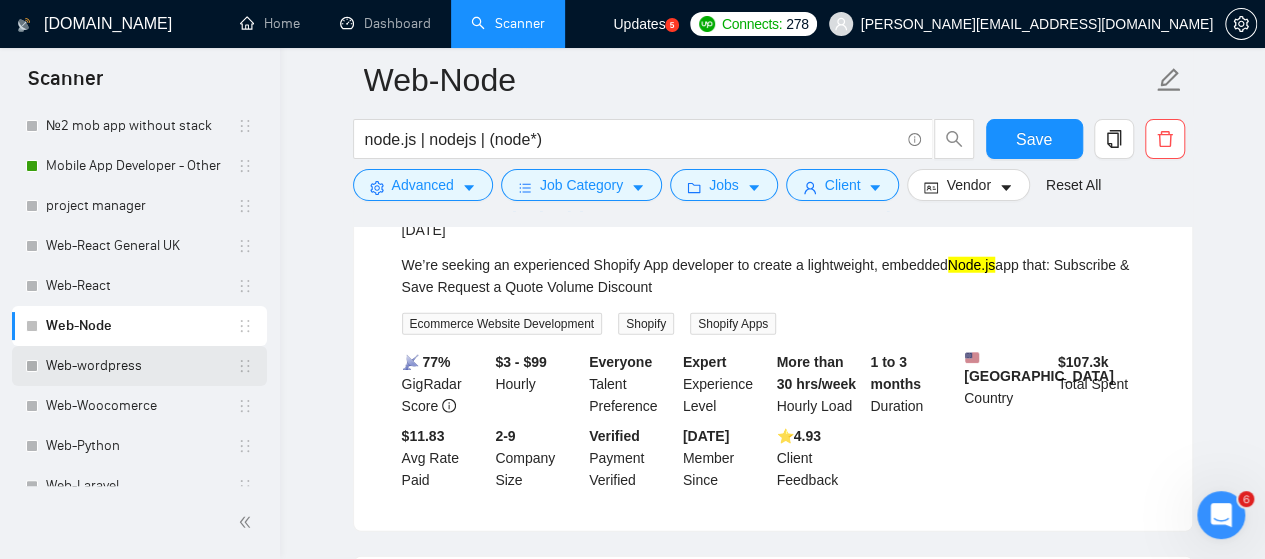 click on "Web-wordpress" at bounding box center [141, 366] 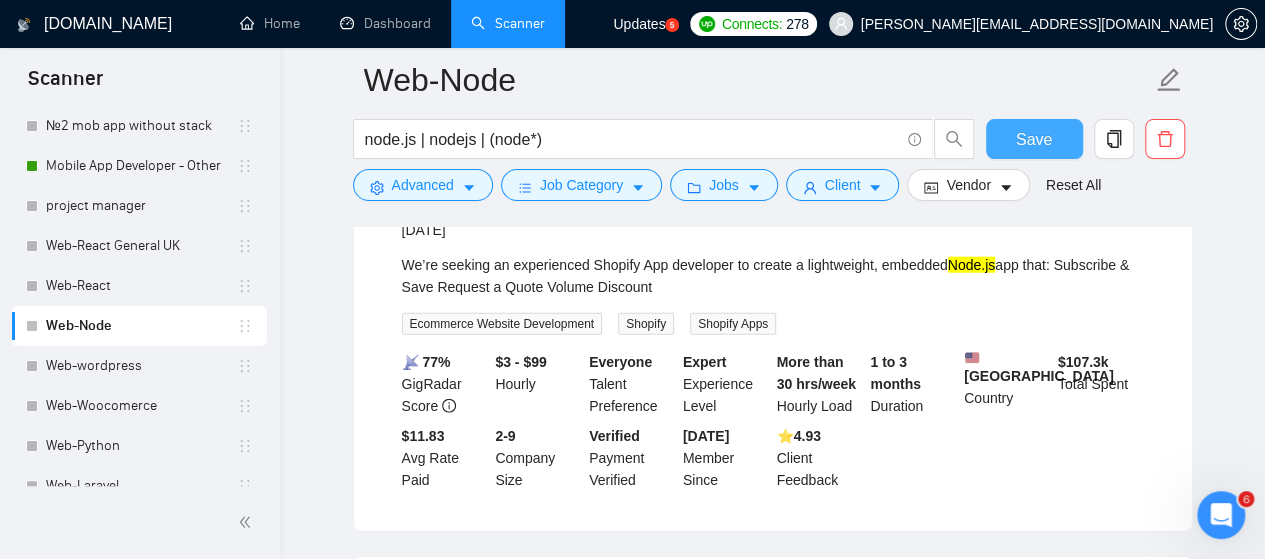 click on "Save" at bounding box center [1034, 139] 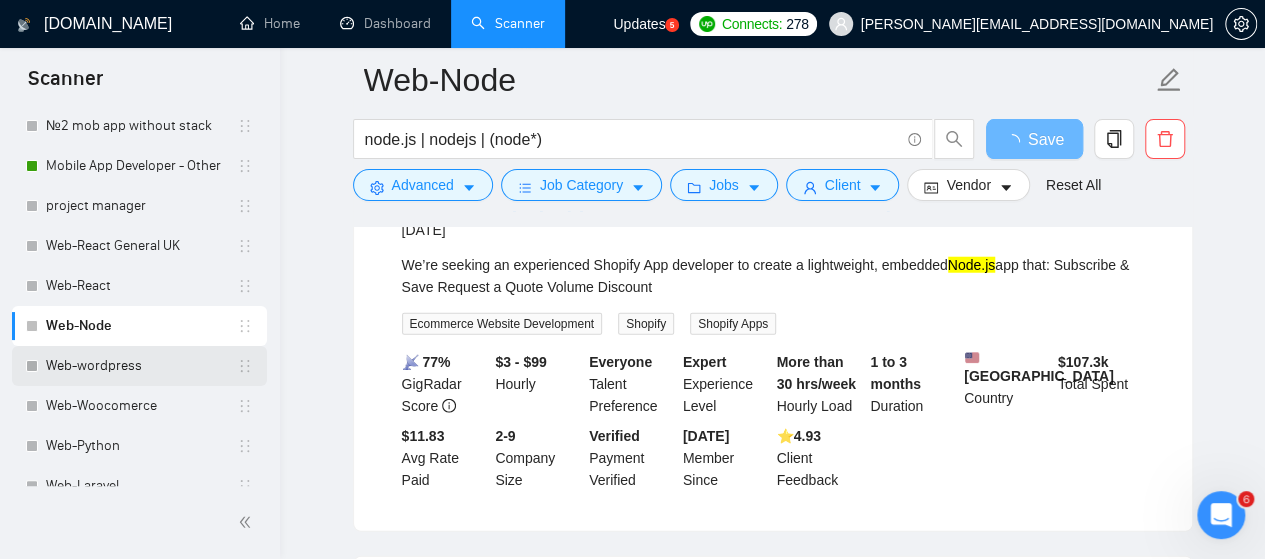 click on "Web-wordpress" at bounding box center (141, 366) 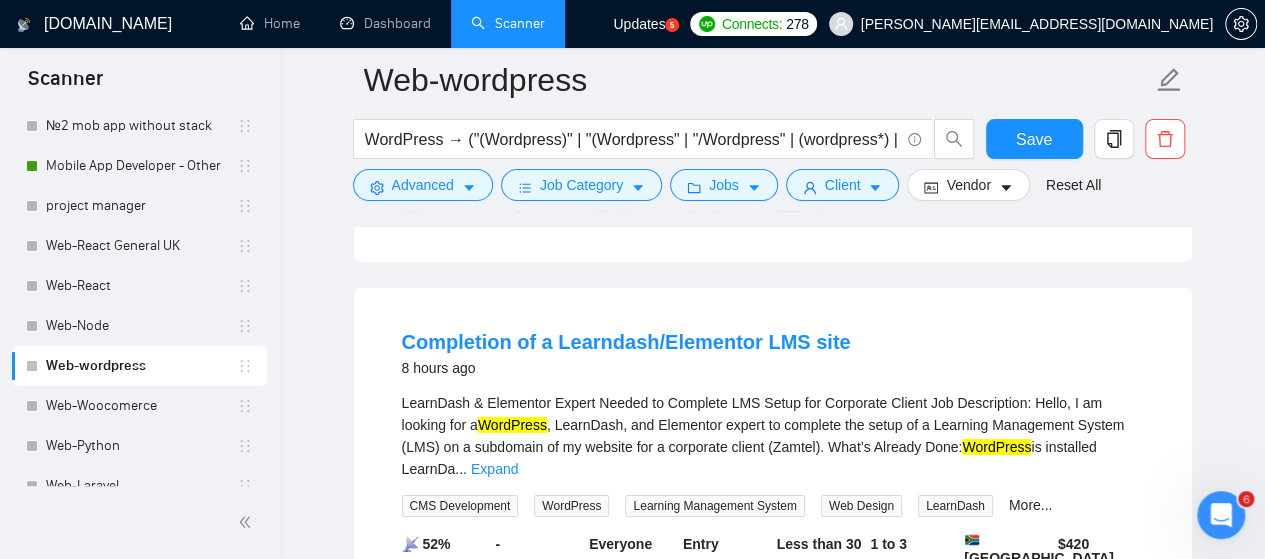 scroll, scrollTop: 3400, scrollLeft: 0, axis: vertical 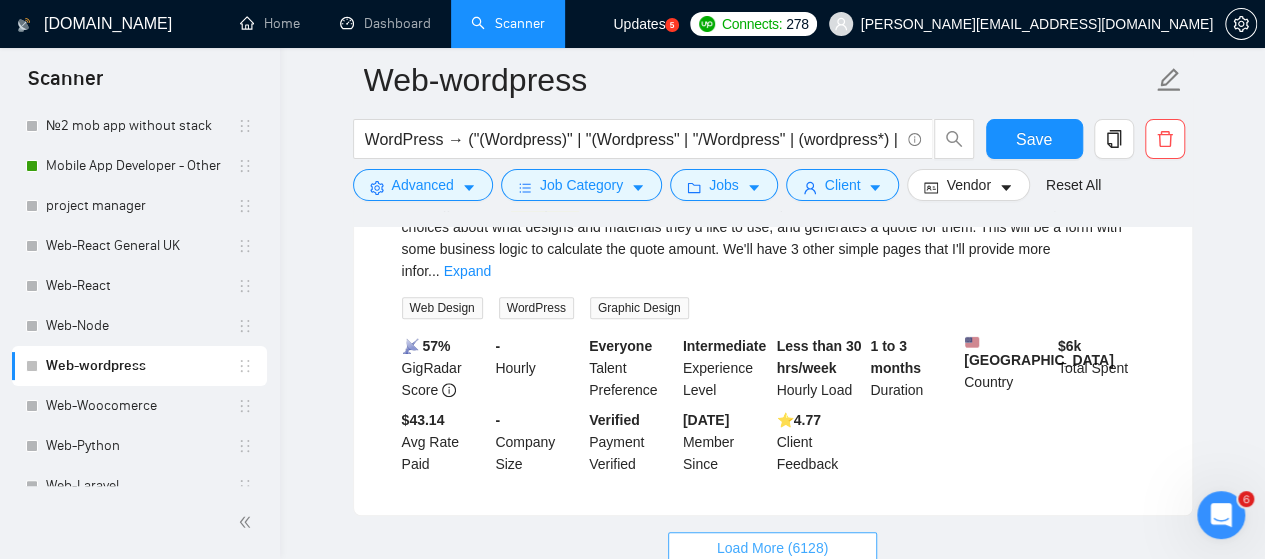 click on "Load More (6128)" at bounding box center (772, 548) 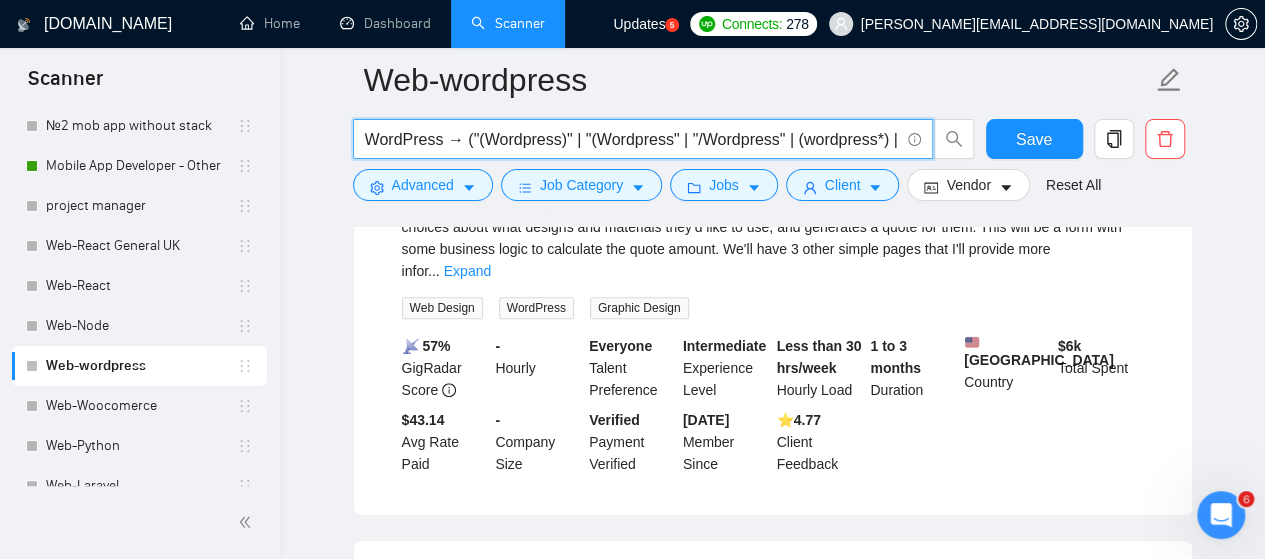 click on "WordPress → ("(Wordpress)" | "(Wordpress" | "/Wordpress" | (wordpress*) | WP | "Word Press" | WPEngine | "WP Engine")" at bounding box center (632, 139) 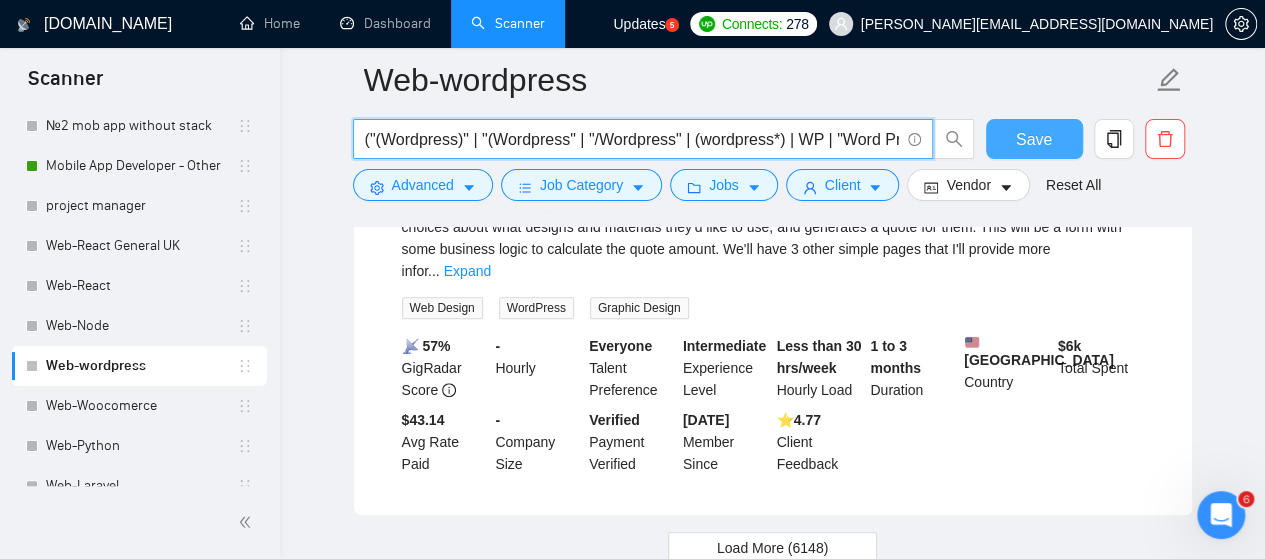 type on "("(Wordpress)" | "(Wordpress" | "/Wordpress" | (wordpress*) | WP | "Word Press" | WPEngine | "WP Engine")" 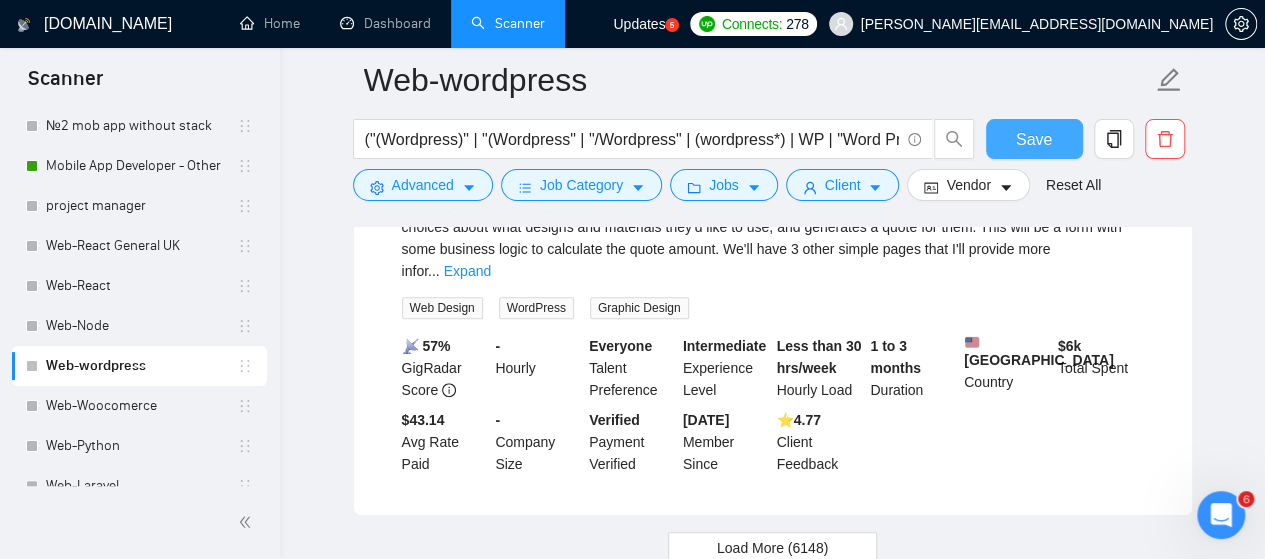 click on "Save" at bounding box center [1034, 139] 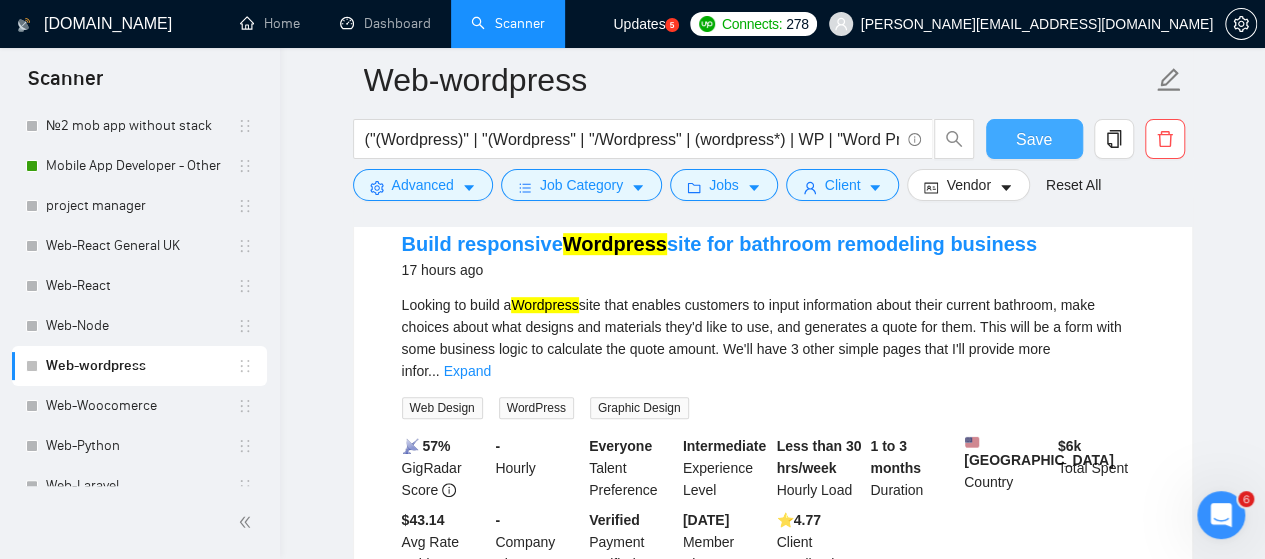 scroll, scrollTop: 4300, scrollLeft: 0, axis: vertical 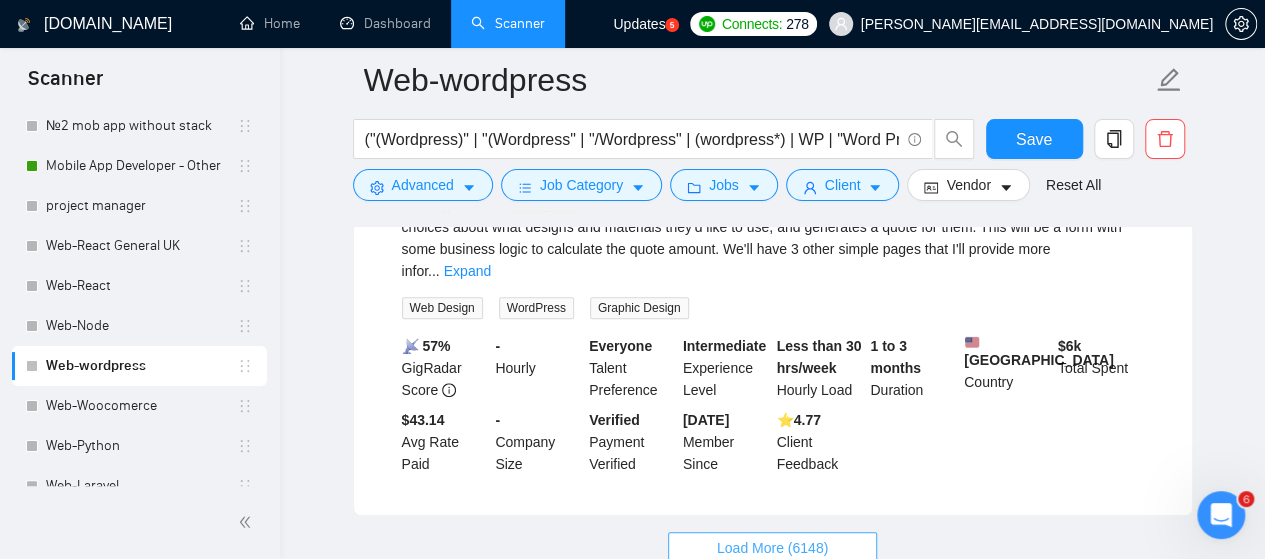 click on "Load More (6148)" at bounding box center (772, 548) 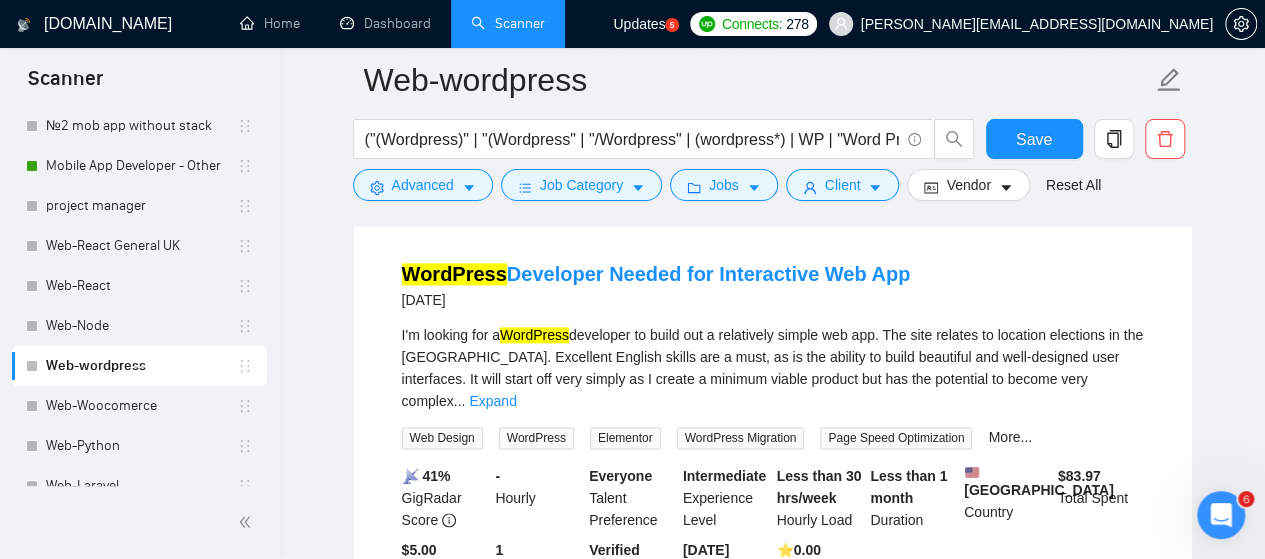 scroll, scrollTop: 8656, scrollLeft: 0, axis: vertical 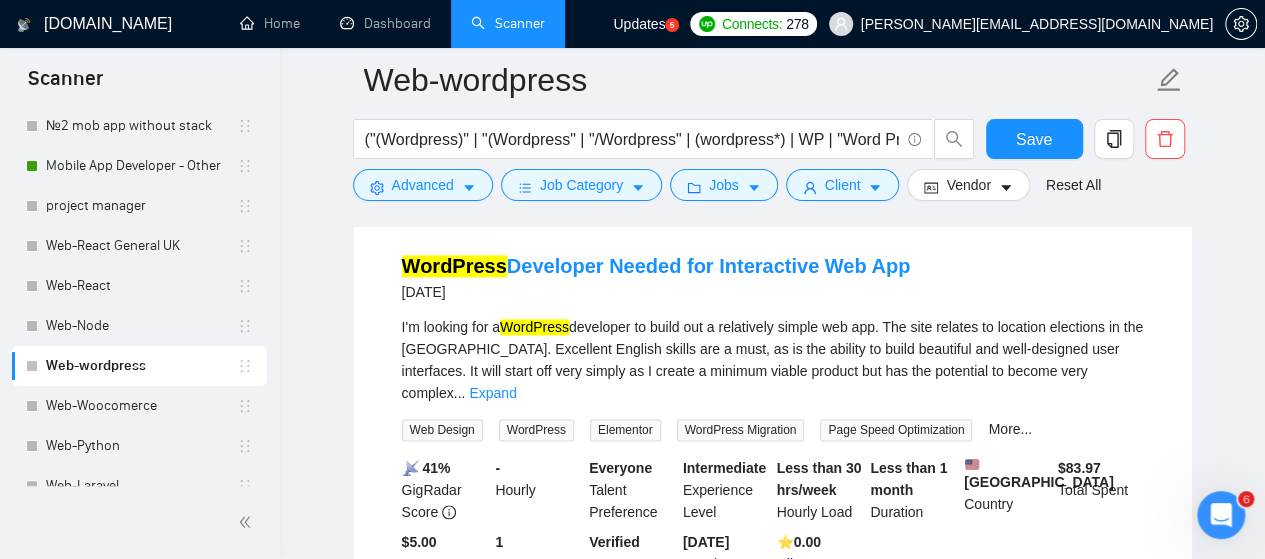 click on "Load More (6138)" at bounding box center [772, 670] 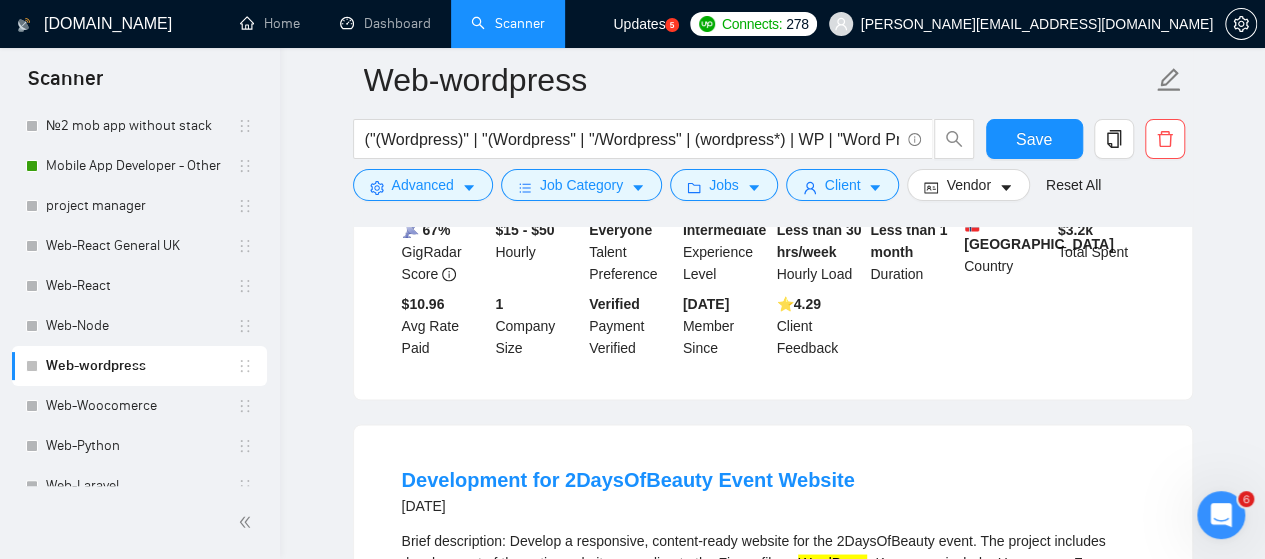 scroll, scrollTop: 12714, scrollLeft: 0, axis: vertical 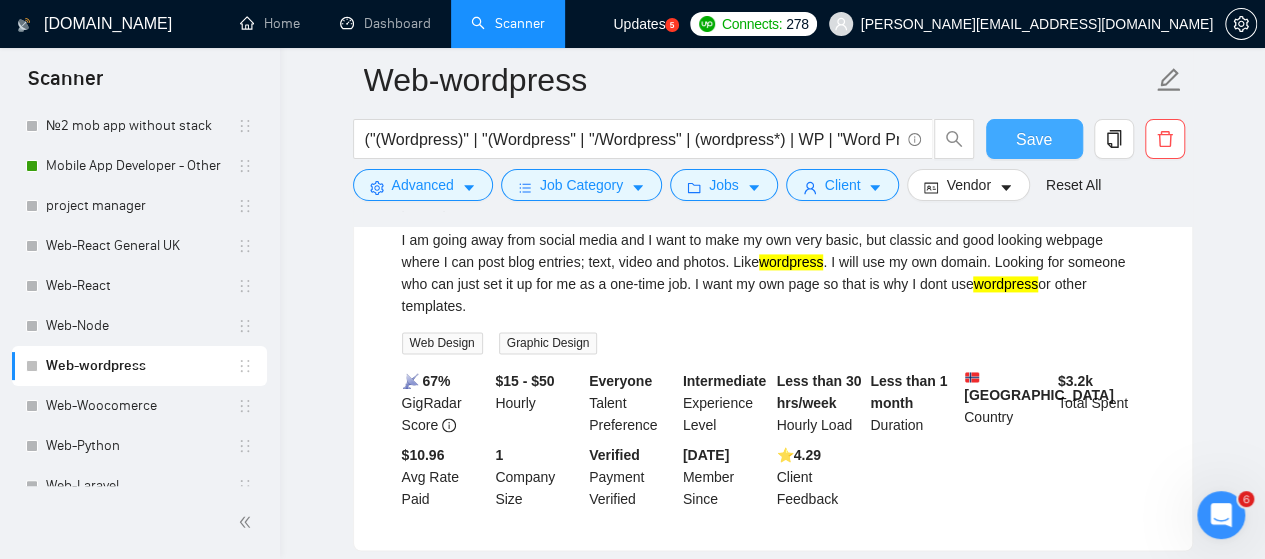click on "Save" at bounding box center (1034, 139) 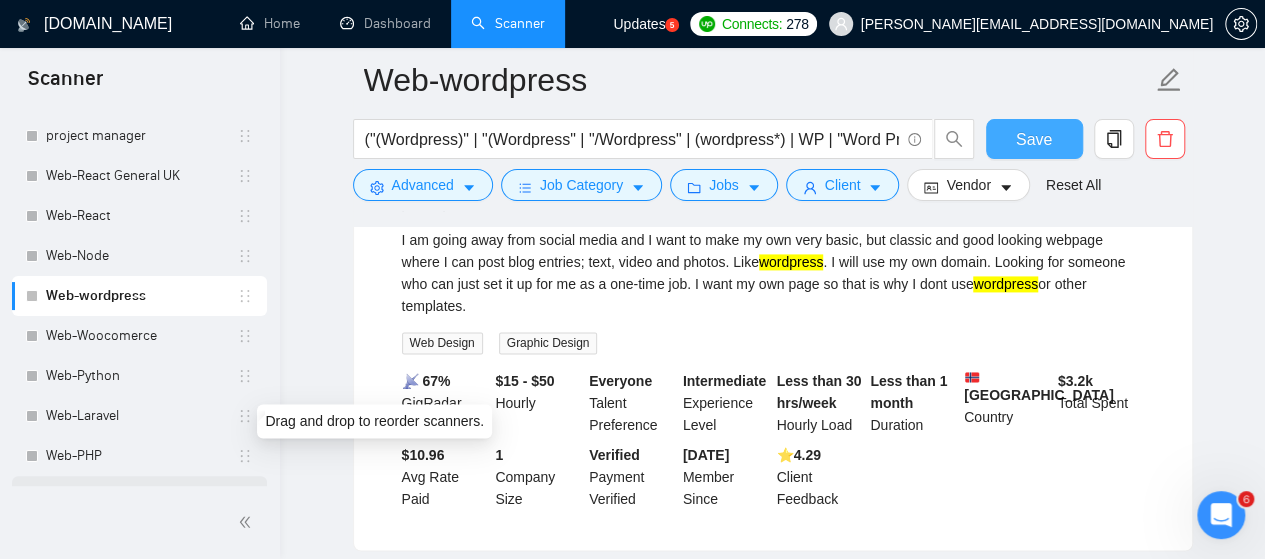 scroll, scrollTop: 1156, scrollLeft: 0, axis: vertical 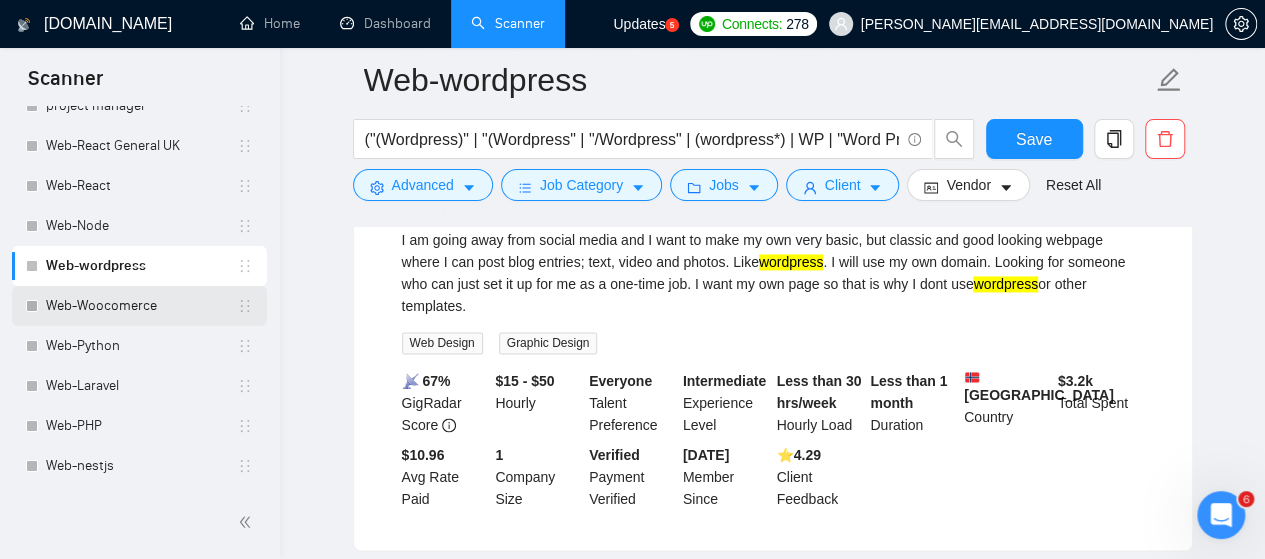 click on "Web-Woocomerce" at bounding box center (141, 306) 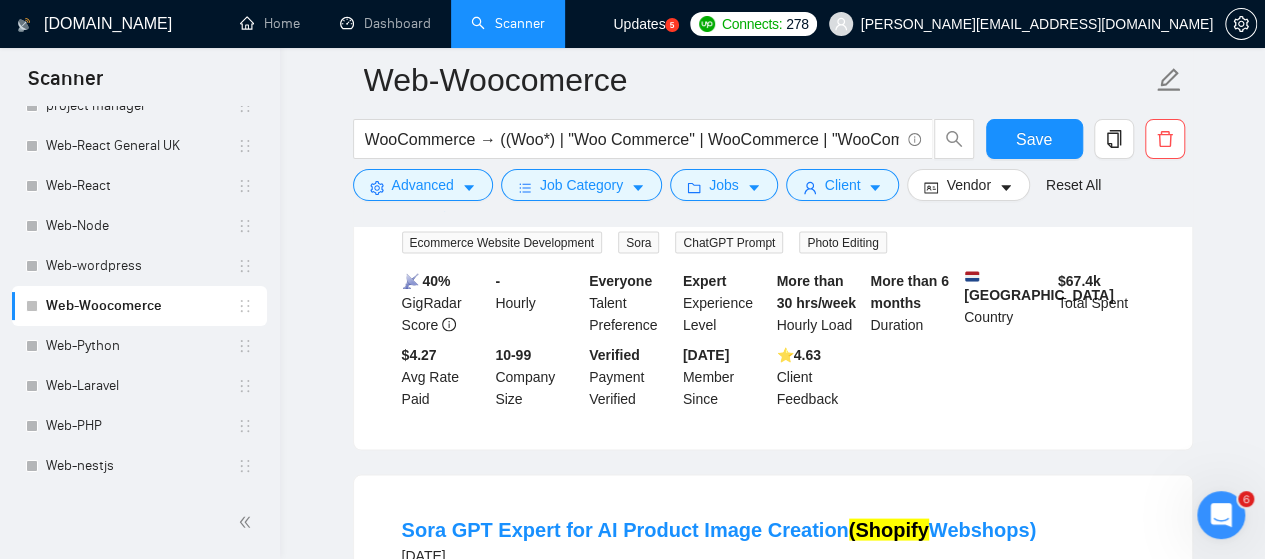 scroll, scrollTop: 1800, scrollLeft: 0, axis: vertical 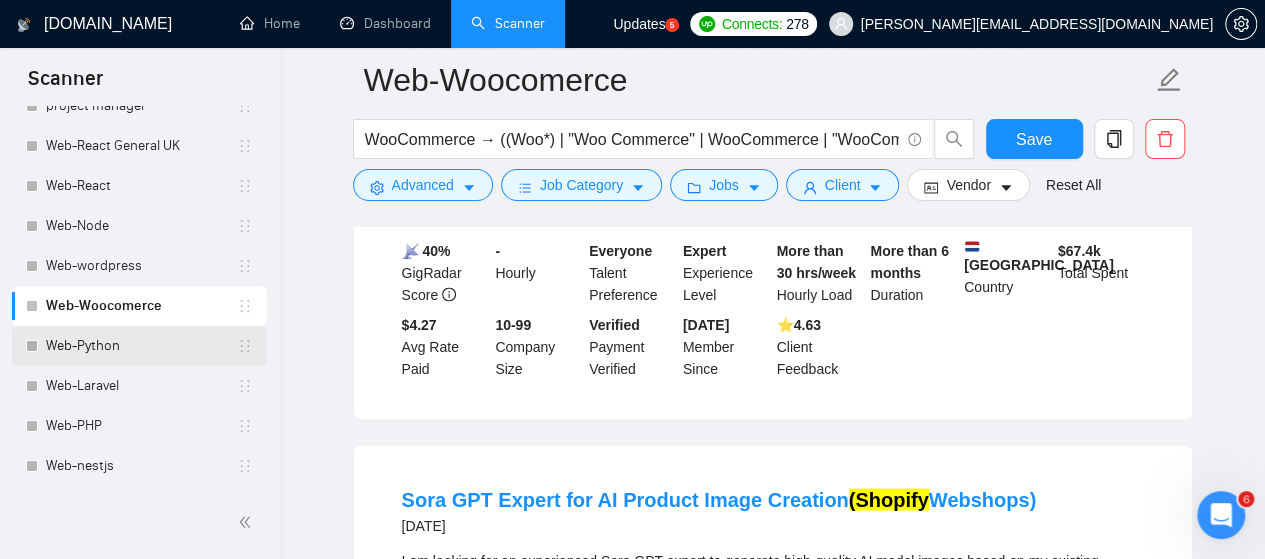 click on "Web-Python" at bounding box center (141, 346) 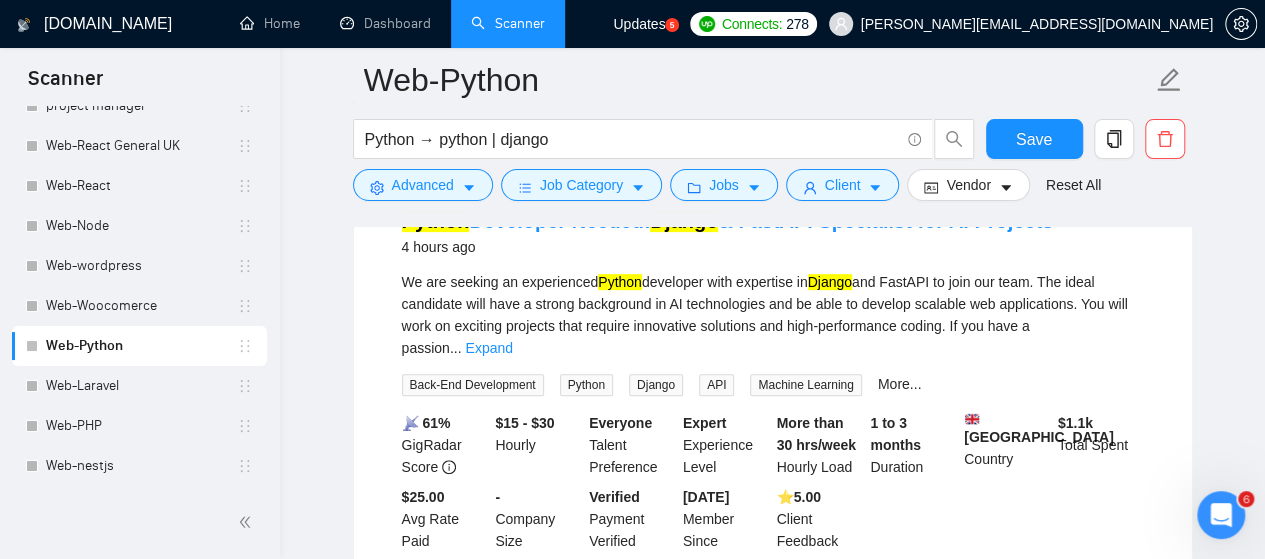 scroll, scrollTop: 100, scrollLeft: 0, axis: vertical 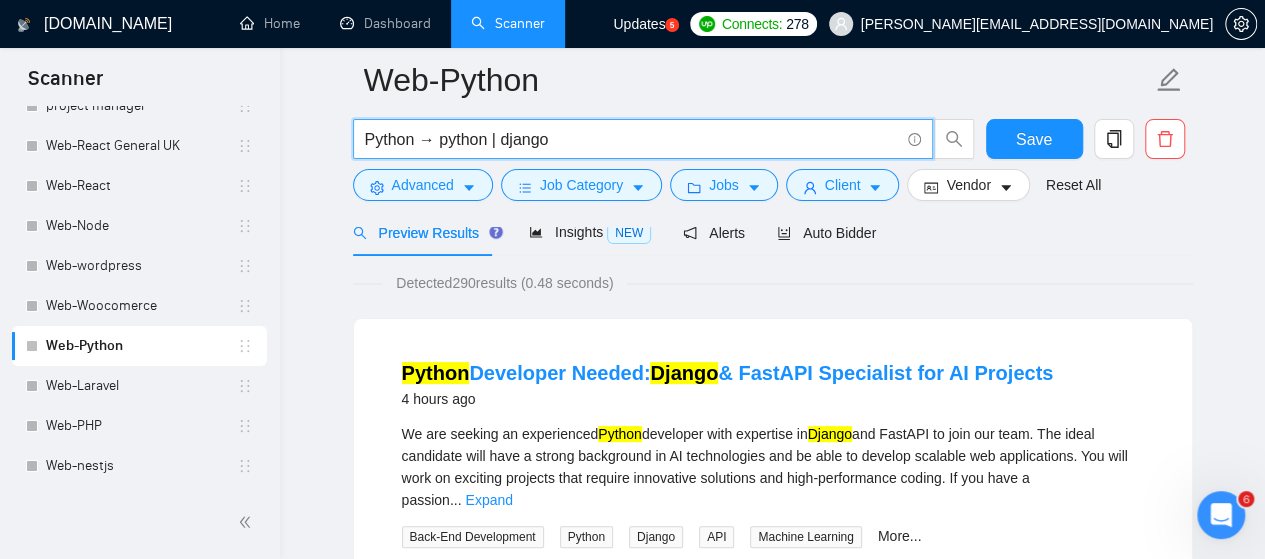 drag, startPoint x: 436, startPoint y: 138, endPoint x: 360, endPoint y: 137, distance: 76.00658 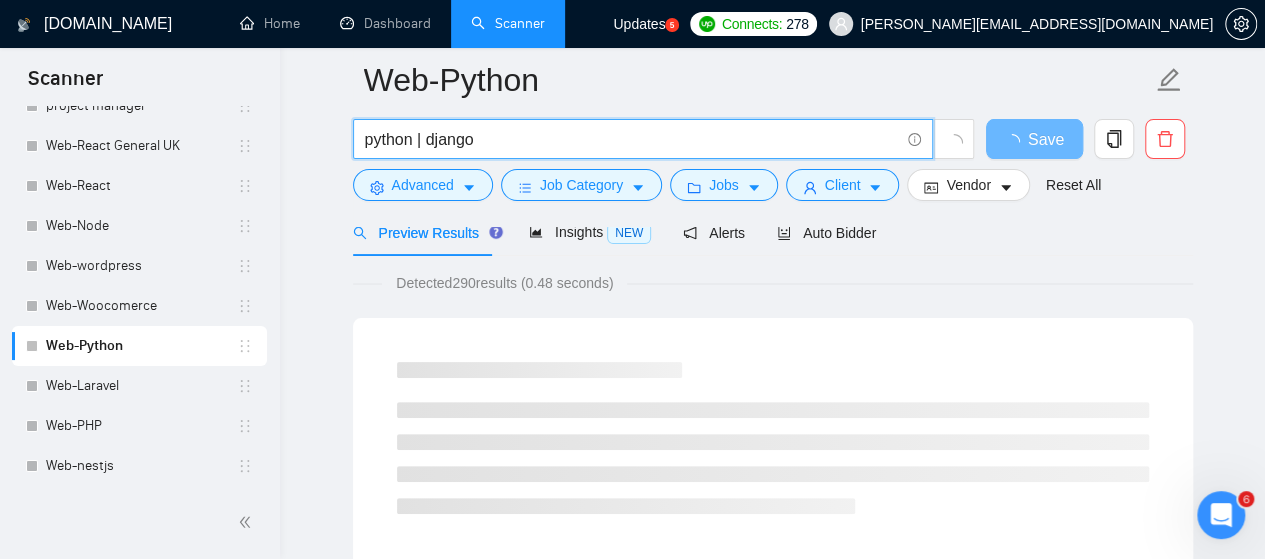type on "python | django" 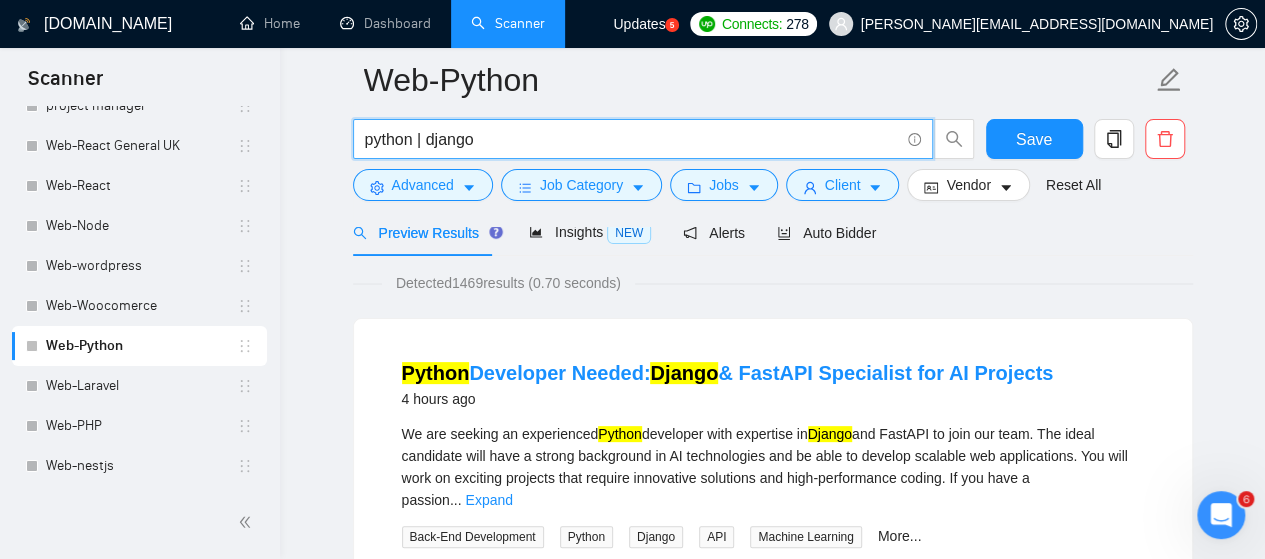 drag, startPoint x: 501, startPoint y: 144, endPoint x: 365, endPoint y: 141, distance: 136.03308 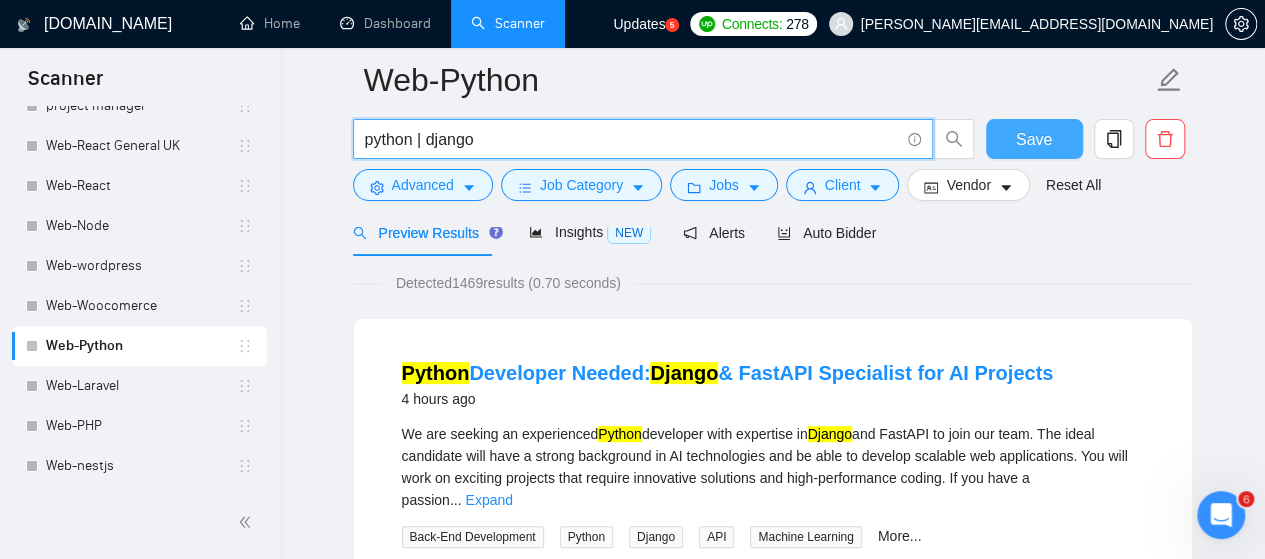 click on "Save" at bounding box center [1034, 139] 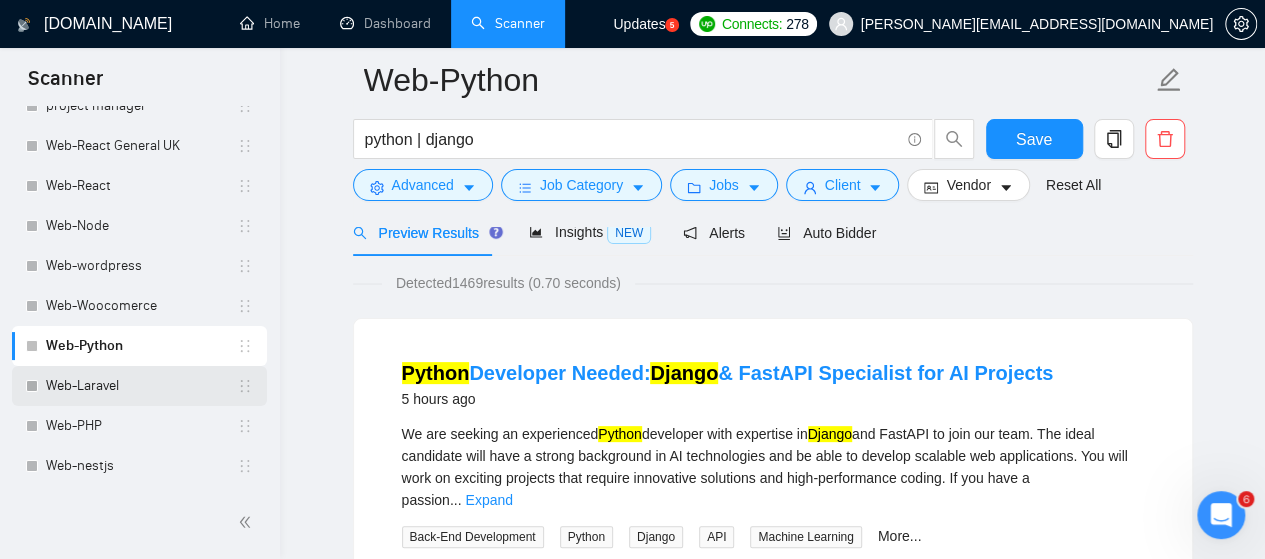 click on "Web-Laravel" at bounding box center [141, 386] 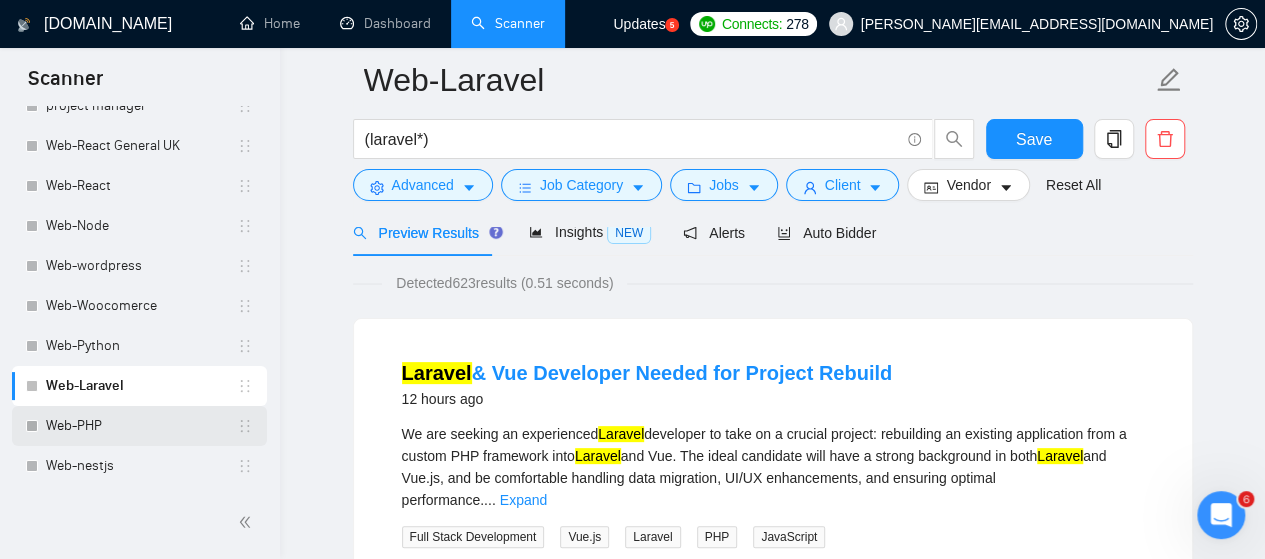 click on "Web-PHP" at bounding box center [141, 426] 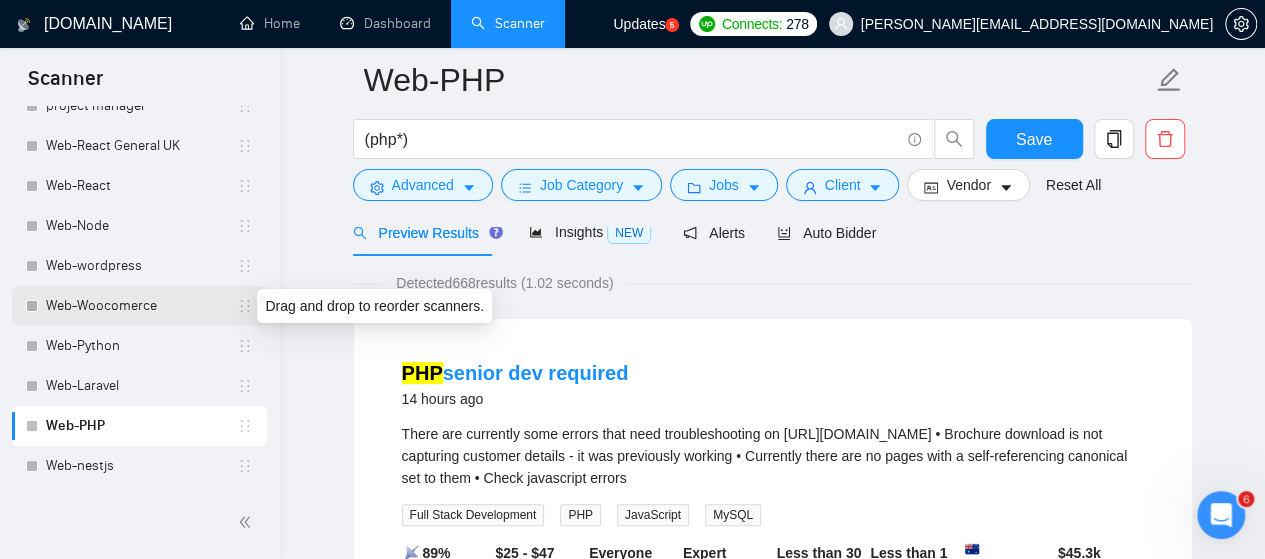 scroll, scrollTop: 1256, scrollLeft: 0, axis: vertical 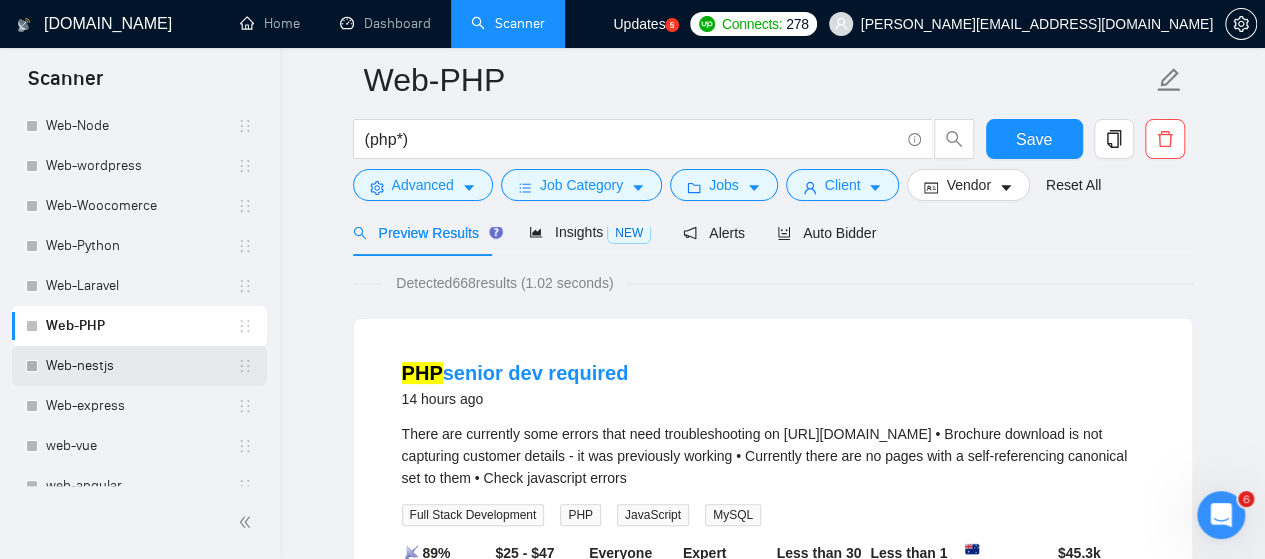 click on "Web-nestjs" at bounding box center (141, 366) 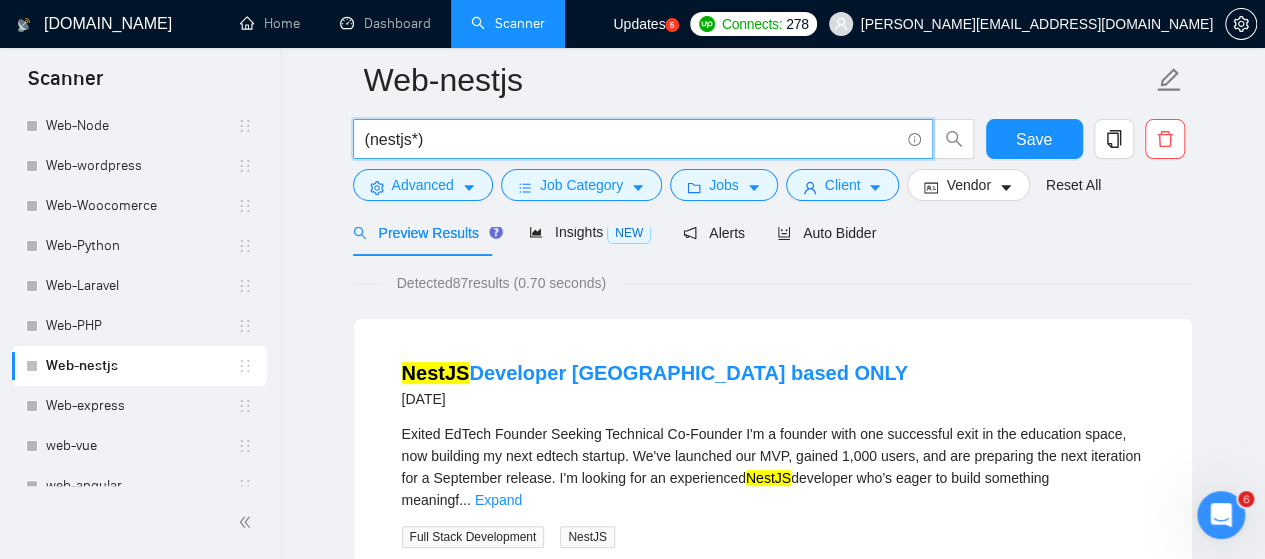 drag, startPoint x: 448, startPoint y: 141, endPoint x: 362, endPoint y: 145, distance: 86.09297 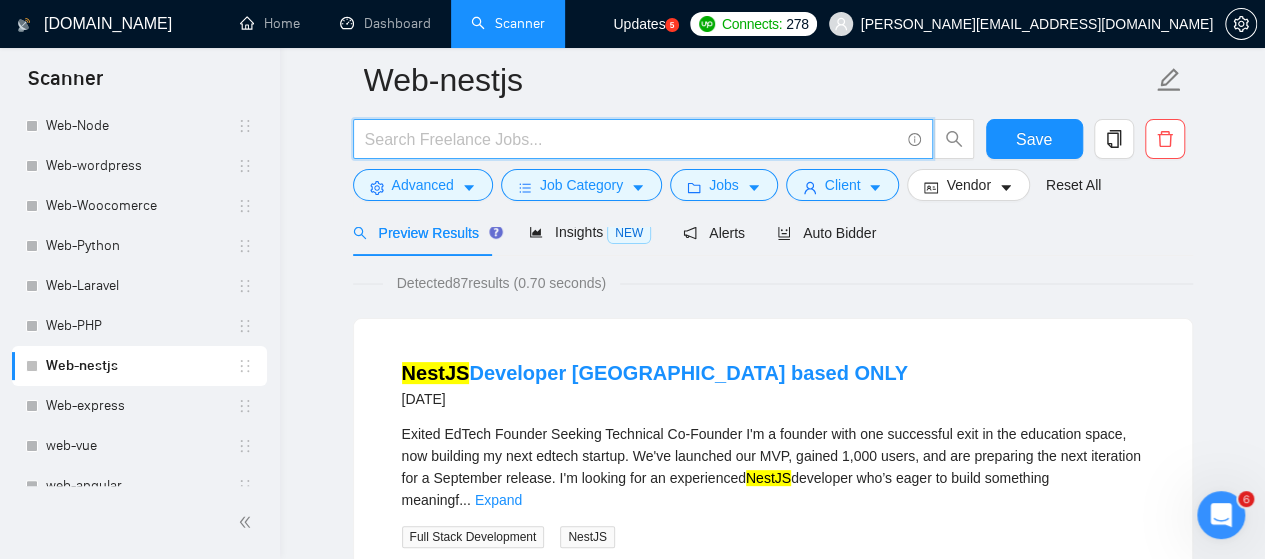 paste on "nest.js| nestjs| (nest*)" 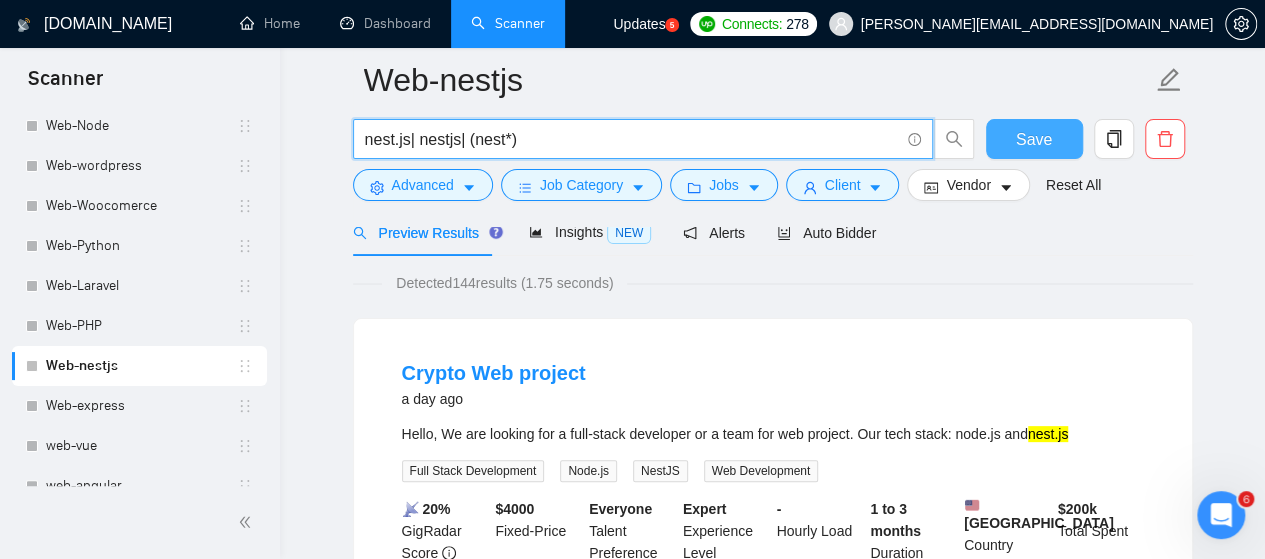 type on "nest.js| nestjs| (nest*)" 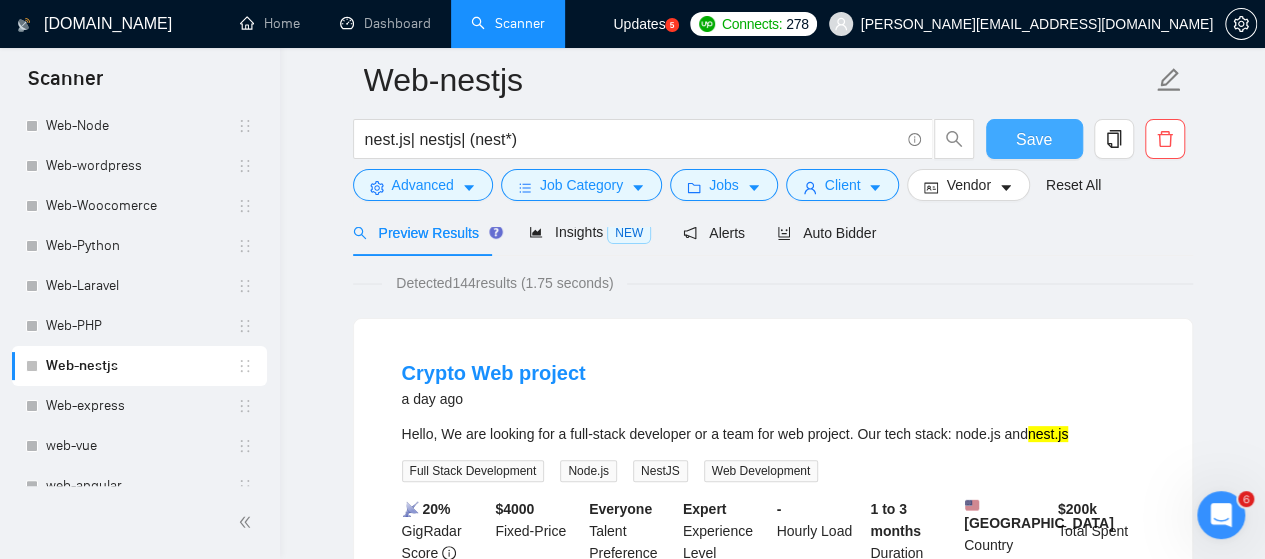 click on "Save" at bounding box center (1034, 139) 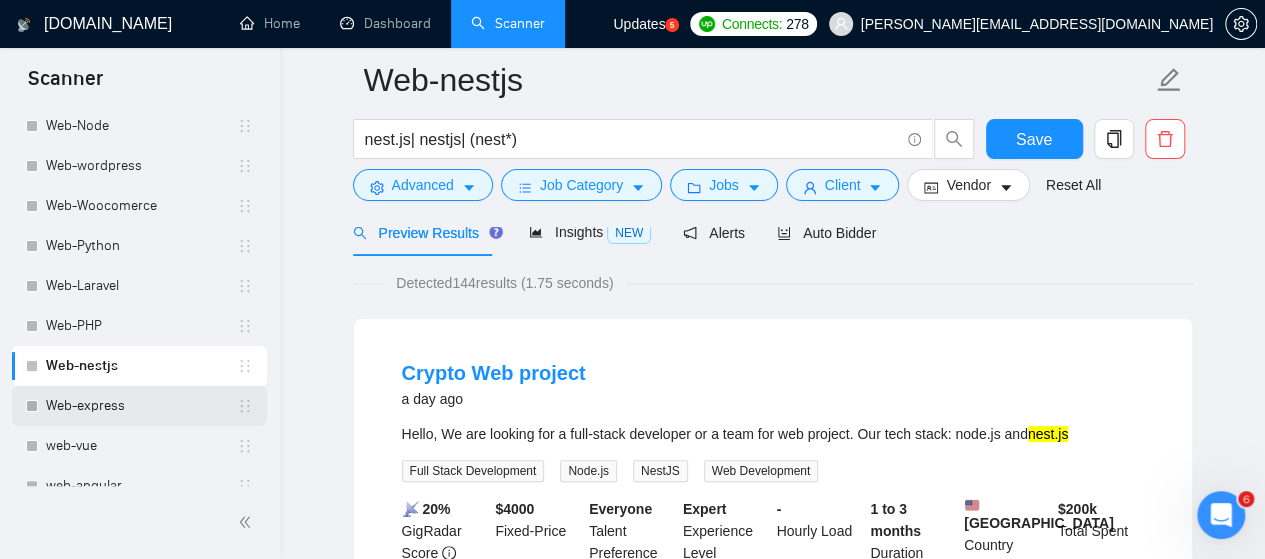click on "Web-express" at bounding box center [141, 406] 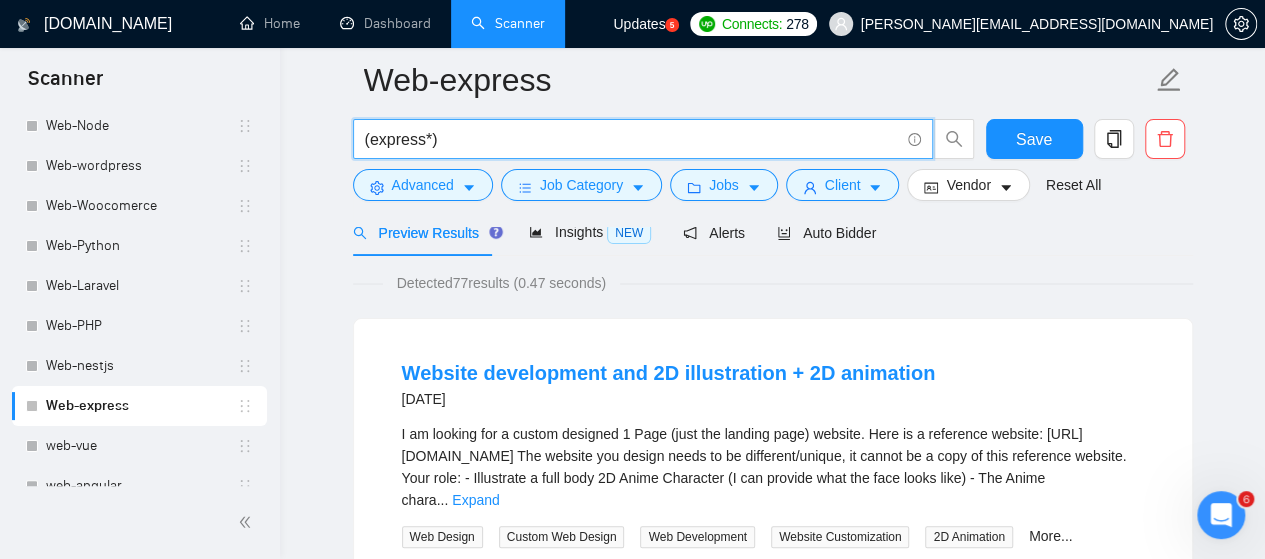 drag, startPoint x: 454, startPoint y: 138, endPoint x: 358, endPoint y: 137, distance: 96.00521 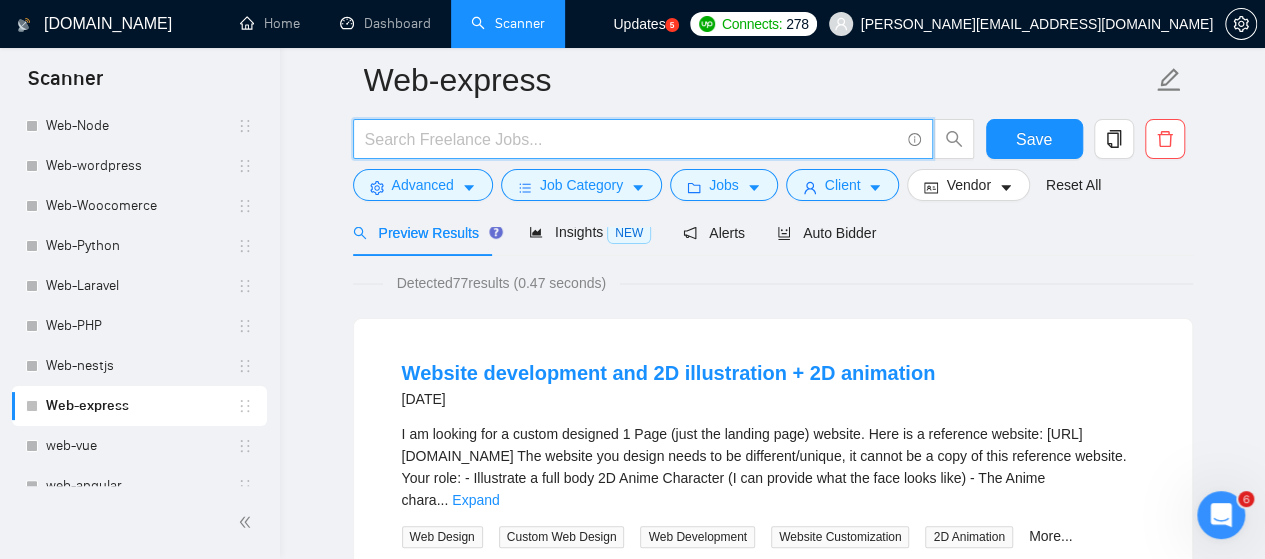 paste on "(express*)| express.js | expressjs|" 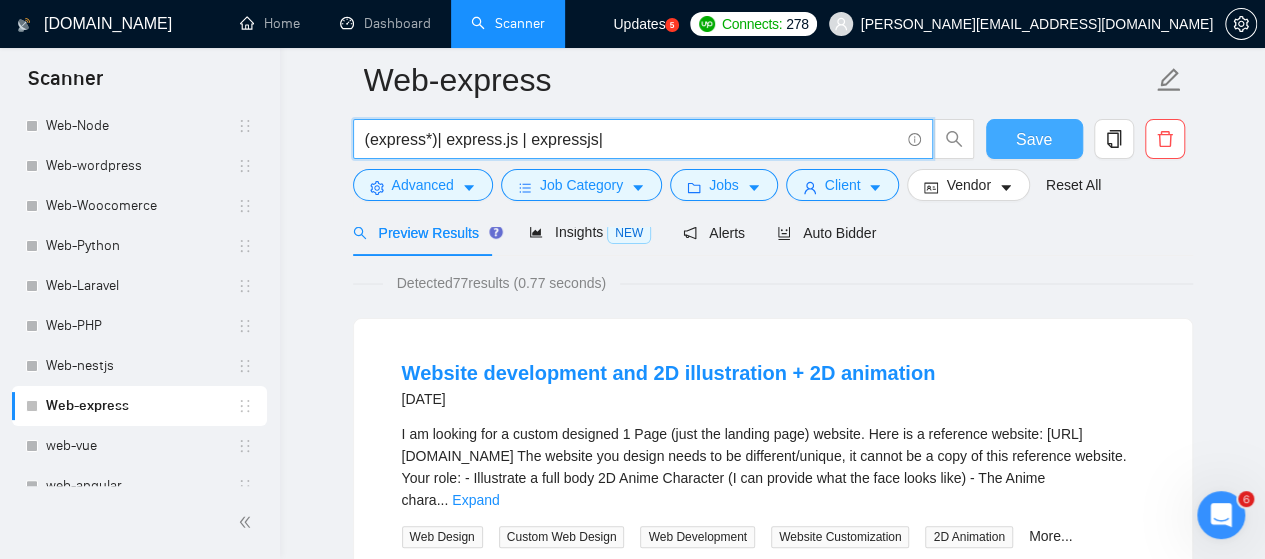 type on "(express*)| express.js | expressjs|" 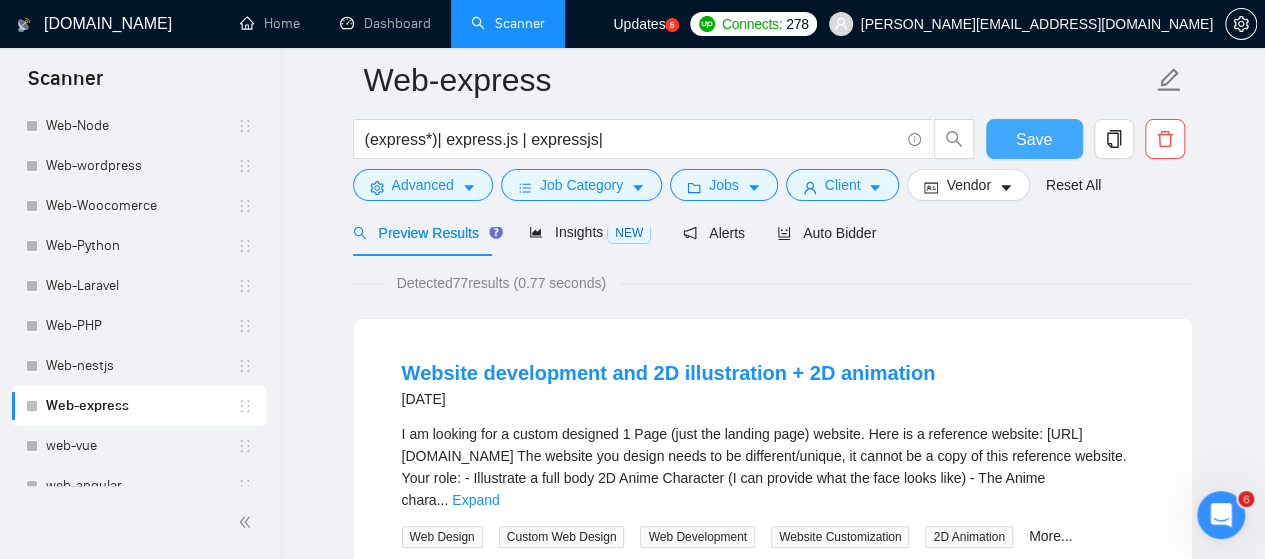 click on "Save" at bounding box center [1034, 139] 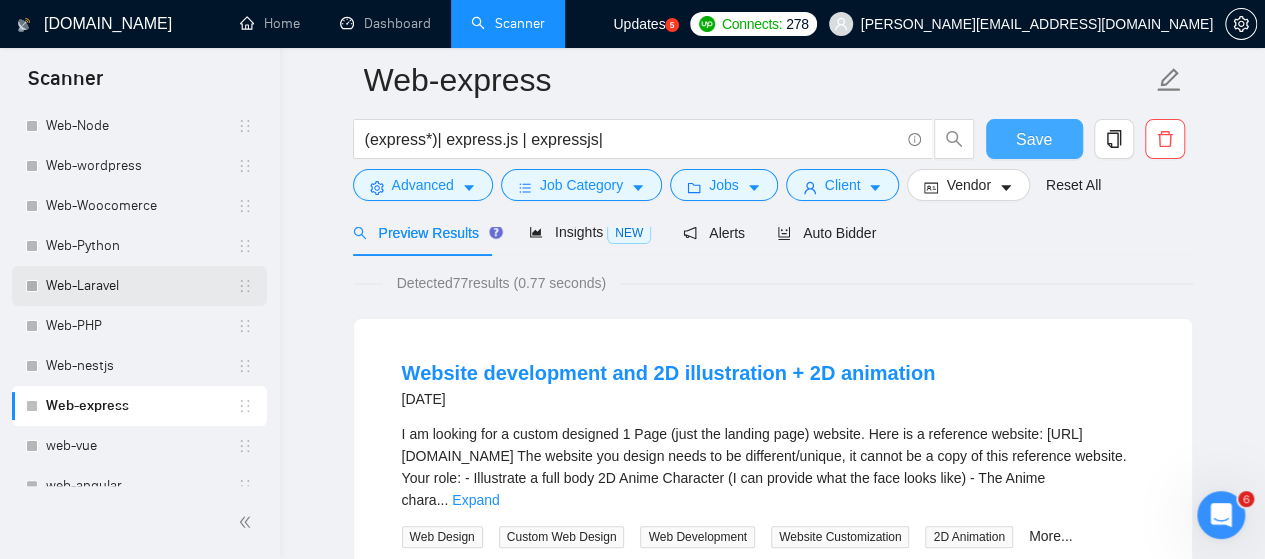 scroll, scrollTop: 1356, scrollLeft: 0, axis: vertical 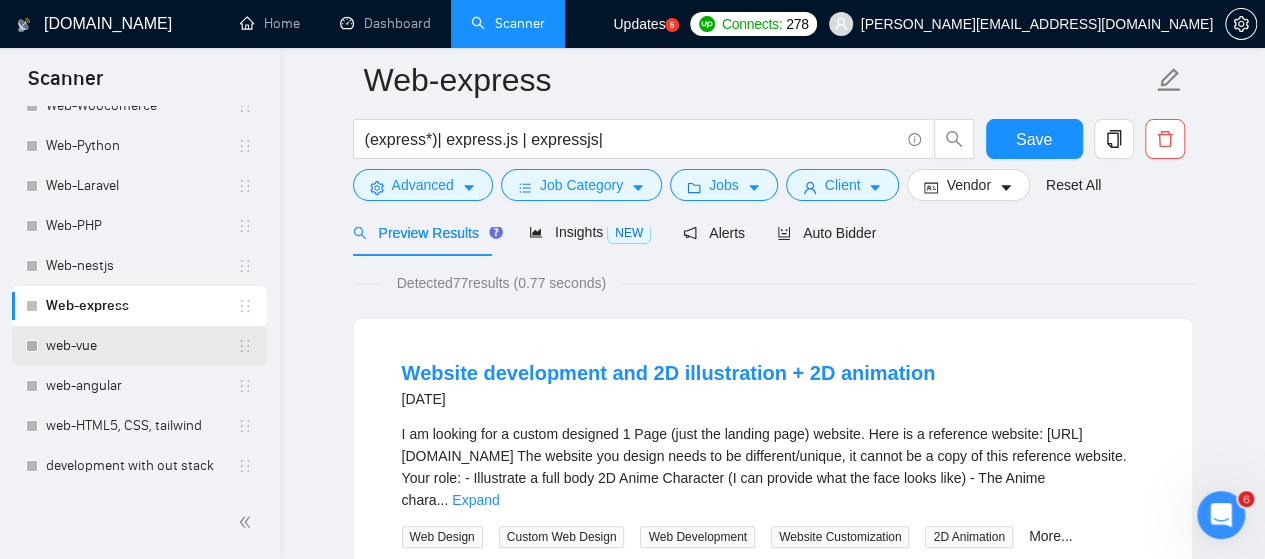 click on "web-vue" at bounding box center (141, 346) 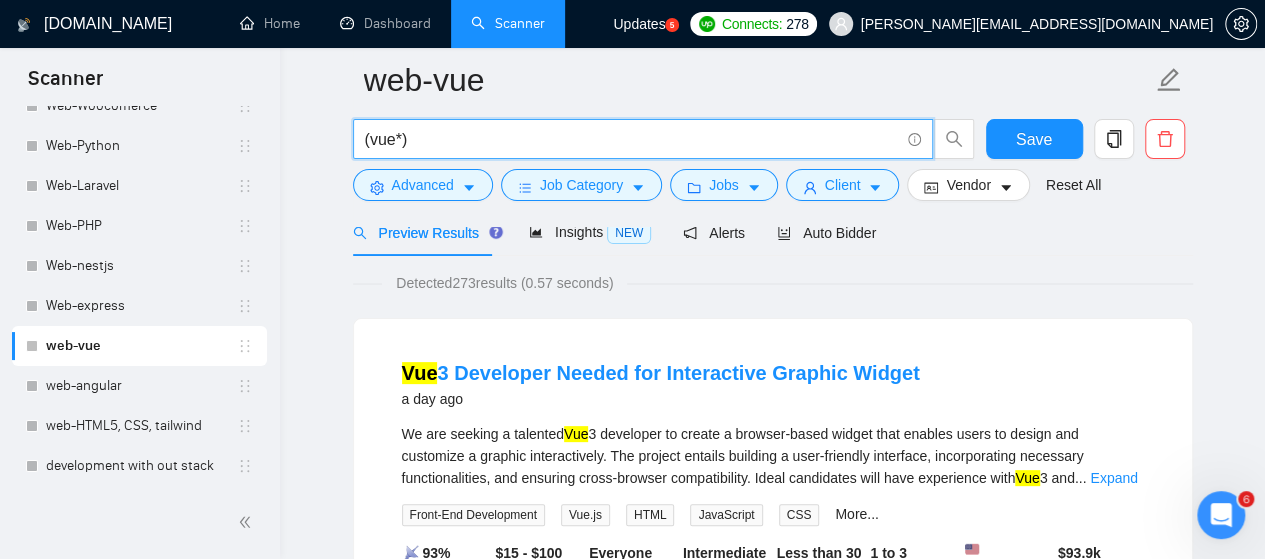 drag, startPoint x: 431, startPoint y: 139, endPoint x: 363, endPoint y: 146, distance: 68.359344 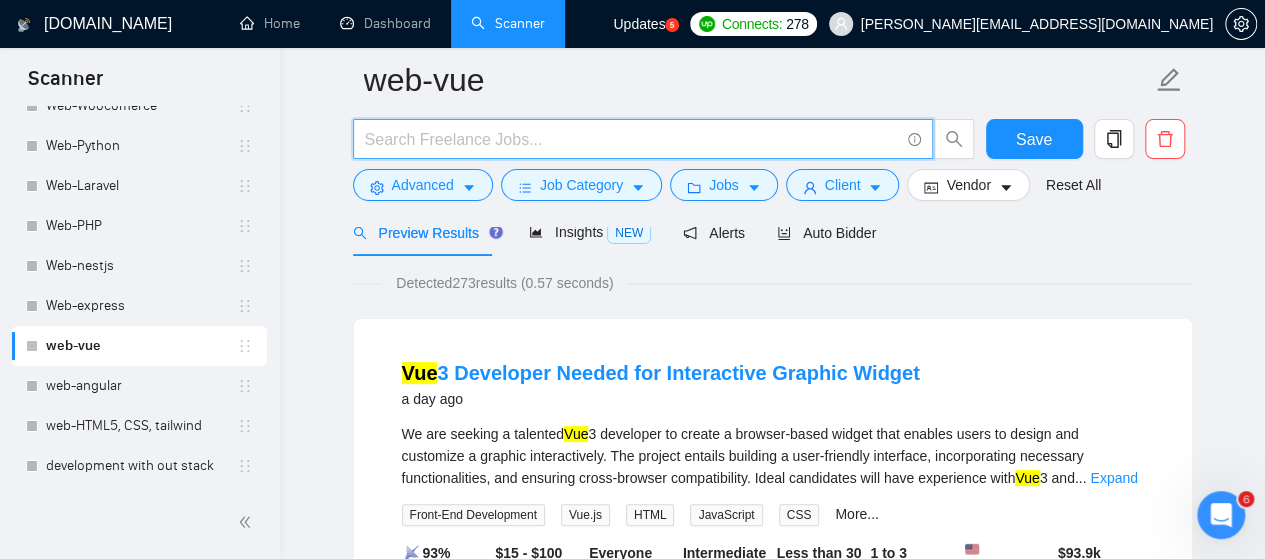 paste on "(vue*) | Vue.js |" 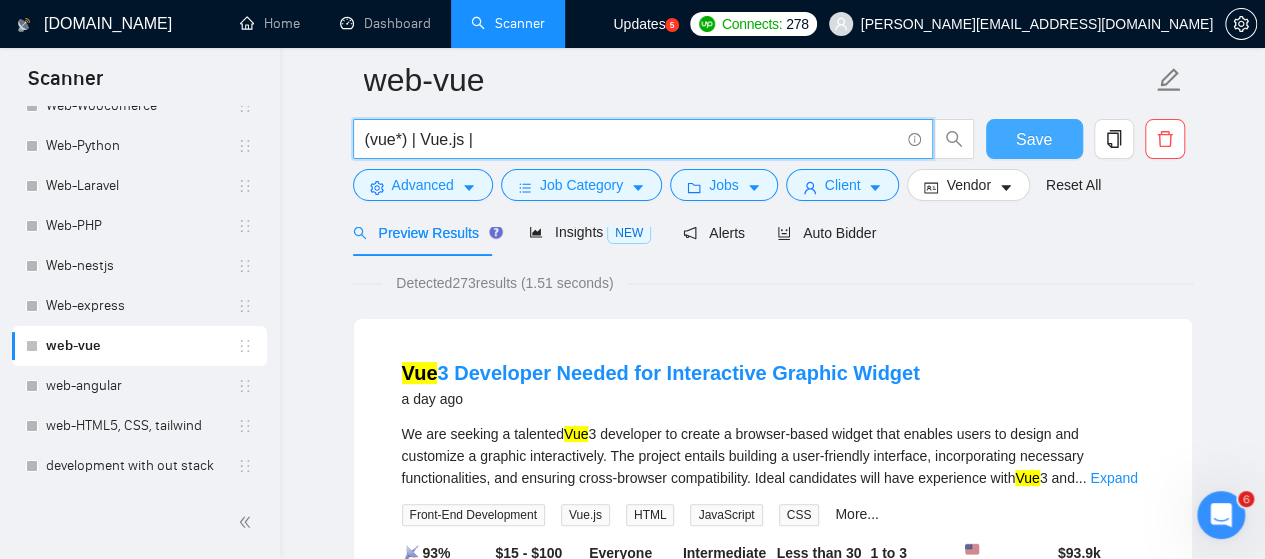 type on "(vue*) | Vue.js |" 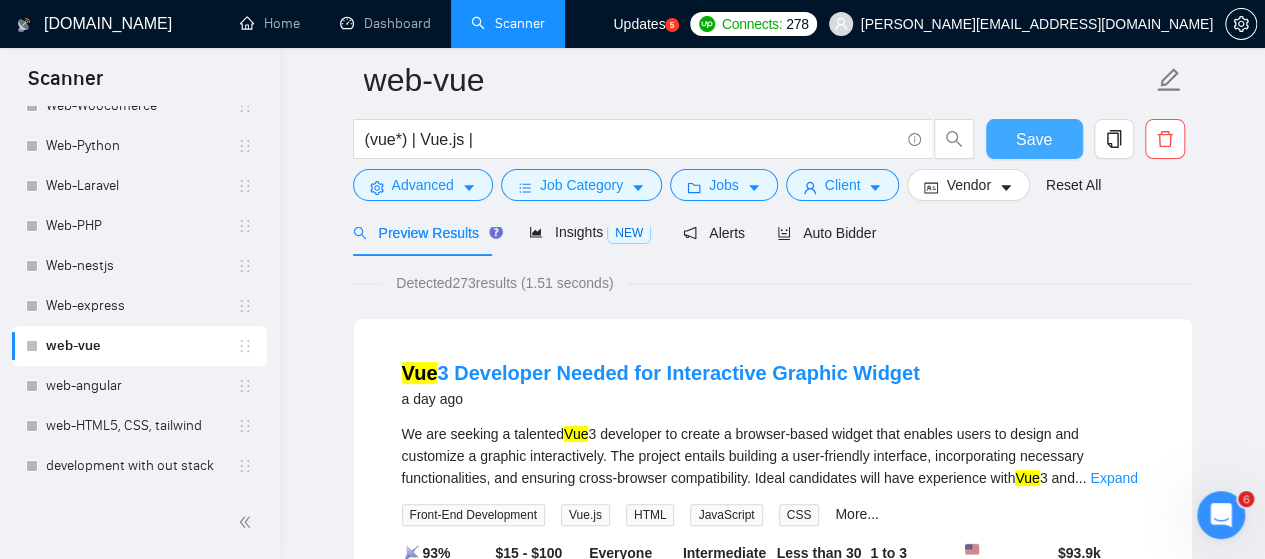 click on "Save" at bounding box center [1034, 139] 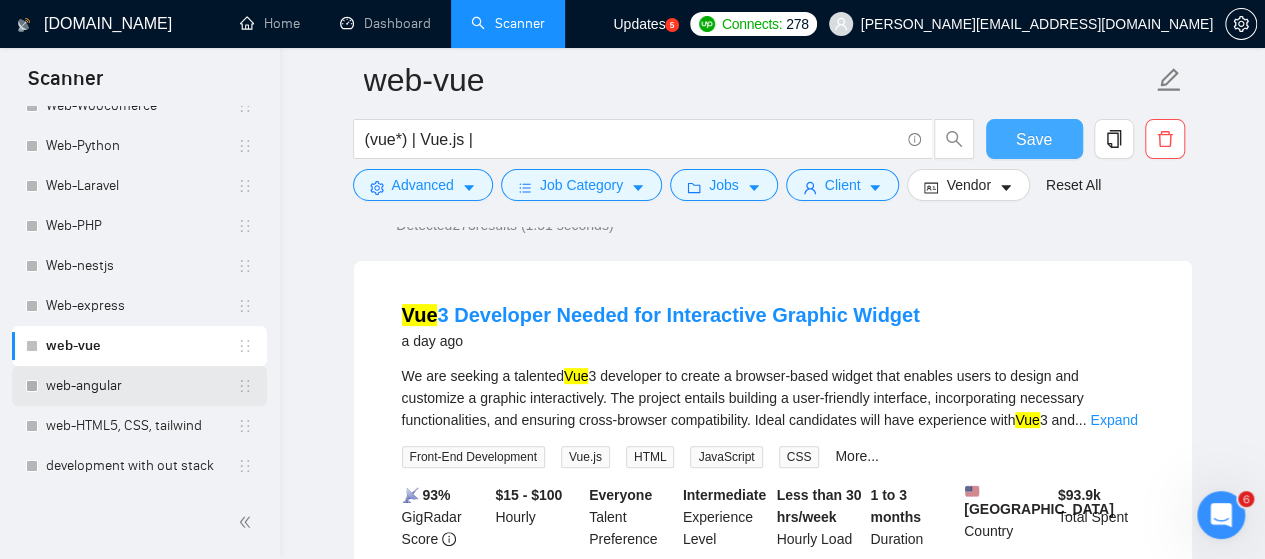 scroll, scrollTop: 200, scrollLeft: 0, axis: vertical 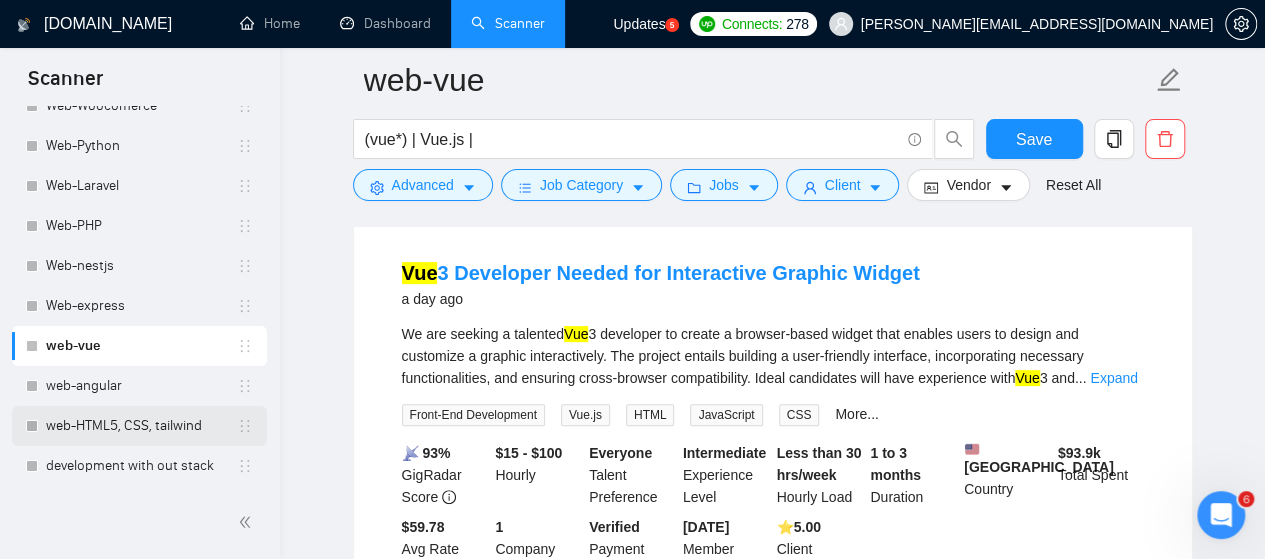 click on "web-HTML5, CSS, tailwind" at bounding box center [141, 426] 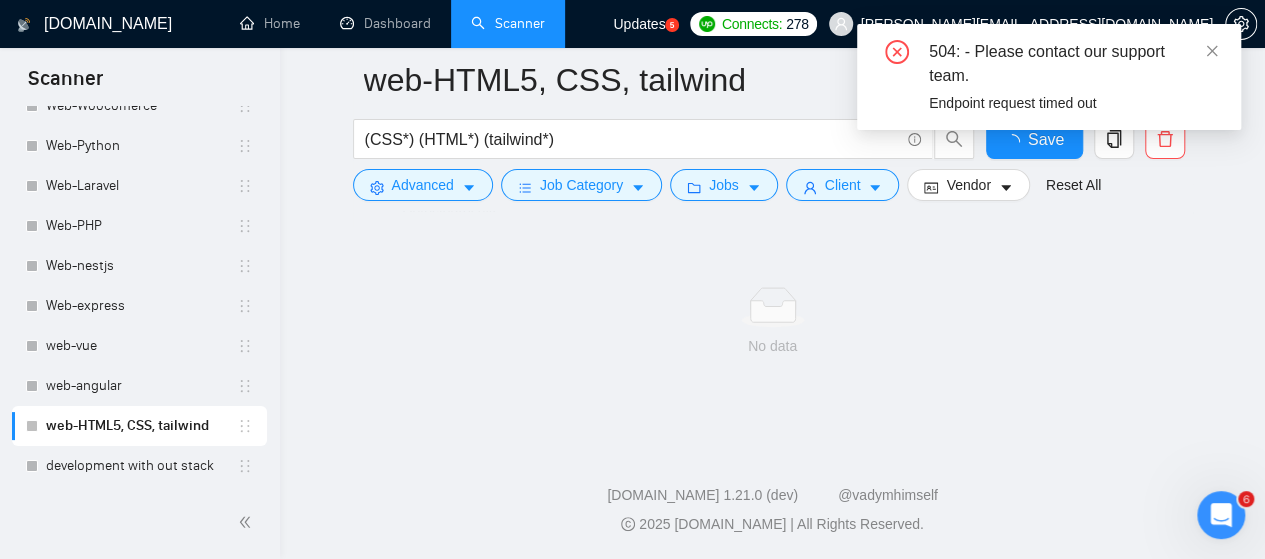 scroll, scrollTop: 170, scrollLeft: 0, axis: vertical 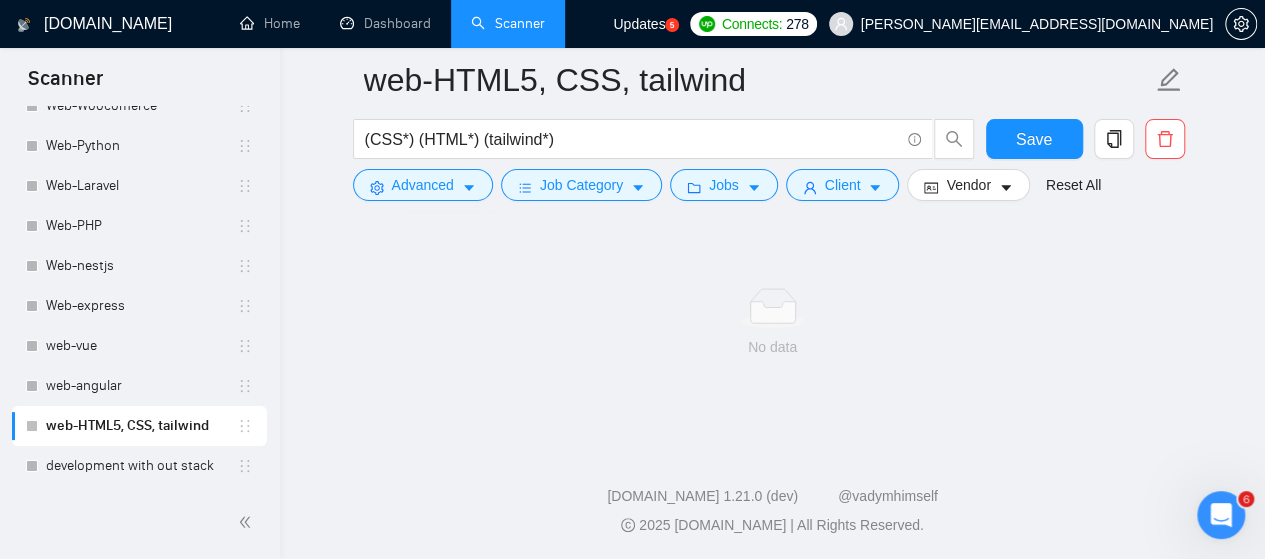 click on "web-HTML5, CSS, tailwind" at bounding box center (141, 426) 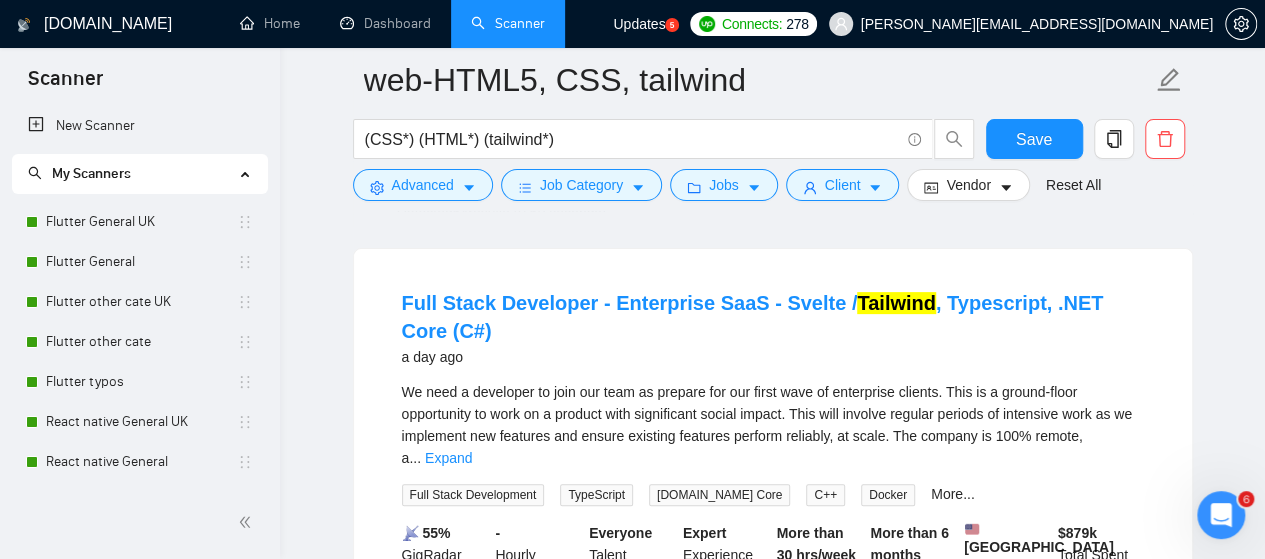 scroll, scrollTop: 170, scrollLeft: 0, axis: vertical 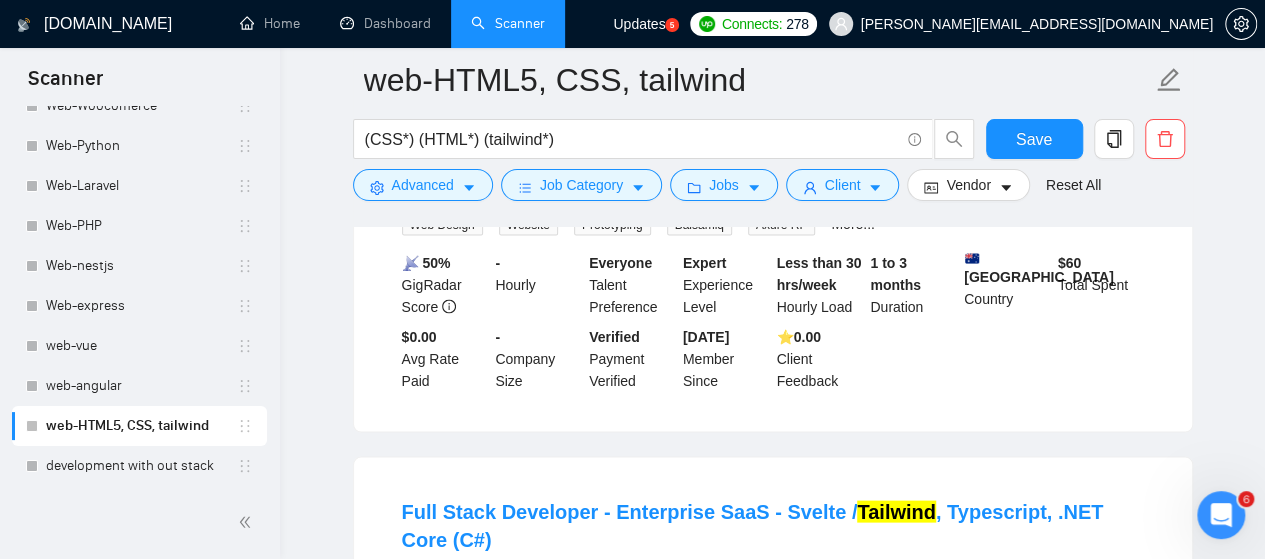 click on "web-HTML5, CSS, tailwind" at bounding box center (141, 426) 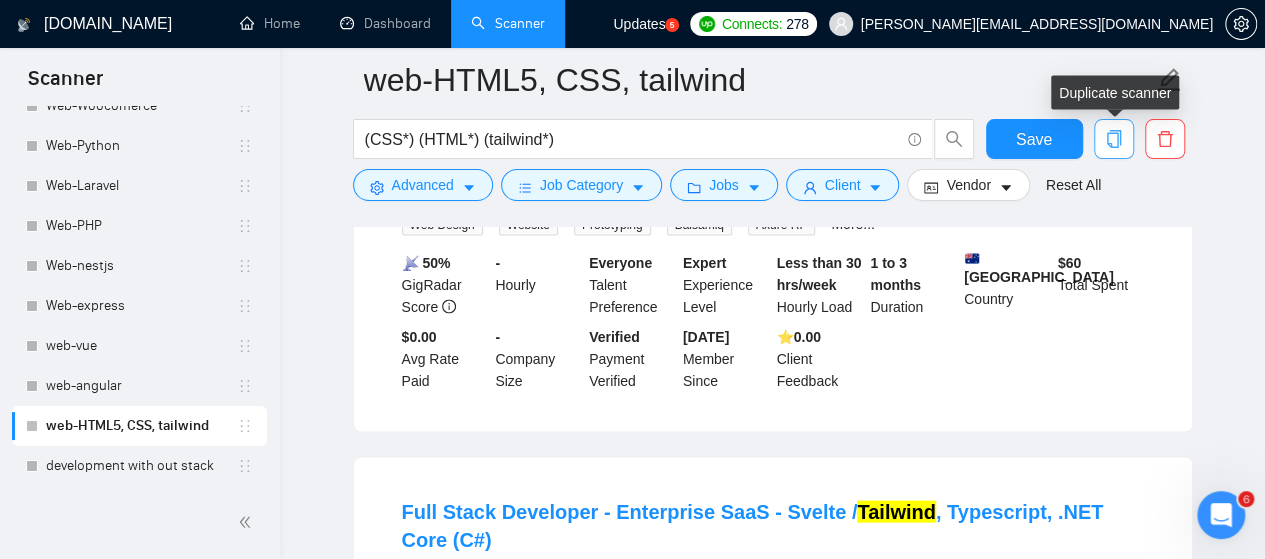 click 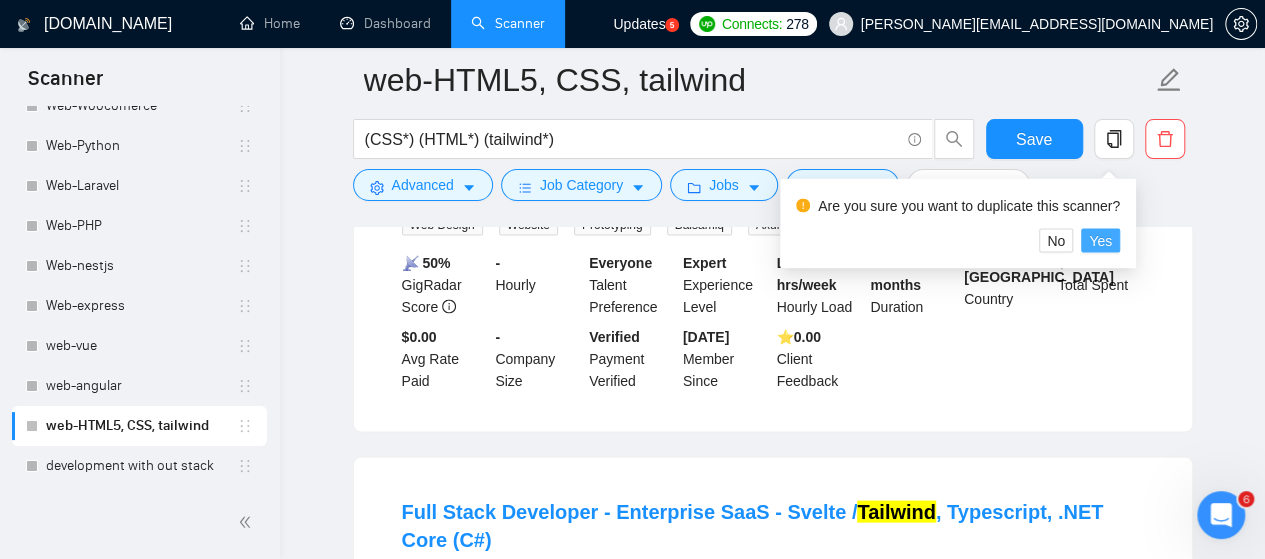 click on "Yes" at bounding box center (1100, 240) 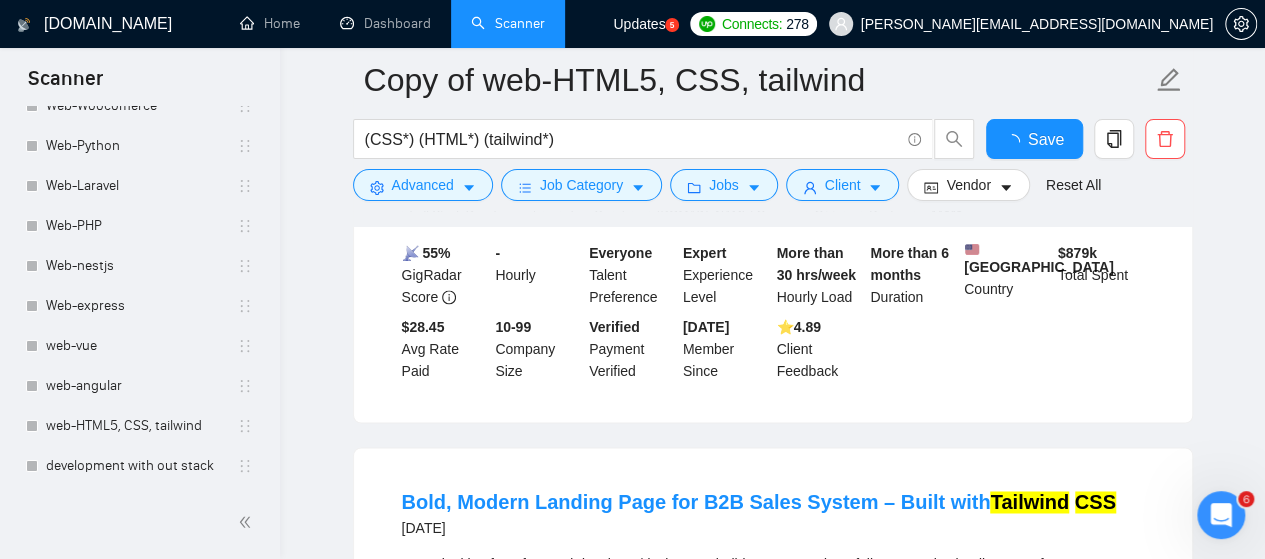 scroll, scrollTop: 1800, scrollLeft: 0, axis: vertical 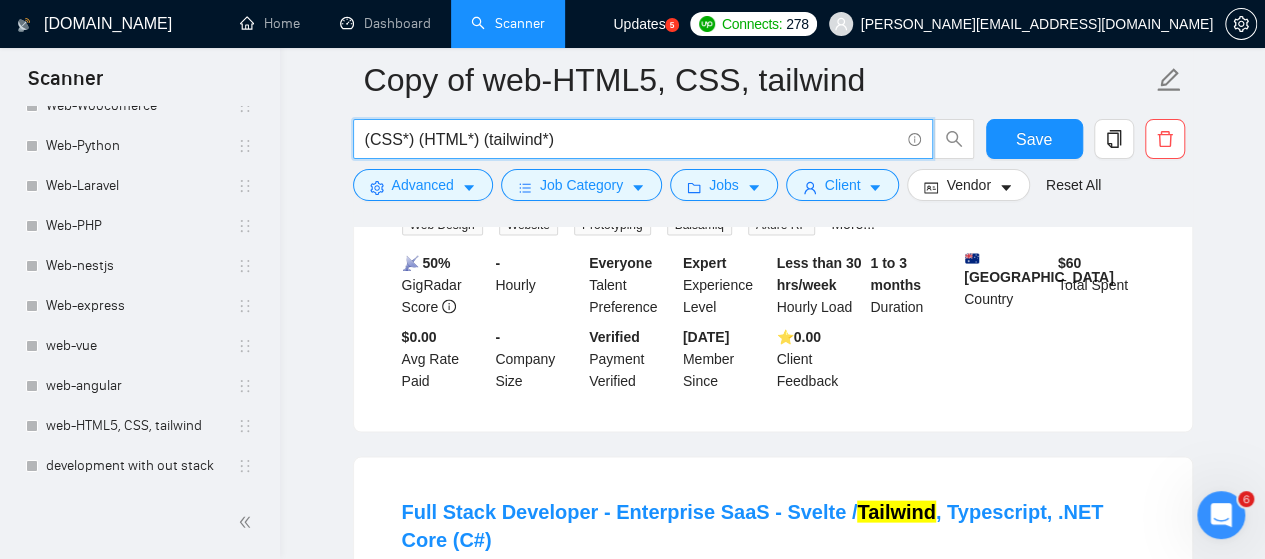 drag, startPoint x: 584, startPoint y: 139, endPoint x: 362, endPoint y: 132, distance: 222.11034 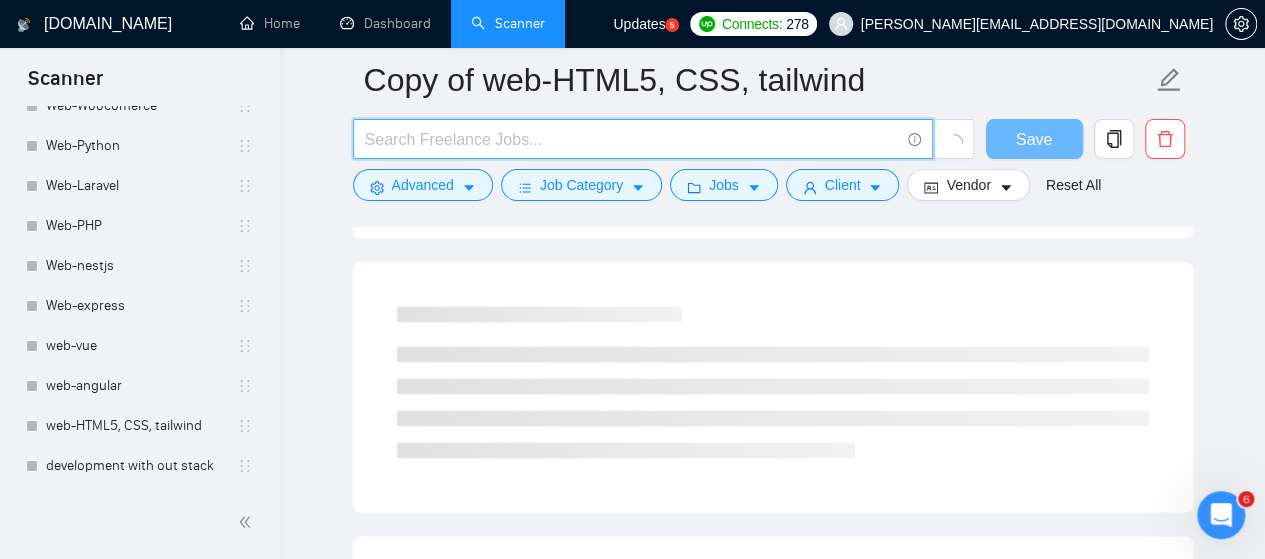 paste on "TypeScript → TypeScript | TS | "Type Script" | (typescript*)| "Type-Script"" 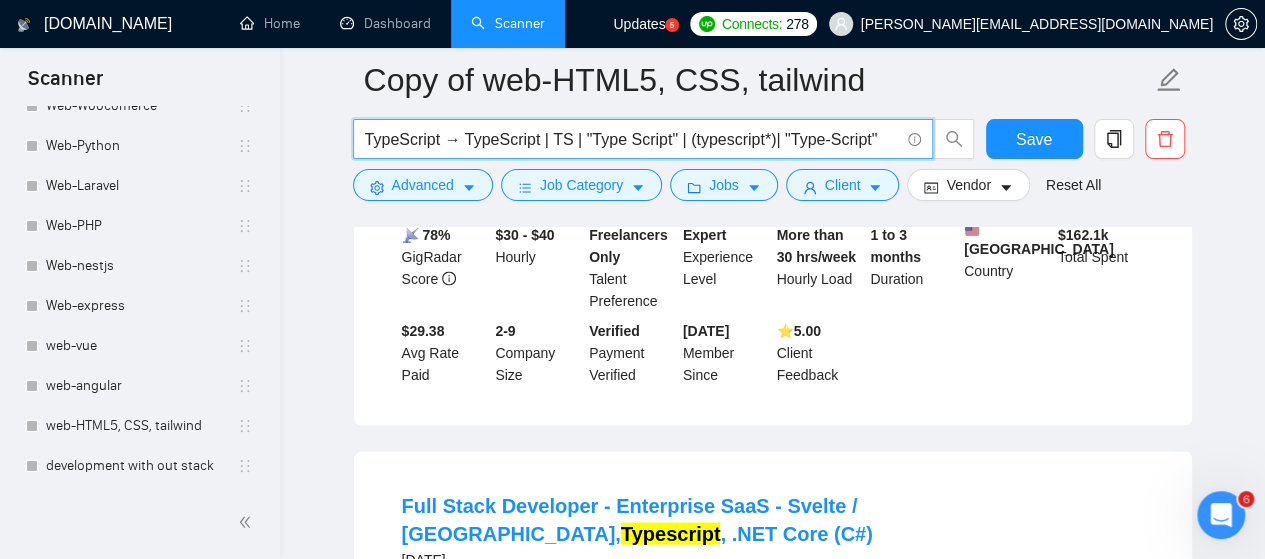 drag, startPoint x: 456, startPoint y: 140, endPoint x: 364, endPoint y: 139, distance: 92.00543 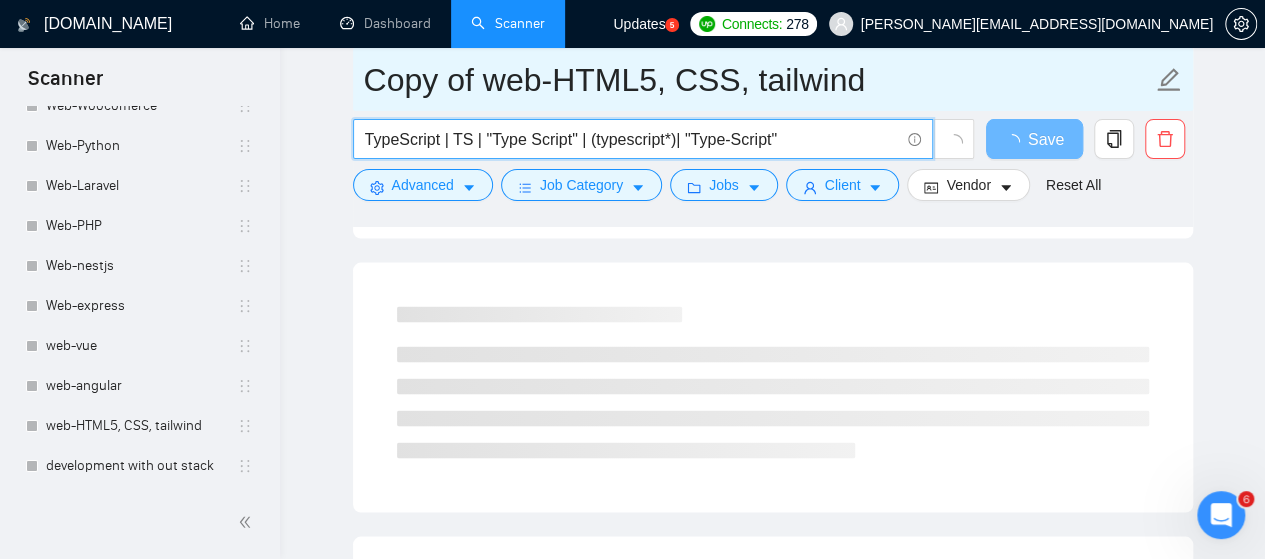type on "TypeScript | TS | "Type Script" | (typescript*)| "Type-Script"" 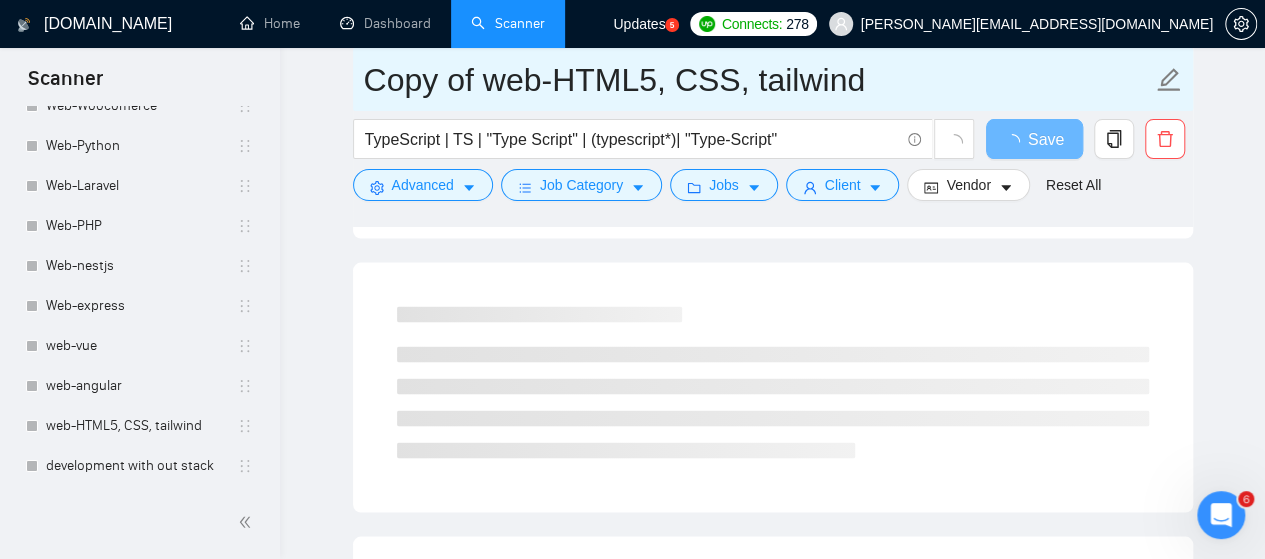 click on "Copy of web-HTML5, CSS, tailwind" at bounding box center (758, 80) 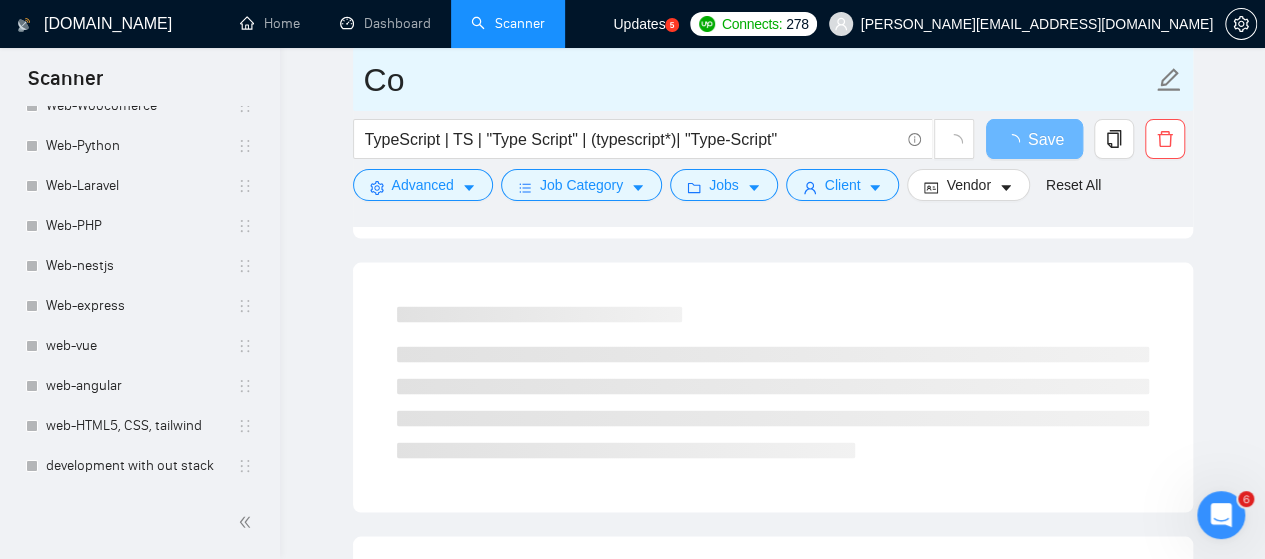 type on "C" 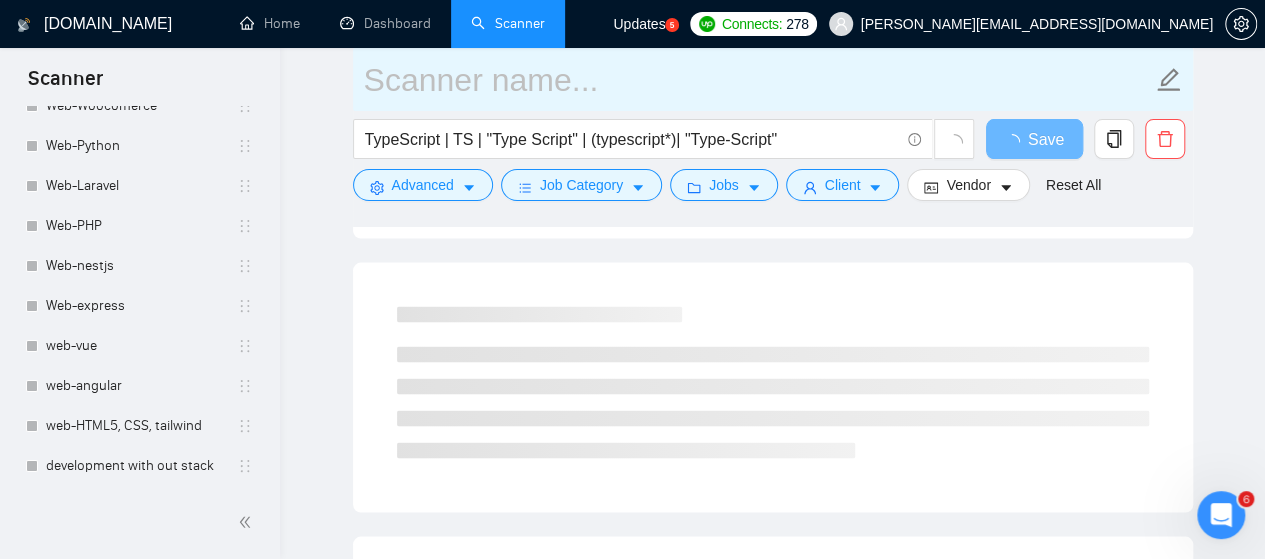 click at bounding box center [758, 80] 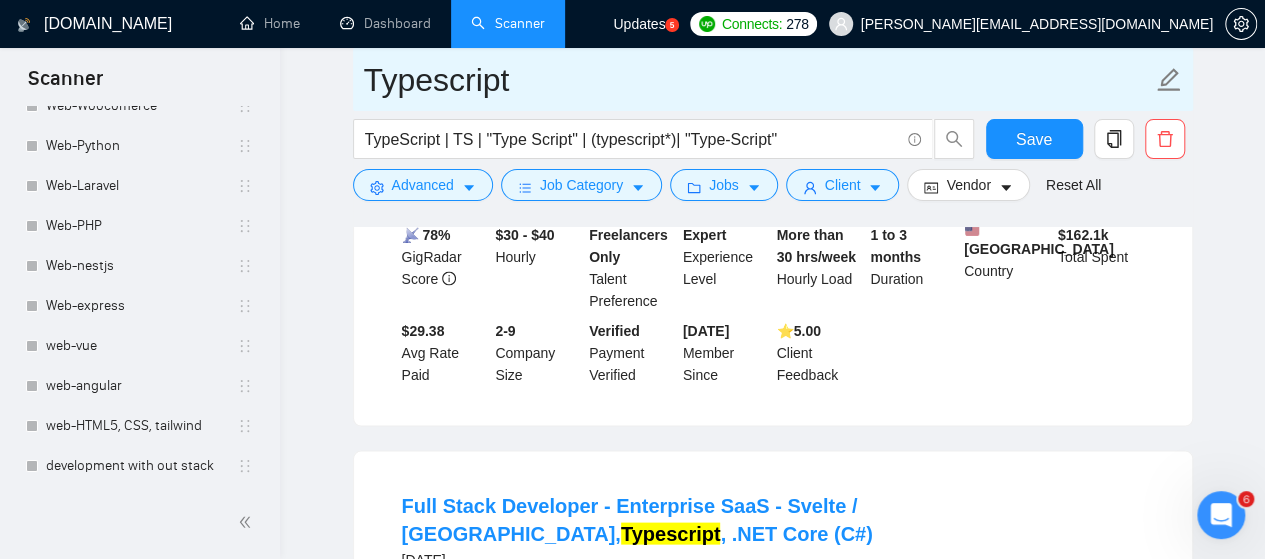click on "Typescript" at bounding box center [758, 80] 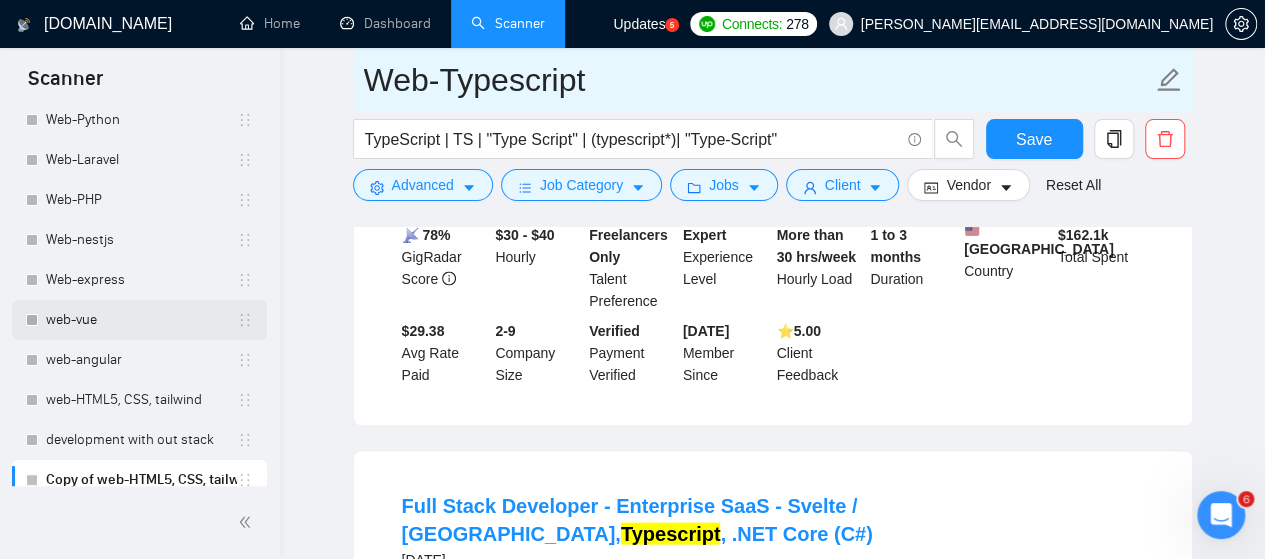scroll, scrollTop: 1396, scrollLeft: 0, axis: vertical 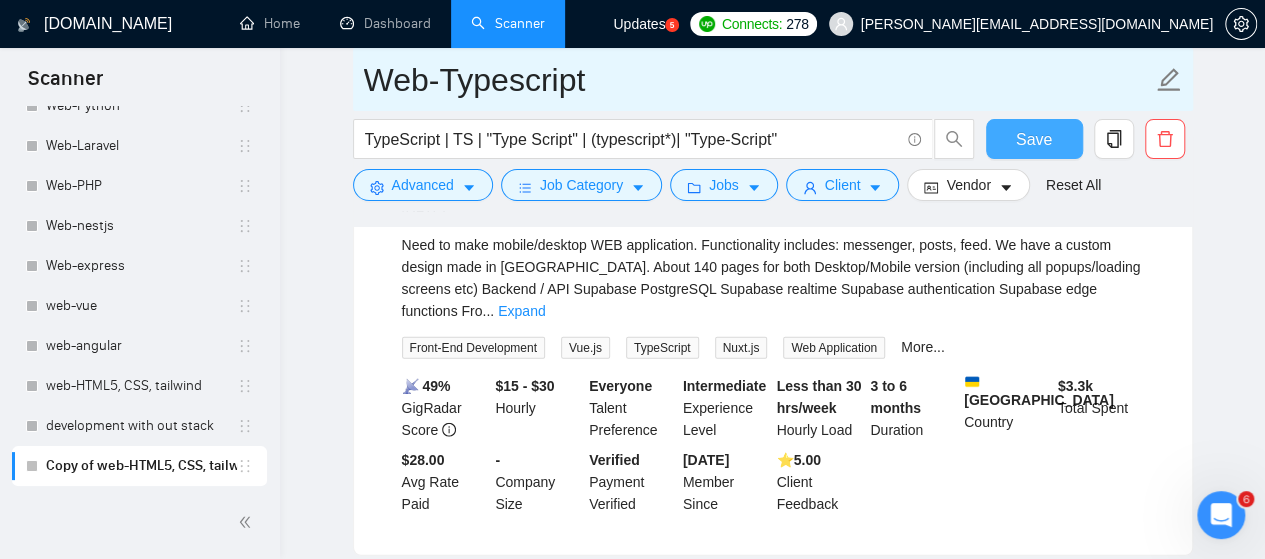 type on "Web-Typescript" 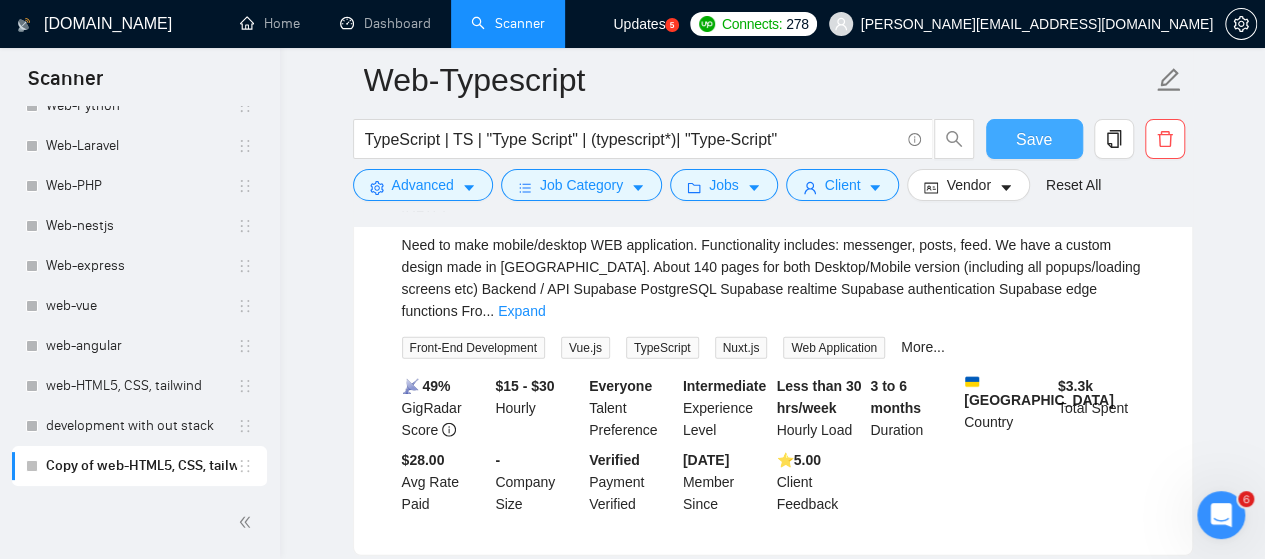 click on "Save" at bounding box center (1034, 139) 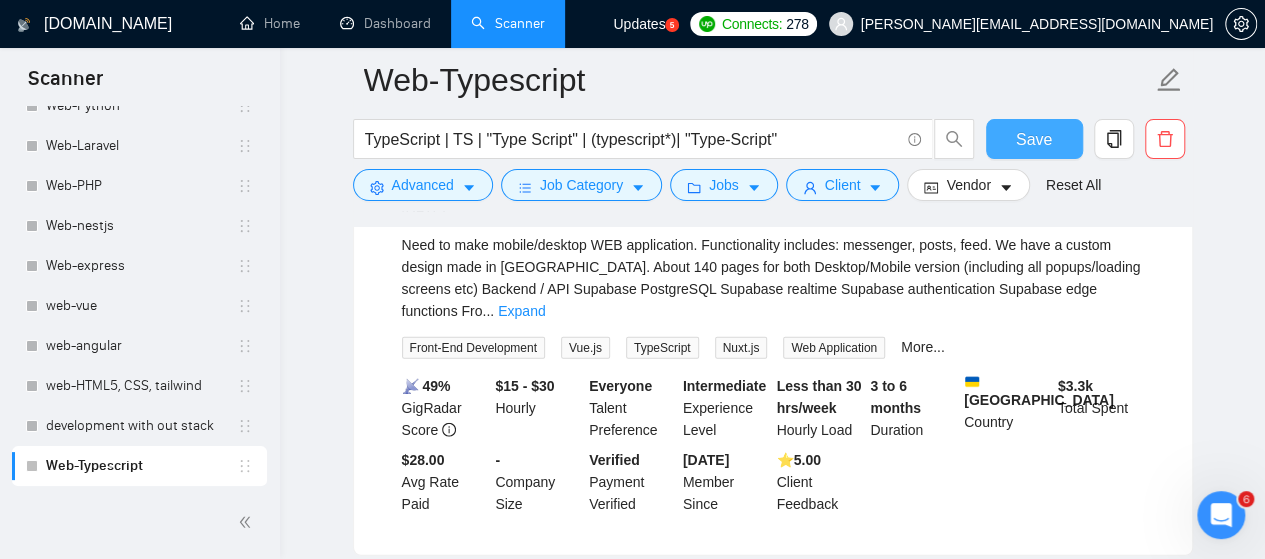 click on "Save" at bounding box center (1034, 139) 